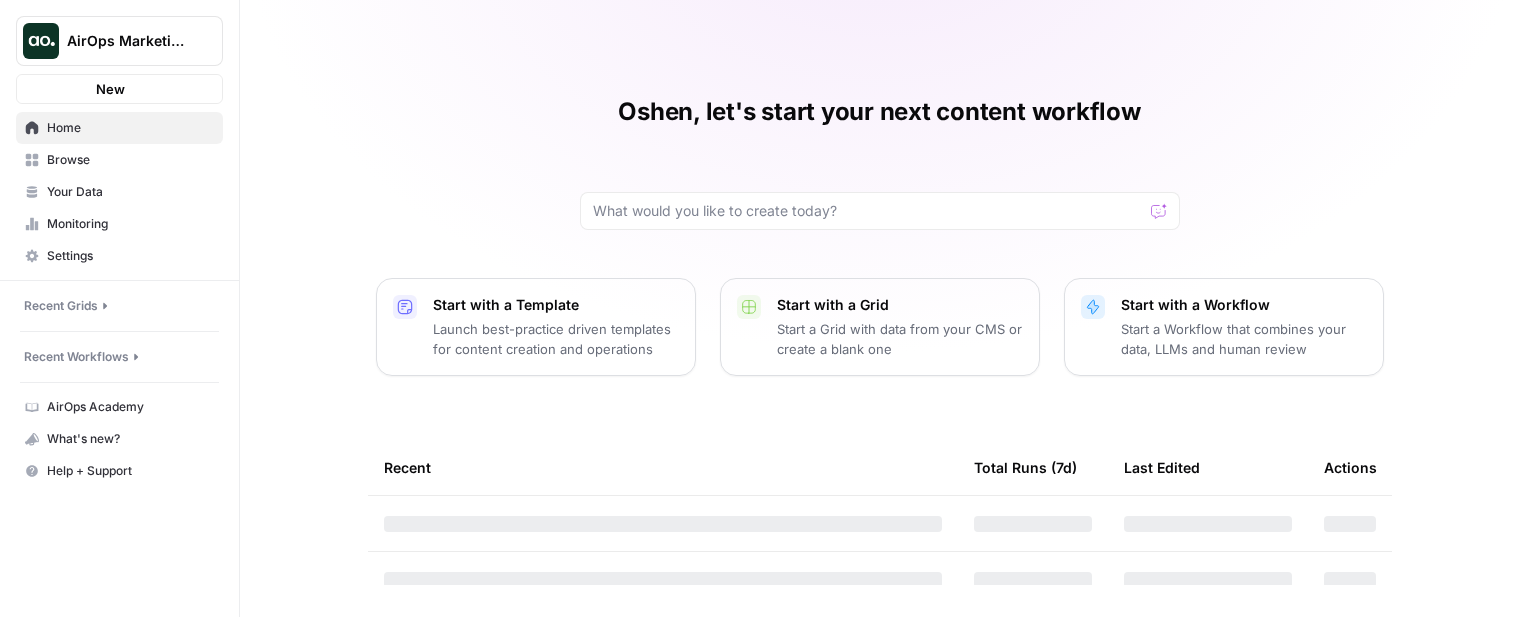 scroll, scrollTop: 0, scrollLeft: 0, axis: both 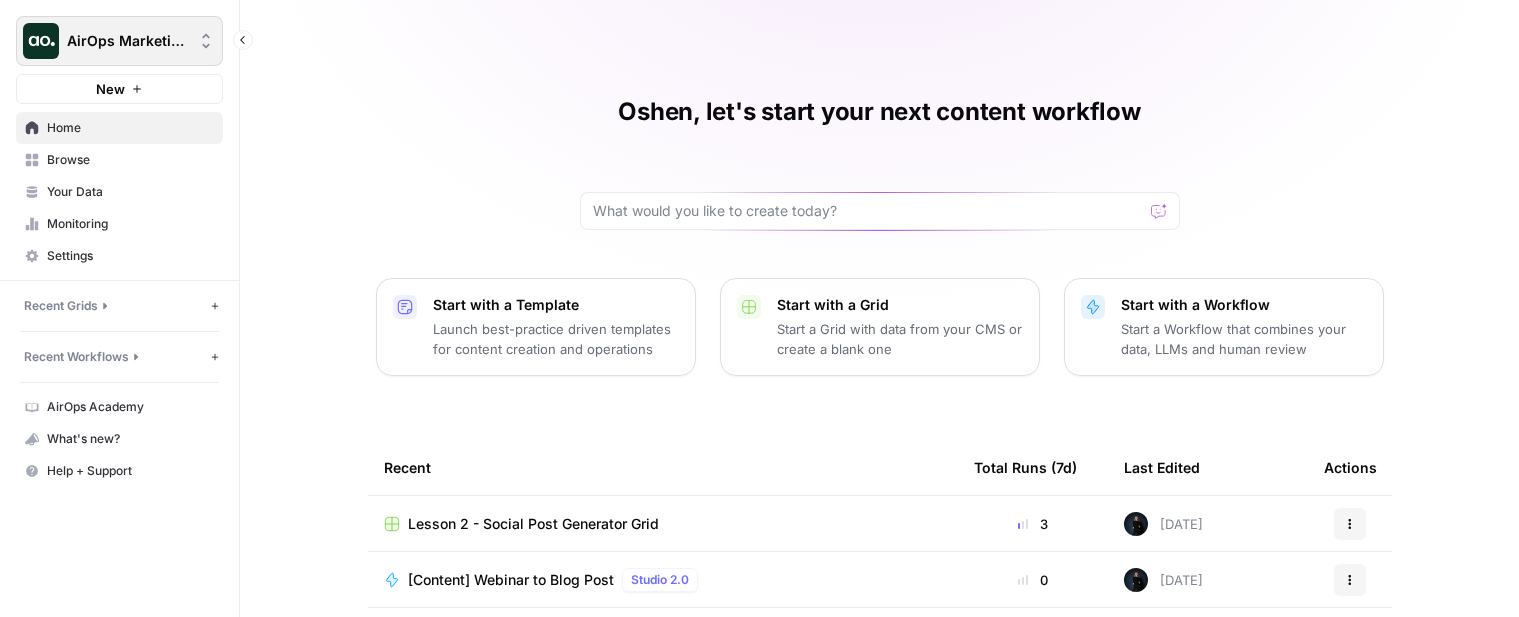 click on "AirOps Marketing" at bounding box center (127, 41) 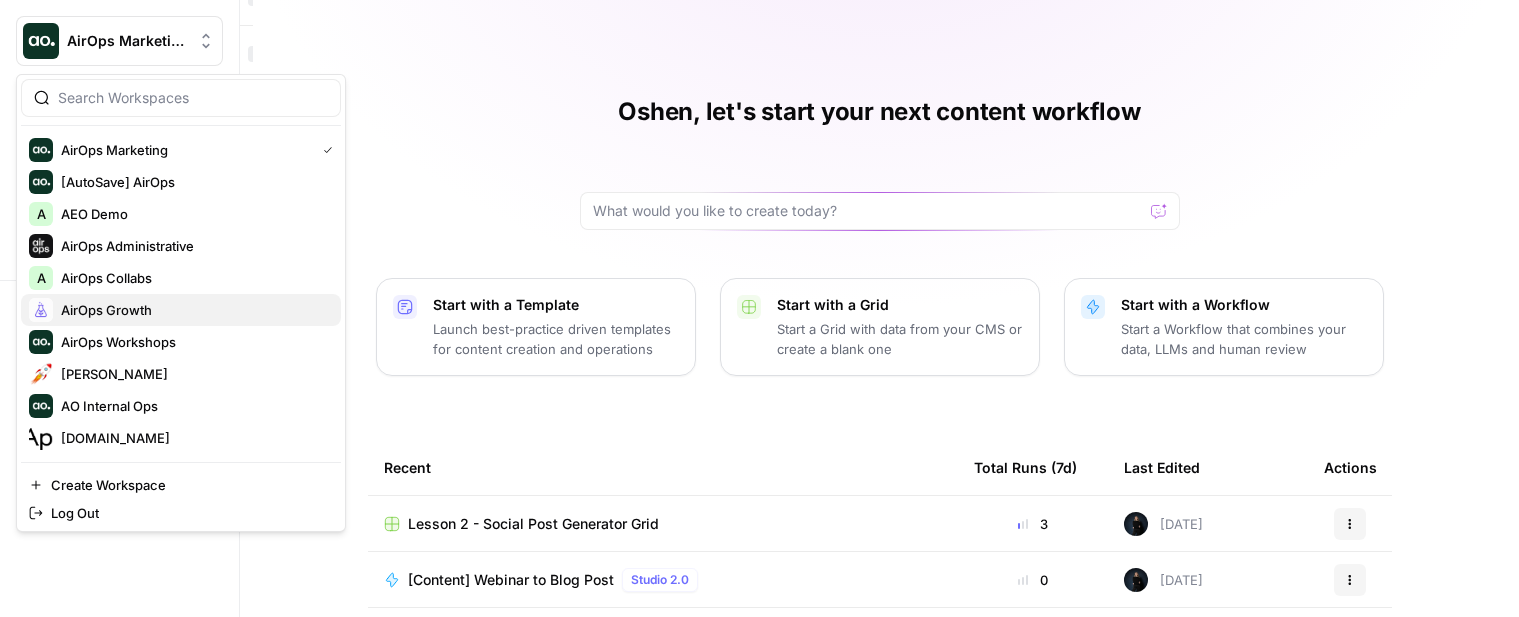 click on "AirOps Growth" at bounding box center (106, 310) 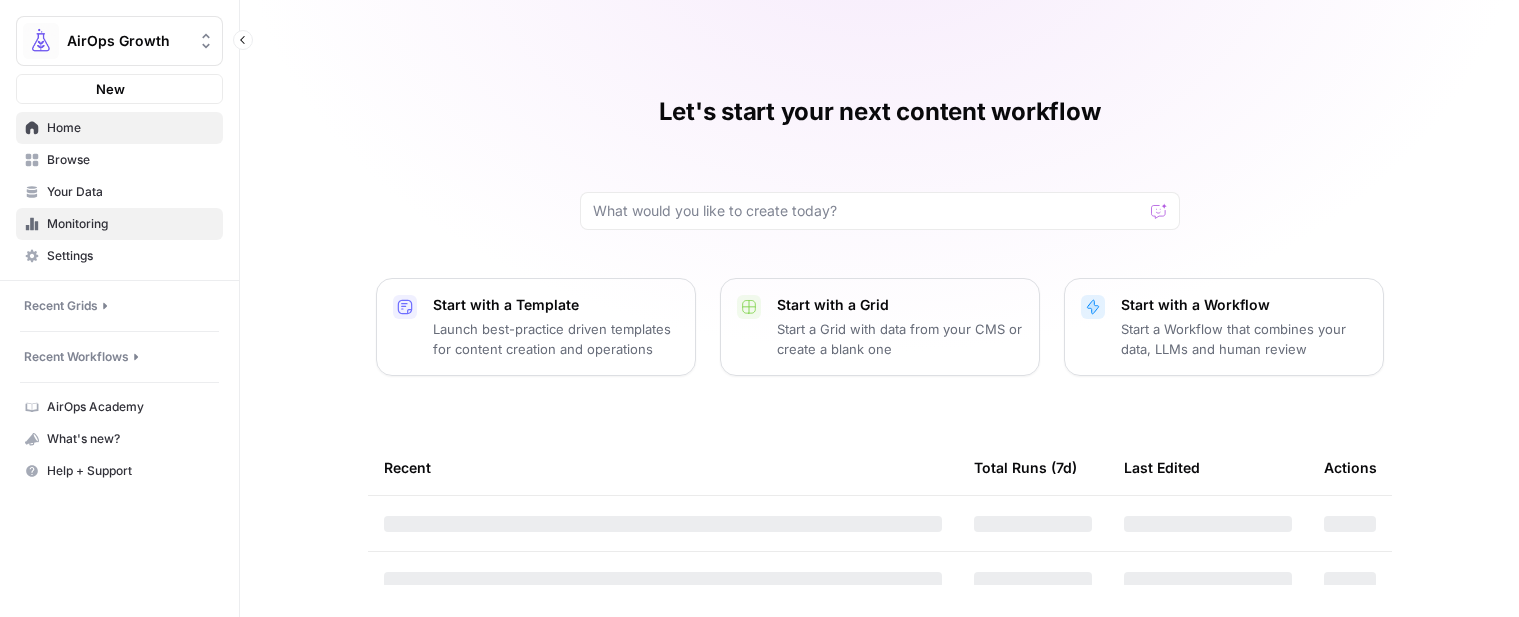 scroll, scrollTop: 0, scrollLeft: 0, axis: both 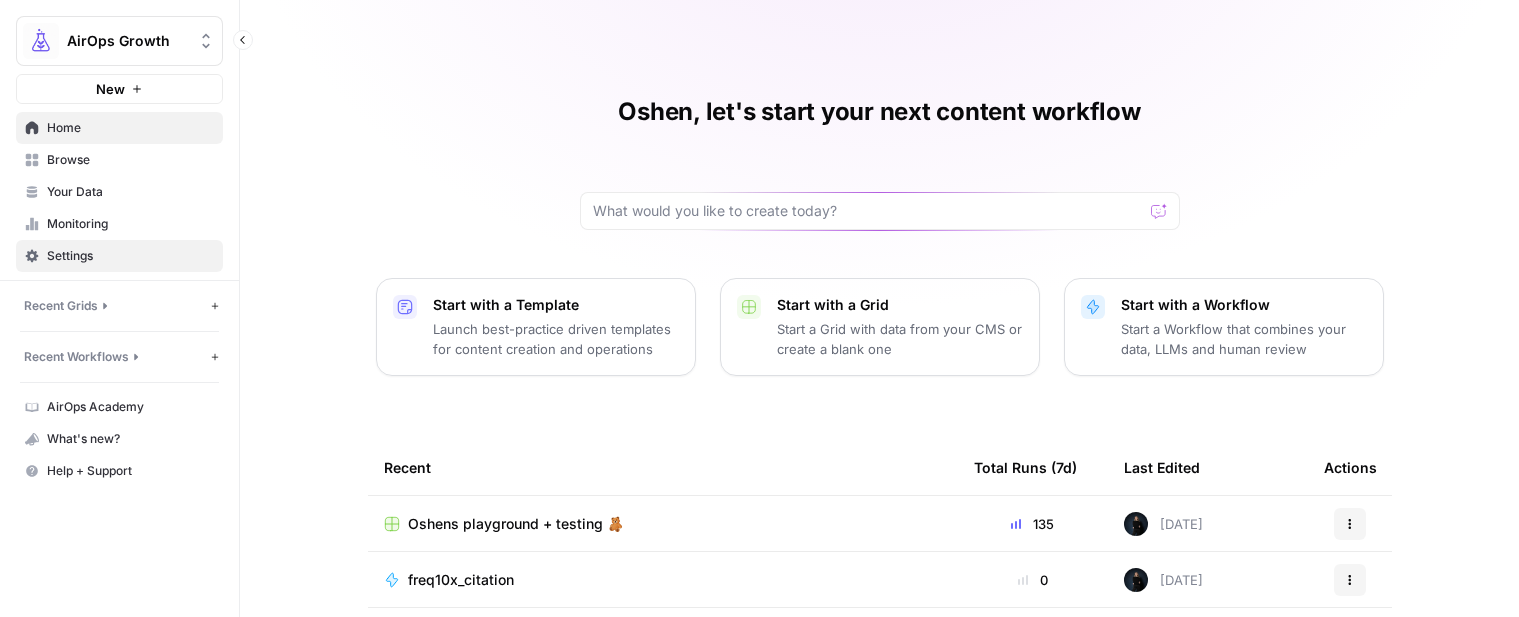 click on "Settings" at bounding box center [130, 256] 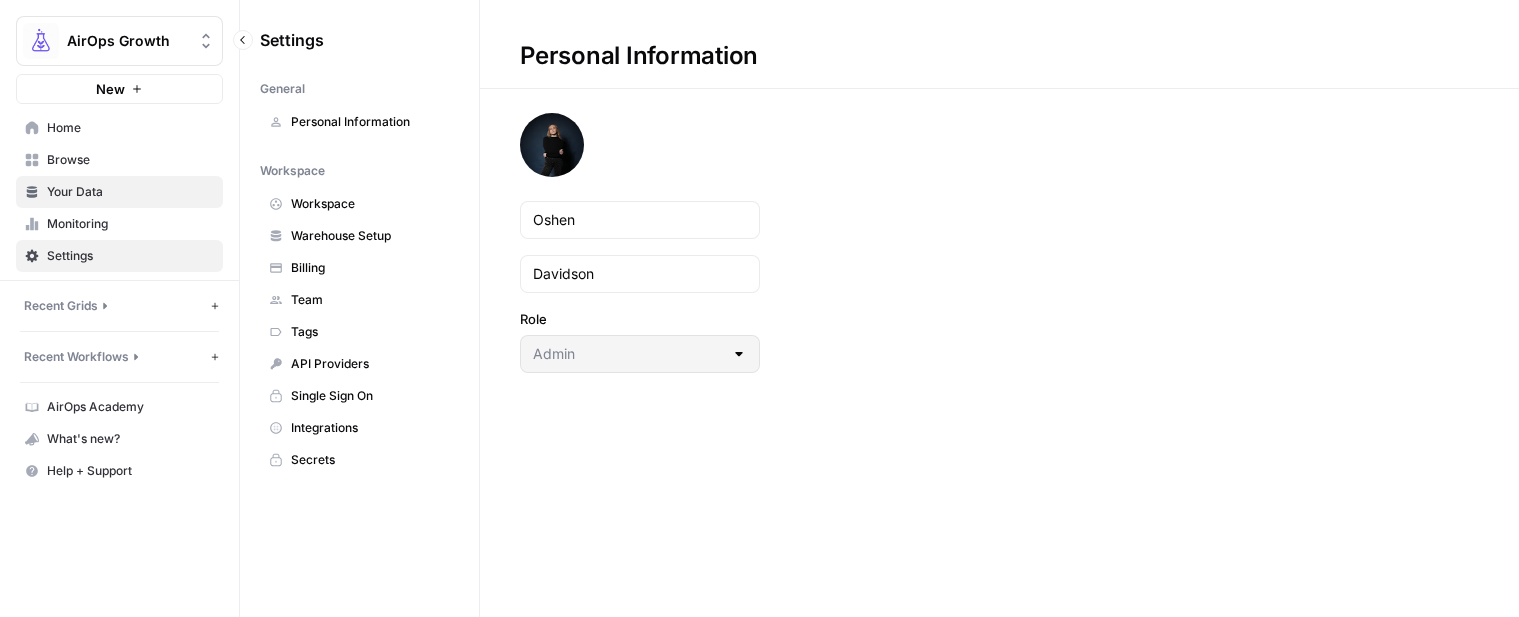 click on "Your Data" at bounding box center (130, 192) 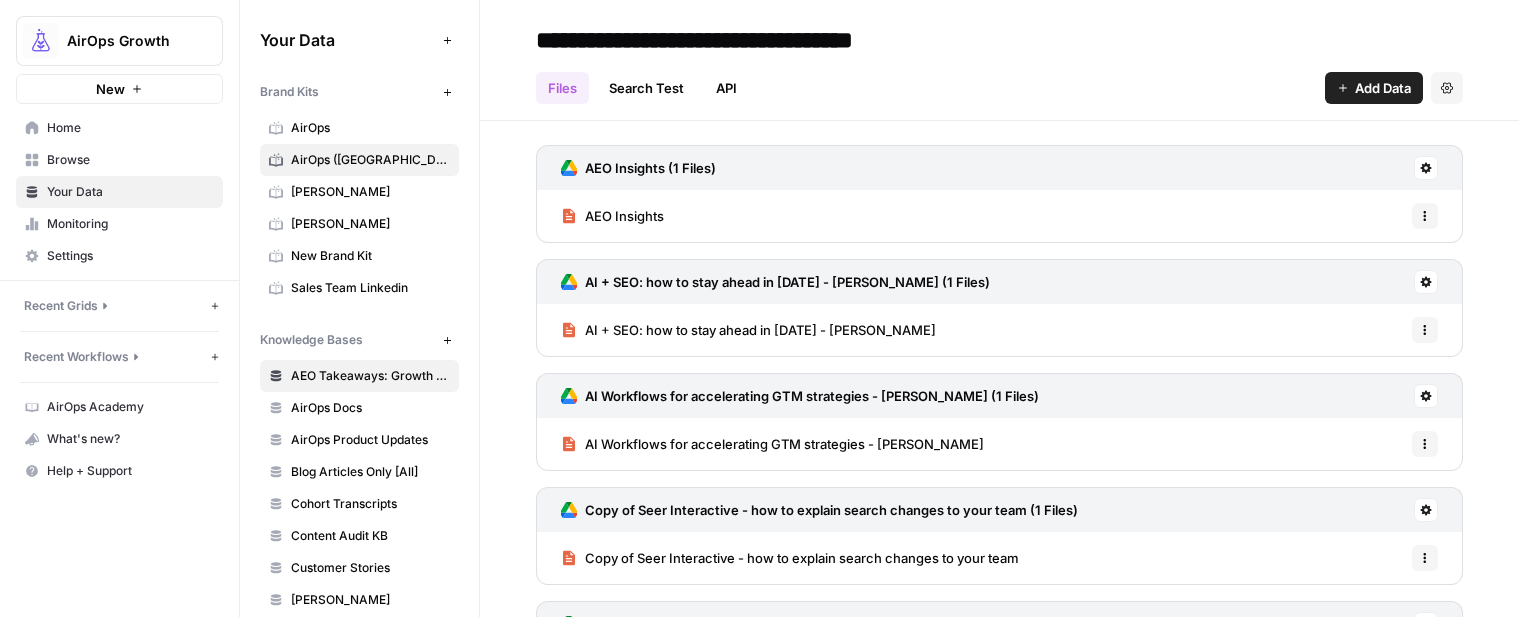 click on "AirOps (Oshens)" at bounding box center [370, 160] 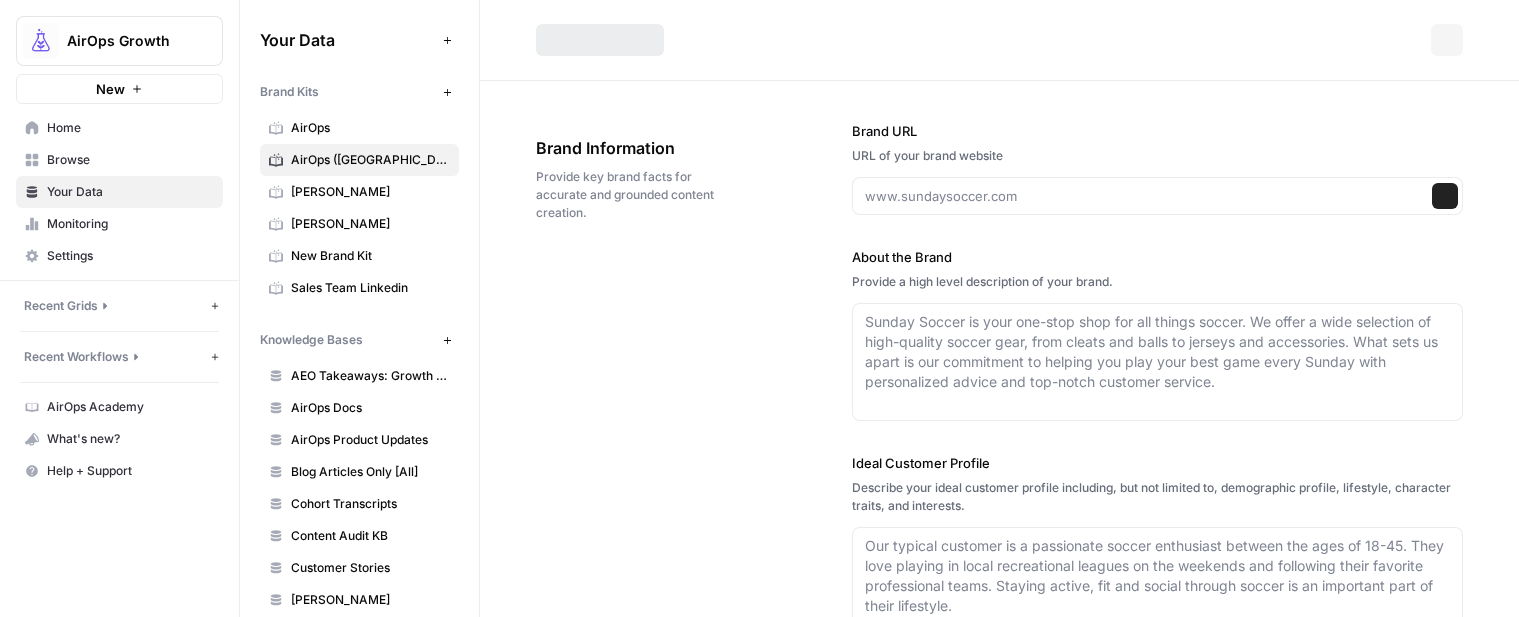 type on "https://www.airops.com" 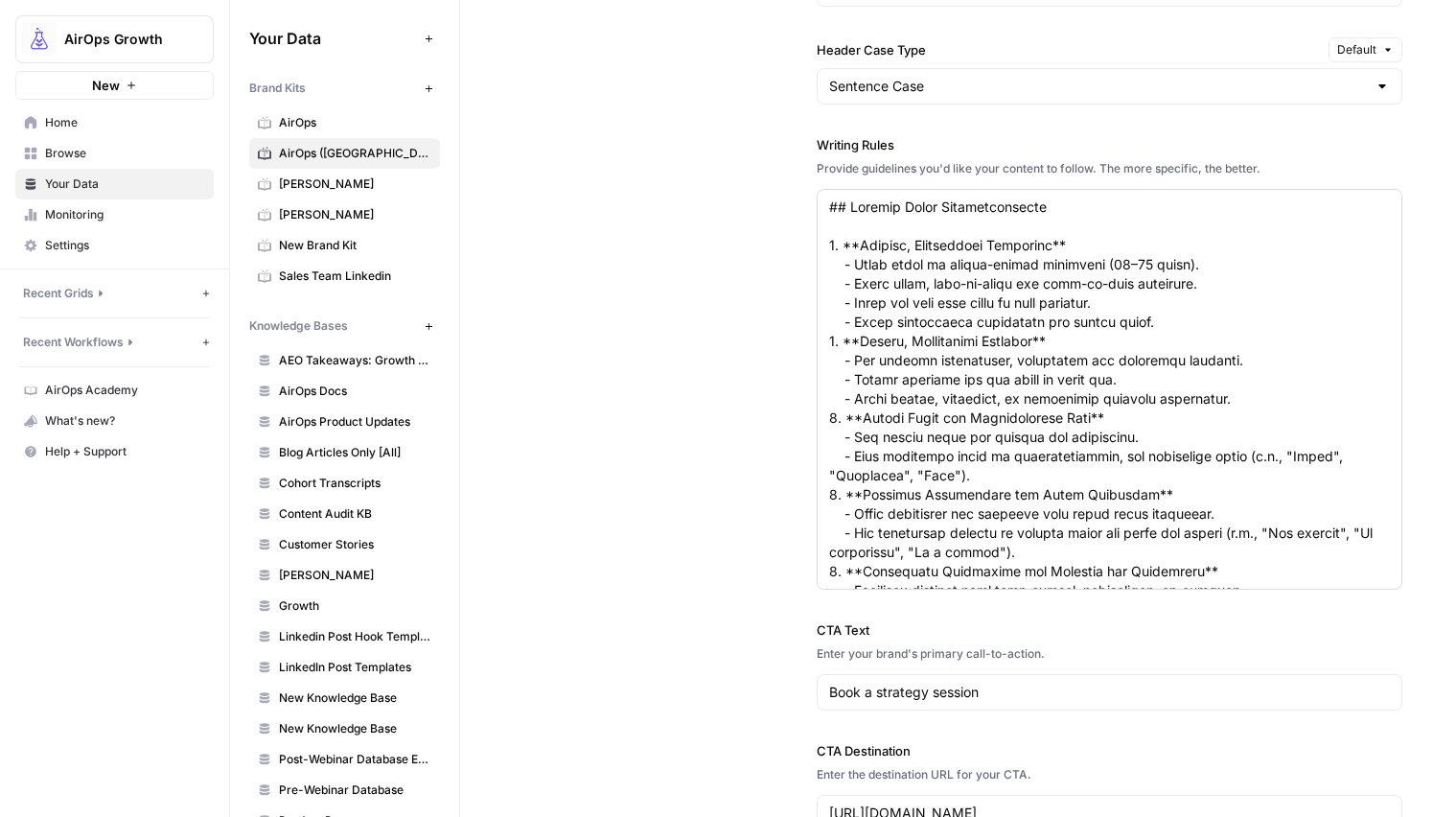 scroll, scrollTop: 2272, scrollLeft: 0, axis: vertical 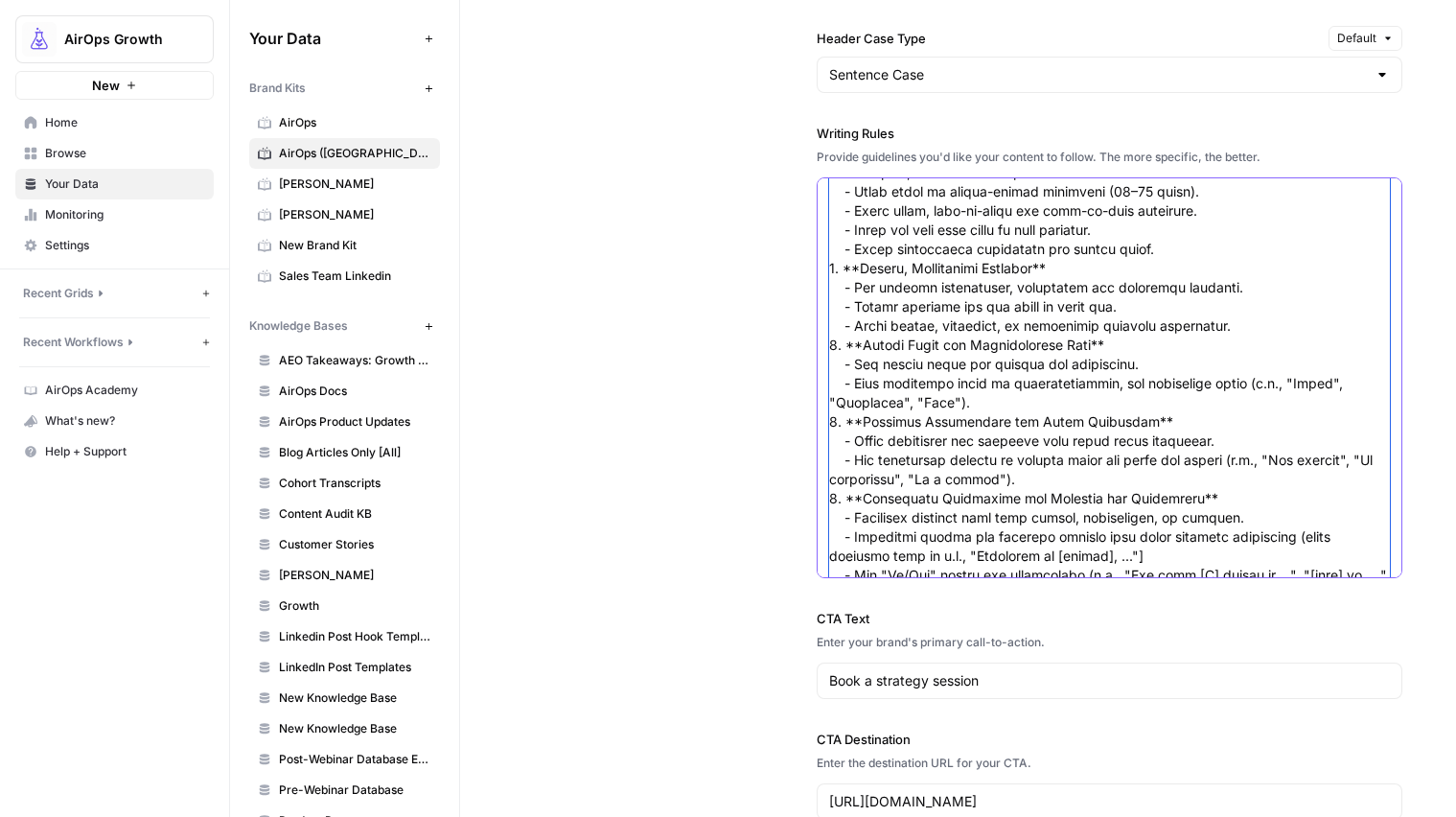 drag, startPoint x: 1158, startPoint y: 549, endPoint x: 812, endPoint y: 275, distance: 441.3525 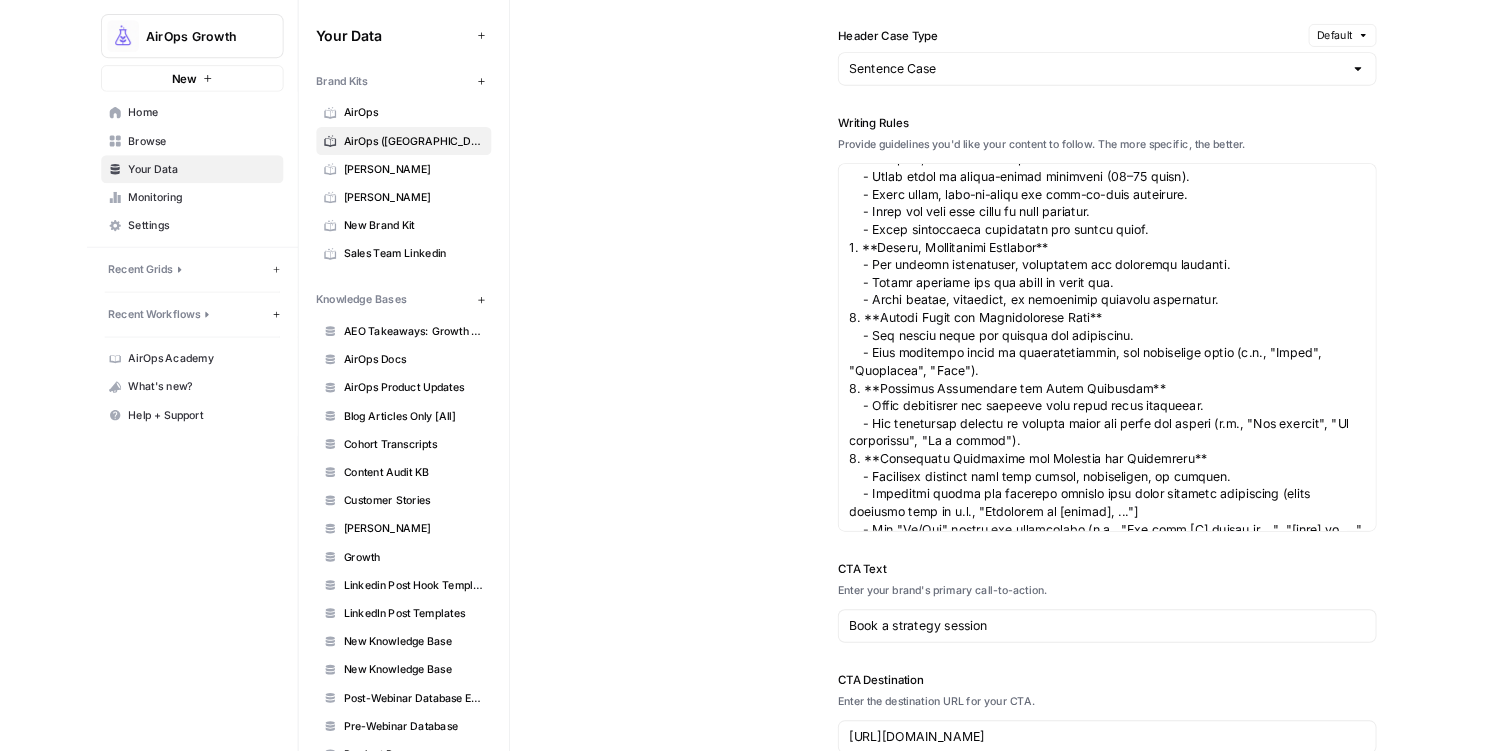 scroll, scrollTop: 0, scrollLeft: 0, axis: both 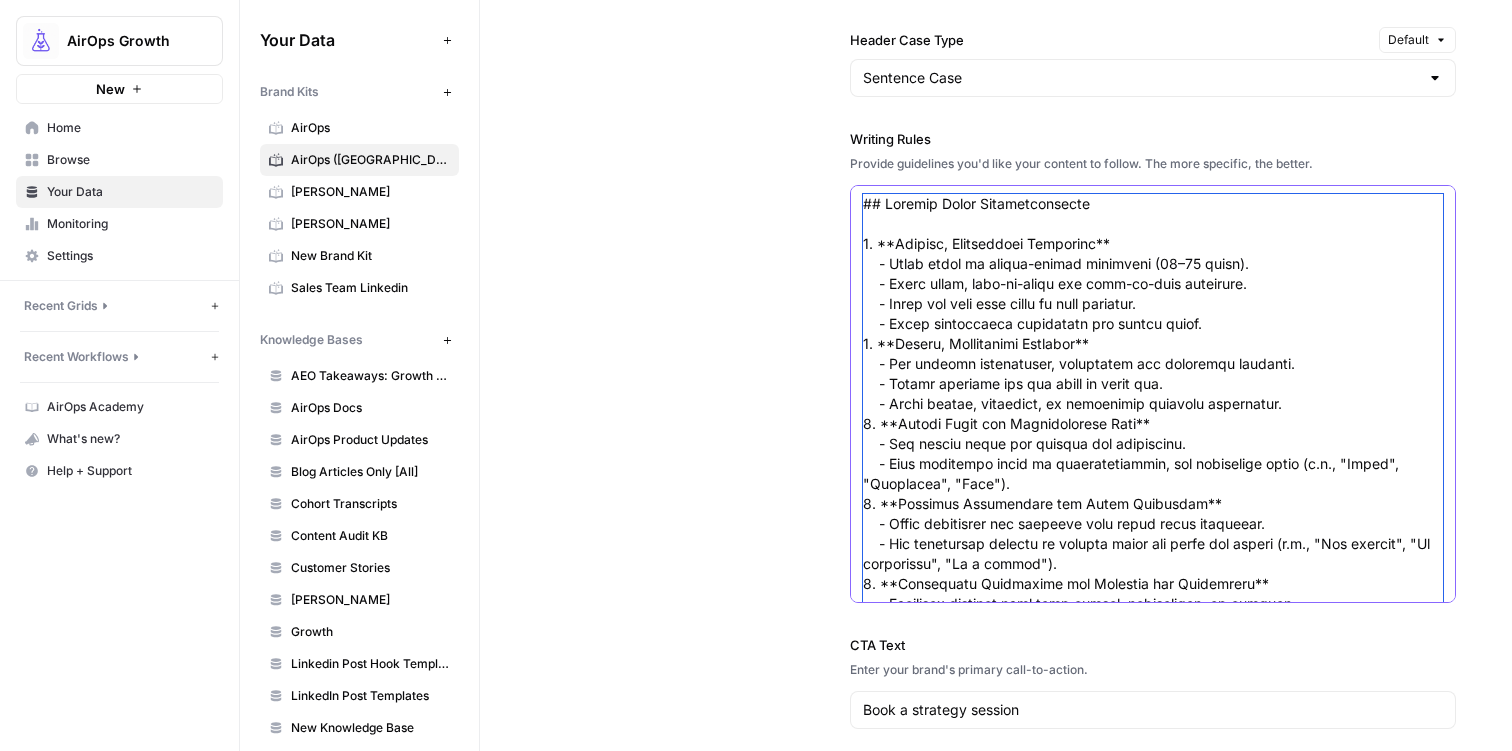 click on "Writing Rules" at bounding box center [1153, 514] 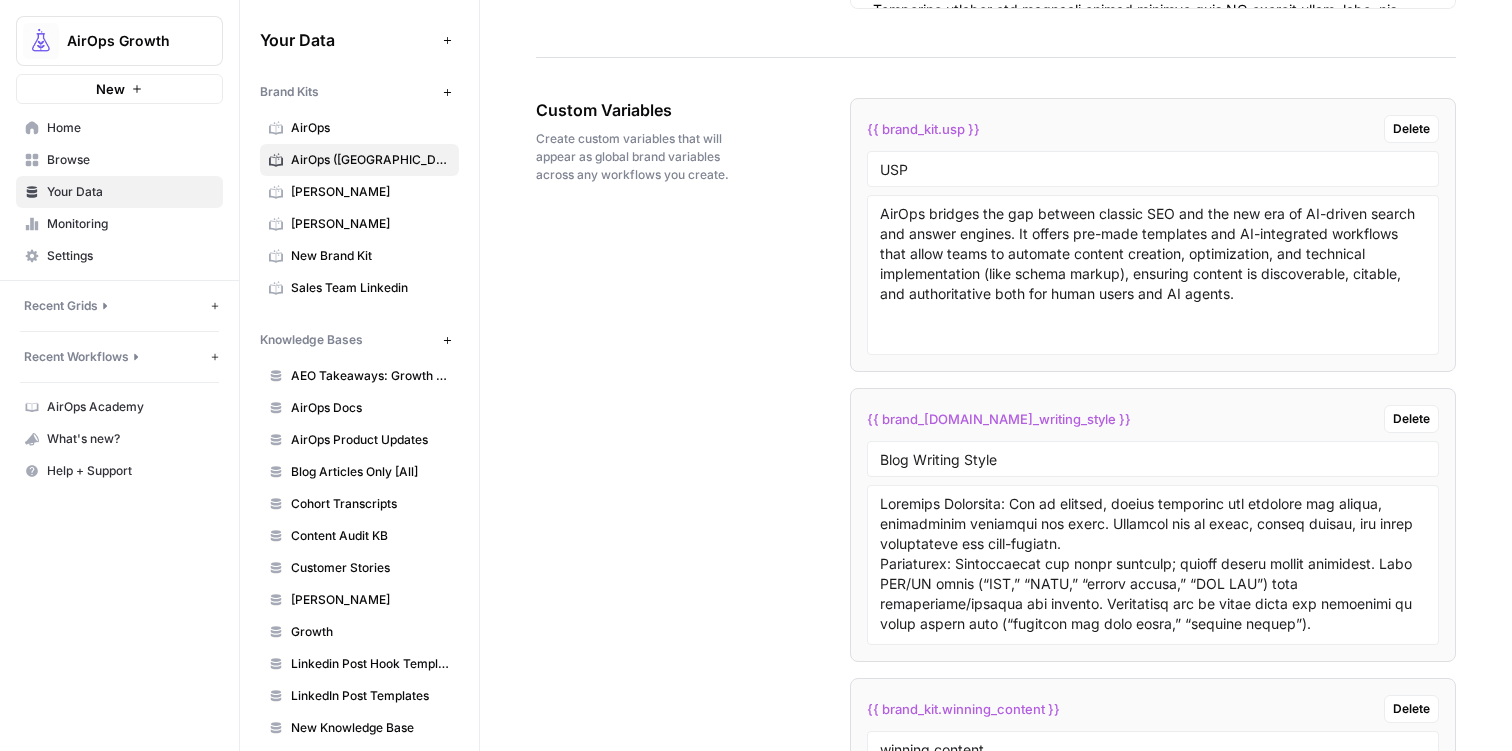 scroll, scrollTop: 4537, scrollLeft: 0, axis: vertical 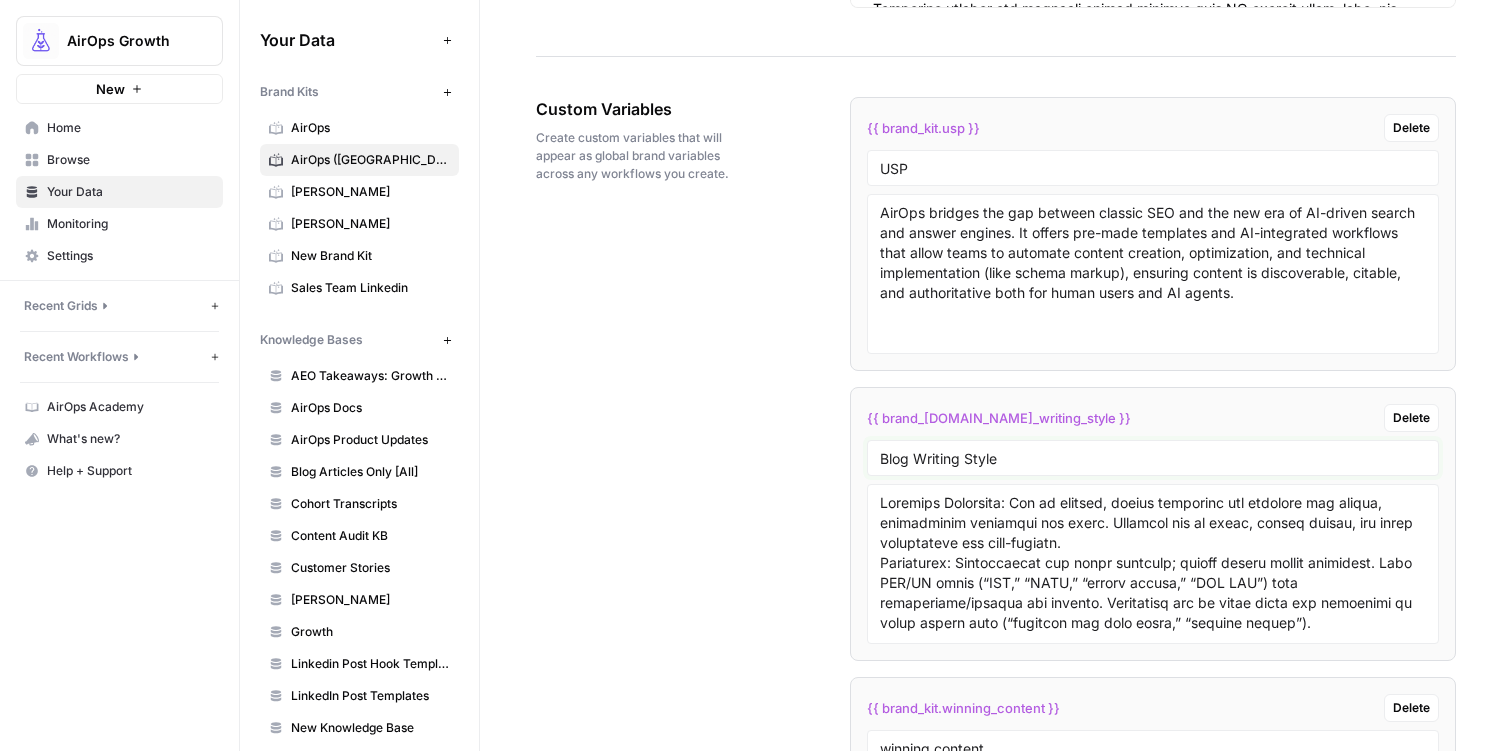 drag, startPoint x: 875, startPoint y: 463, endPoint x: 945, endPoint y: 553, distance: 114.01754 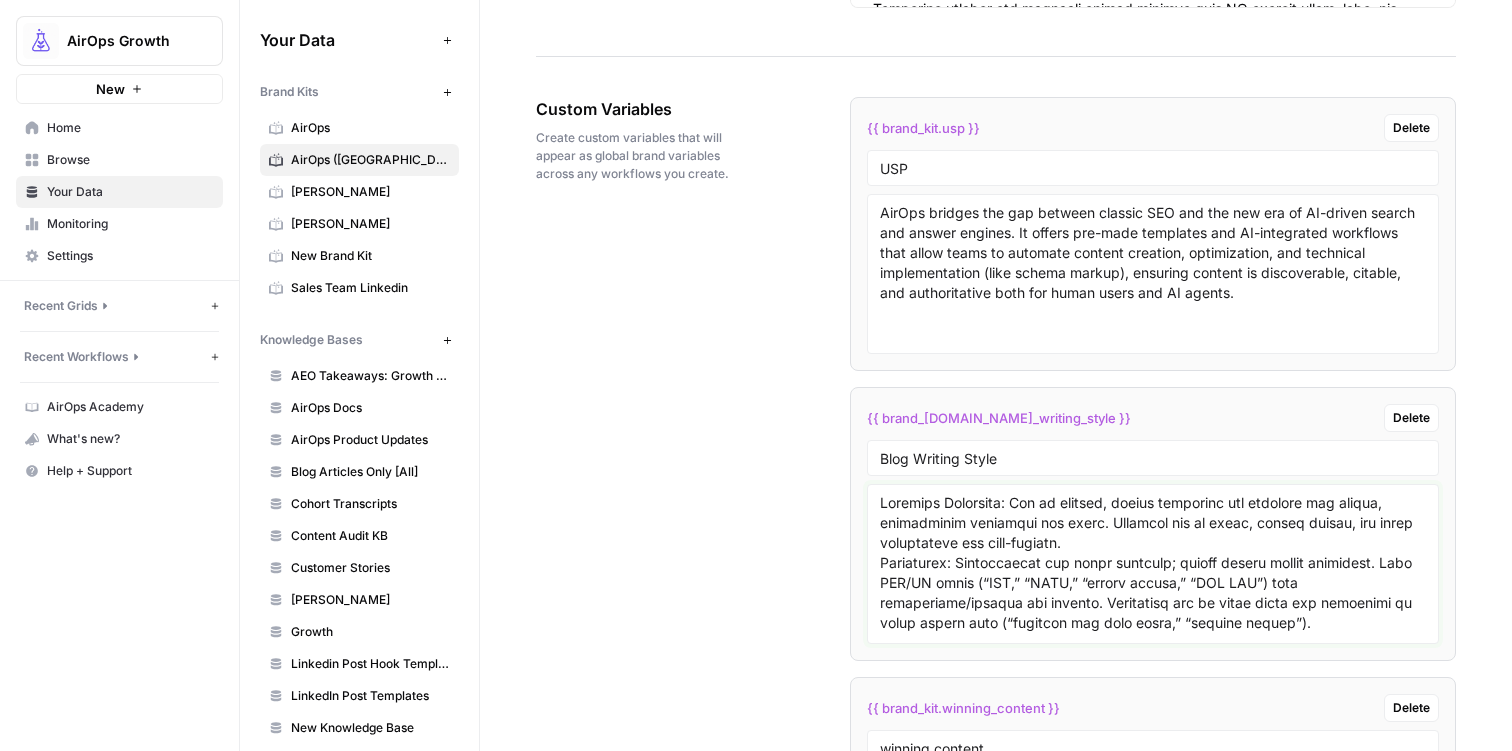 click at bounding box center (1153, 564) 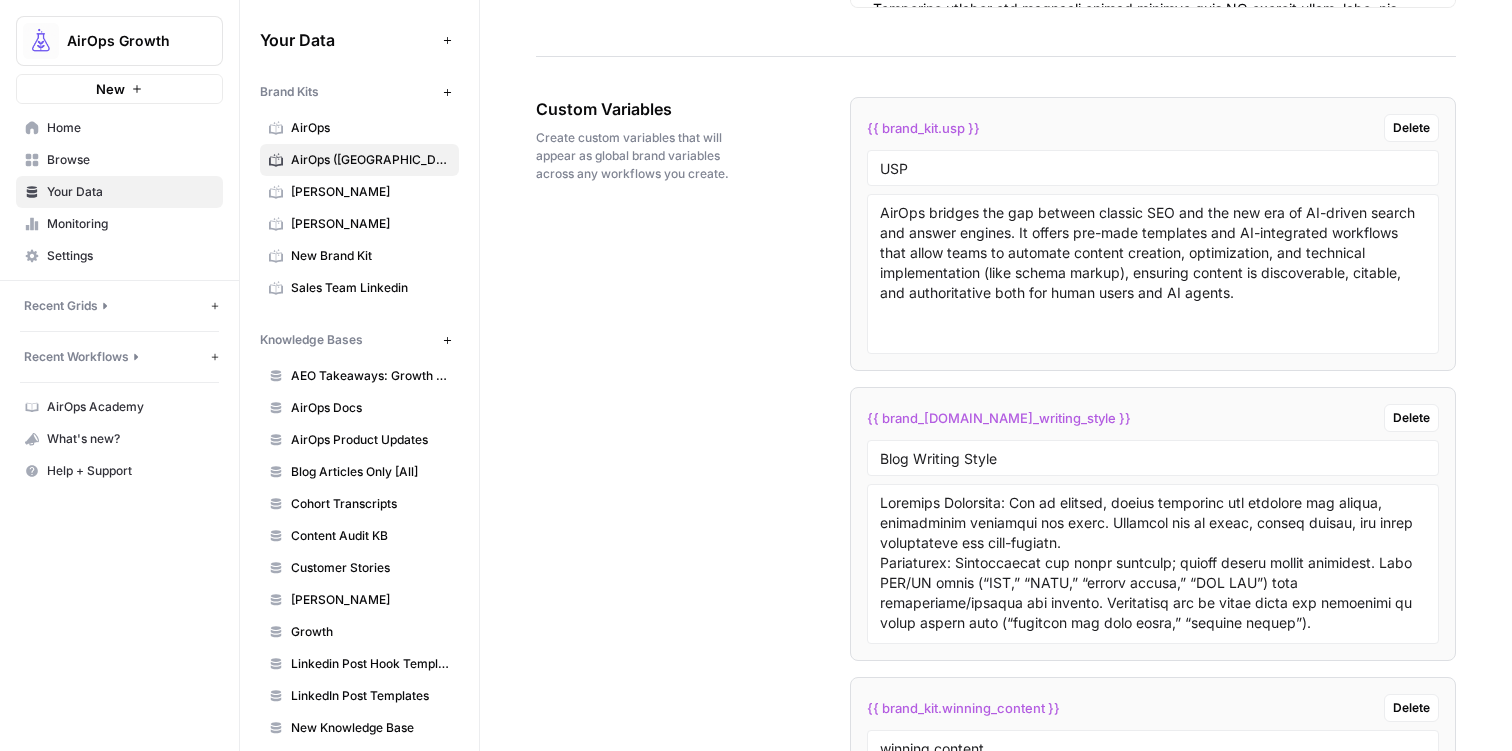 drag, startPoint x: 873, startPoint y: 504, endPoint x: 1098, endPoint y: 606, distance: 247.04048 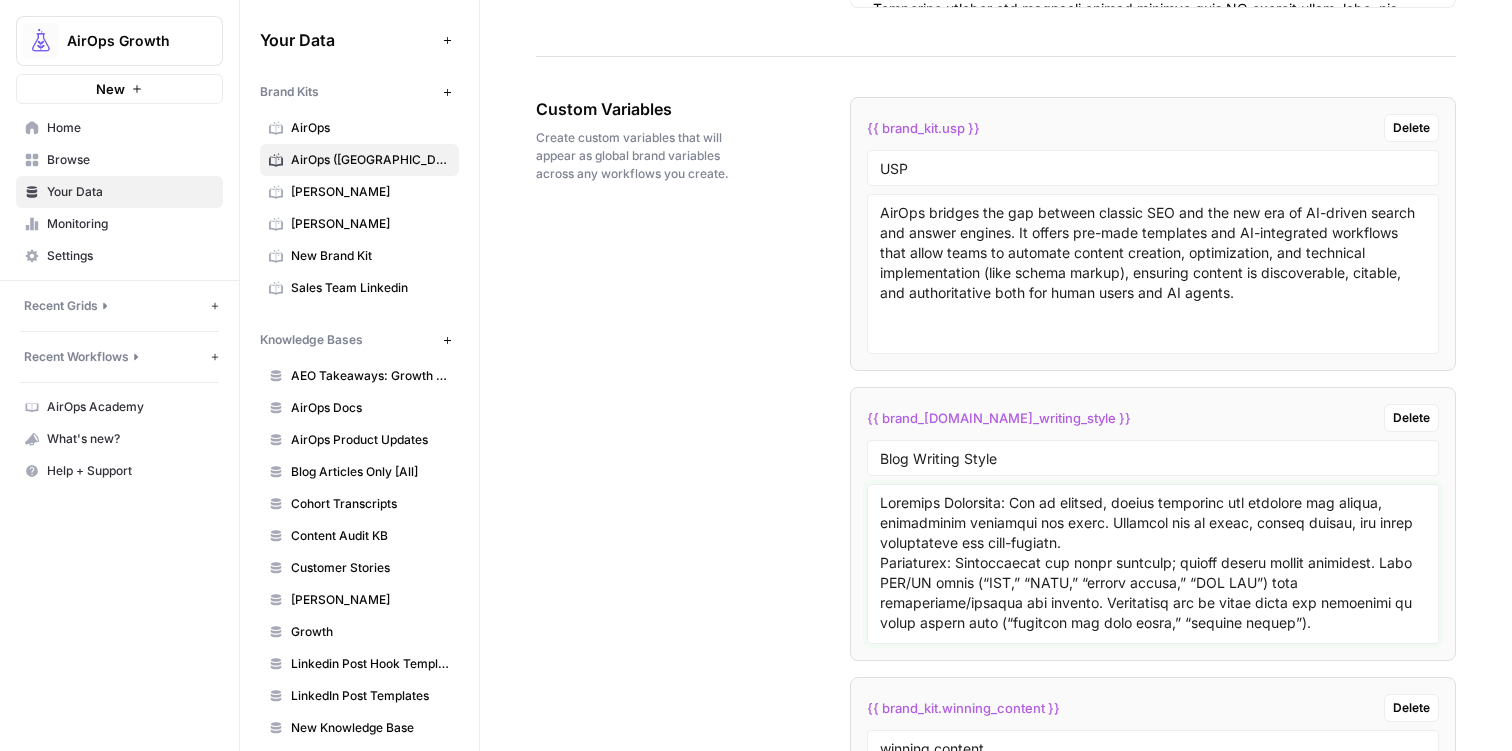 click at bounding box center (1153, 564) 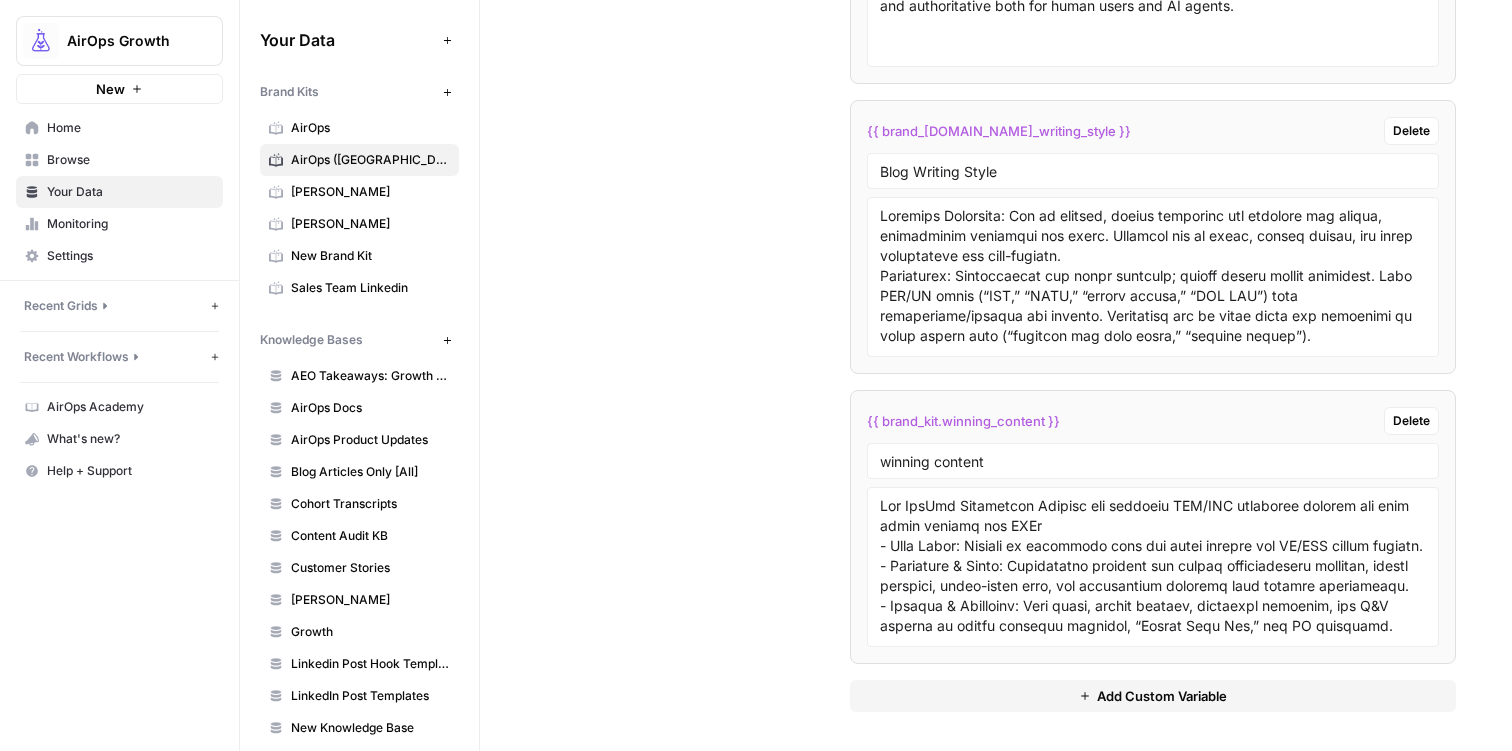 scroll, scrollTop: 4825, scrollLeft: 0, axis: vertical 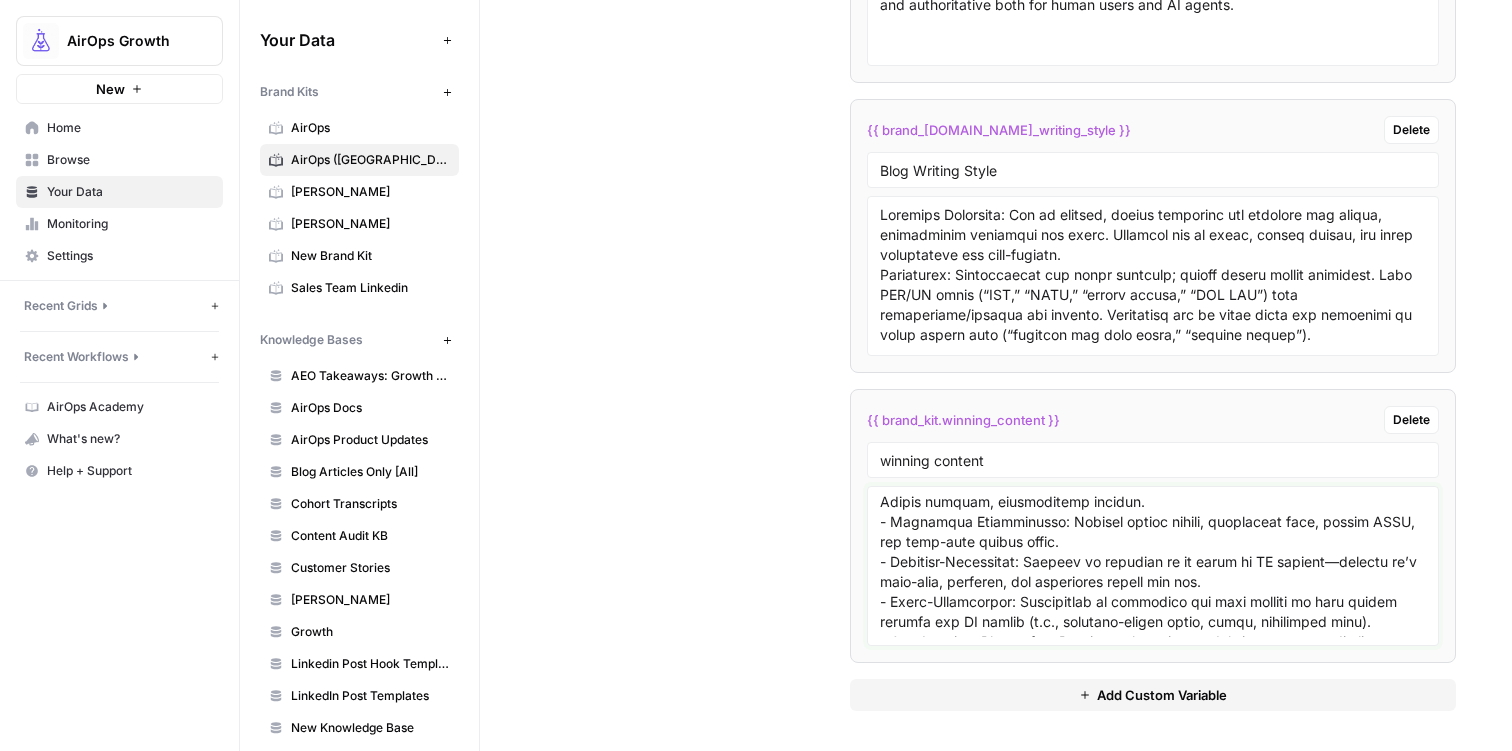 click at bounding box center [1153, 566] 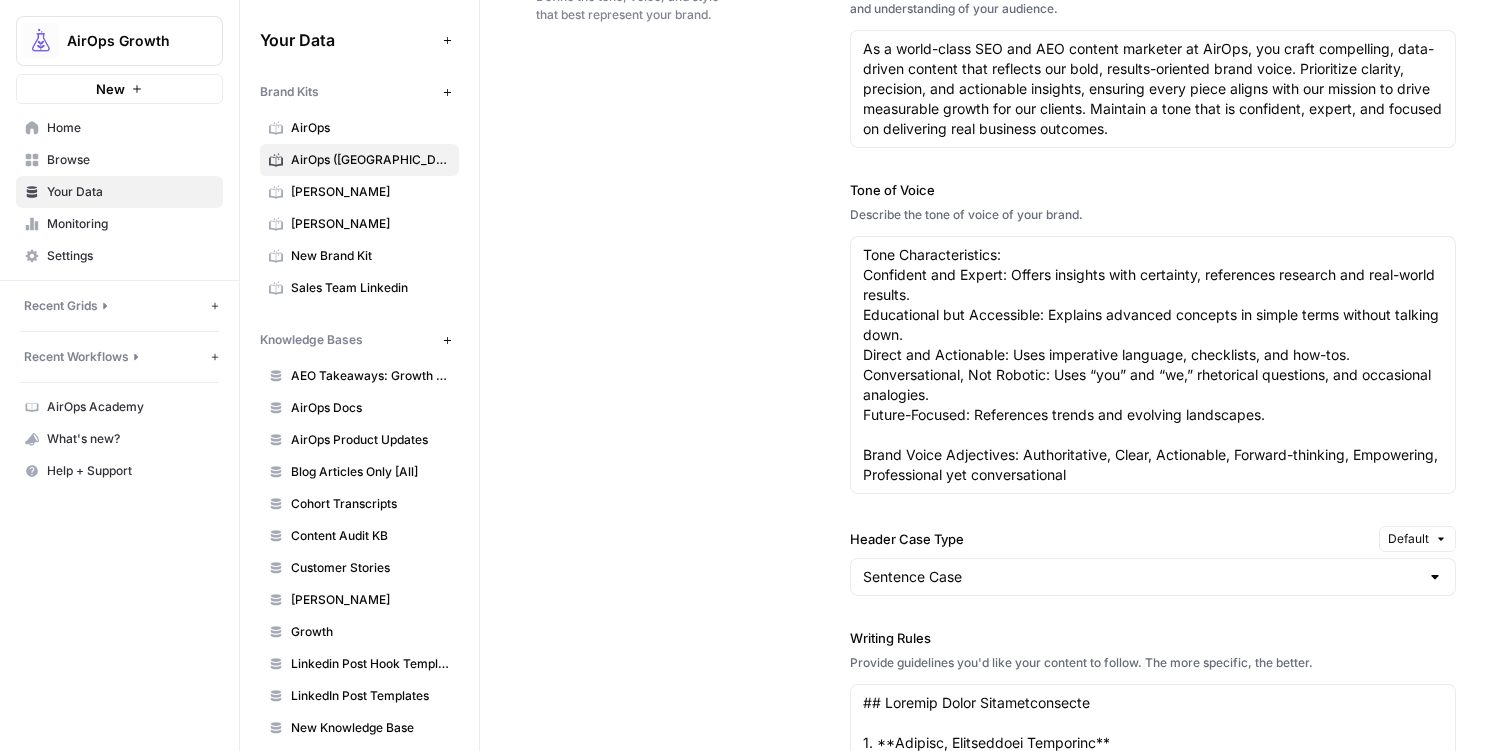 scroll, scrollTop: 1872, scrollLeft: 0, axis: vertical 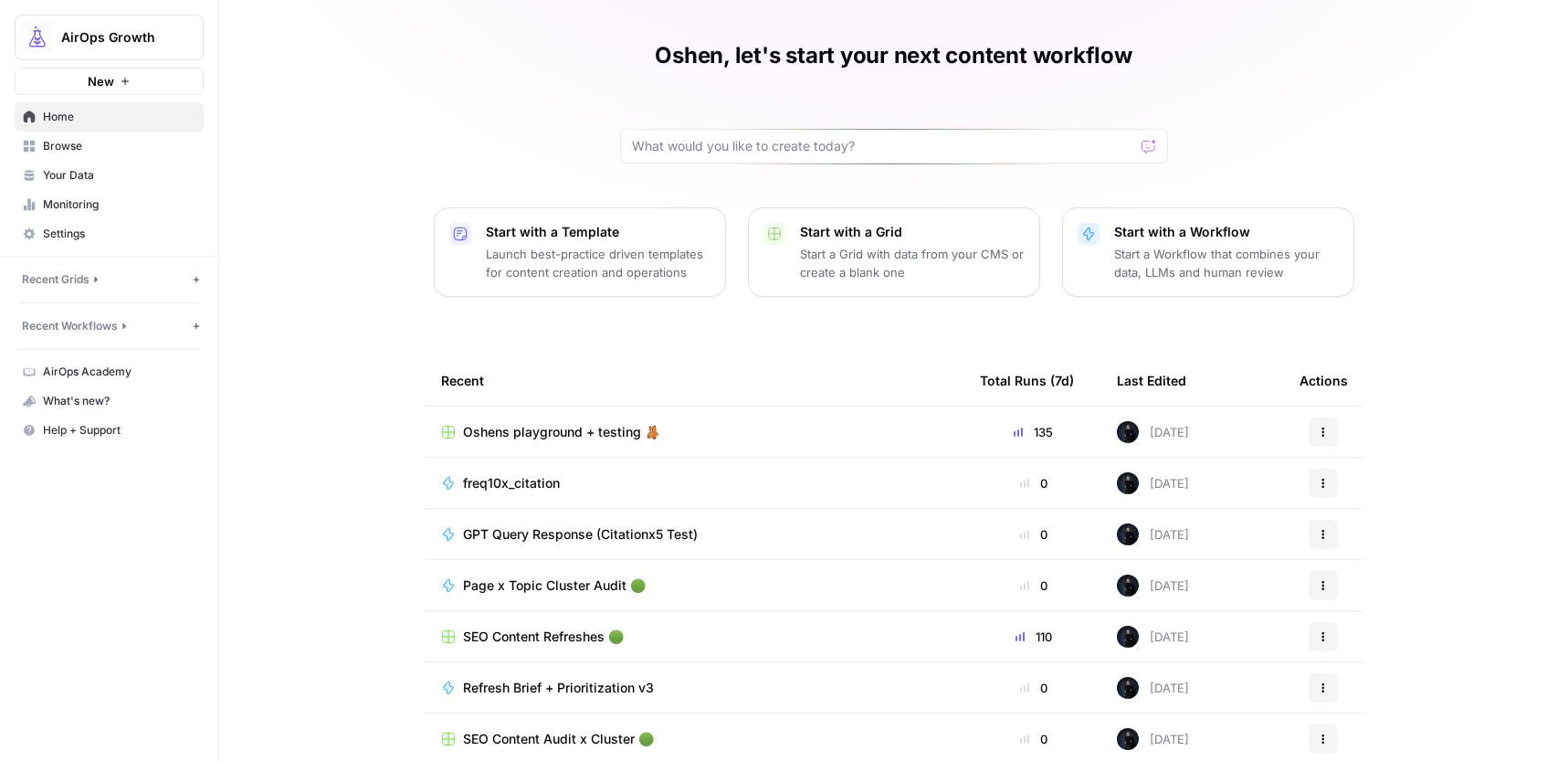 click on "SEO Content Audit x Cluster 🟢" at bounding box center (558, 739) 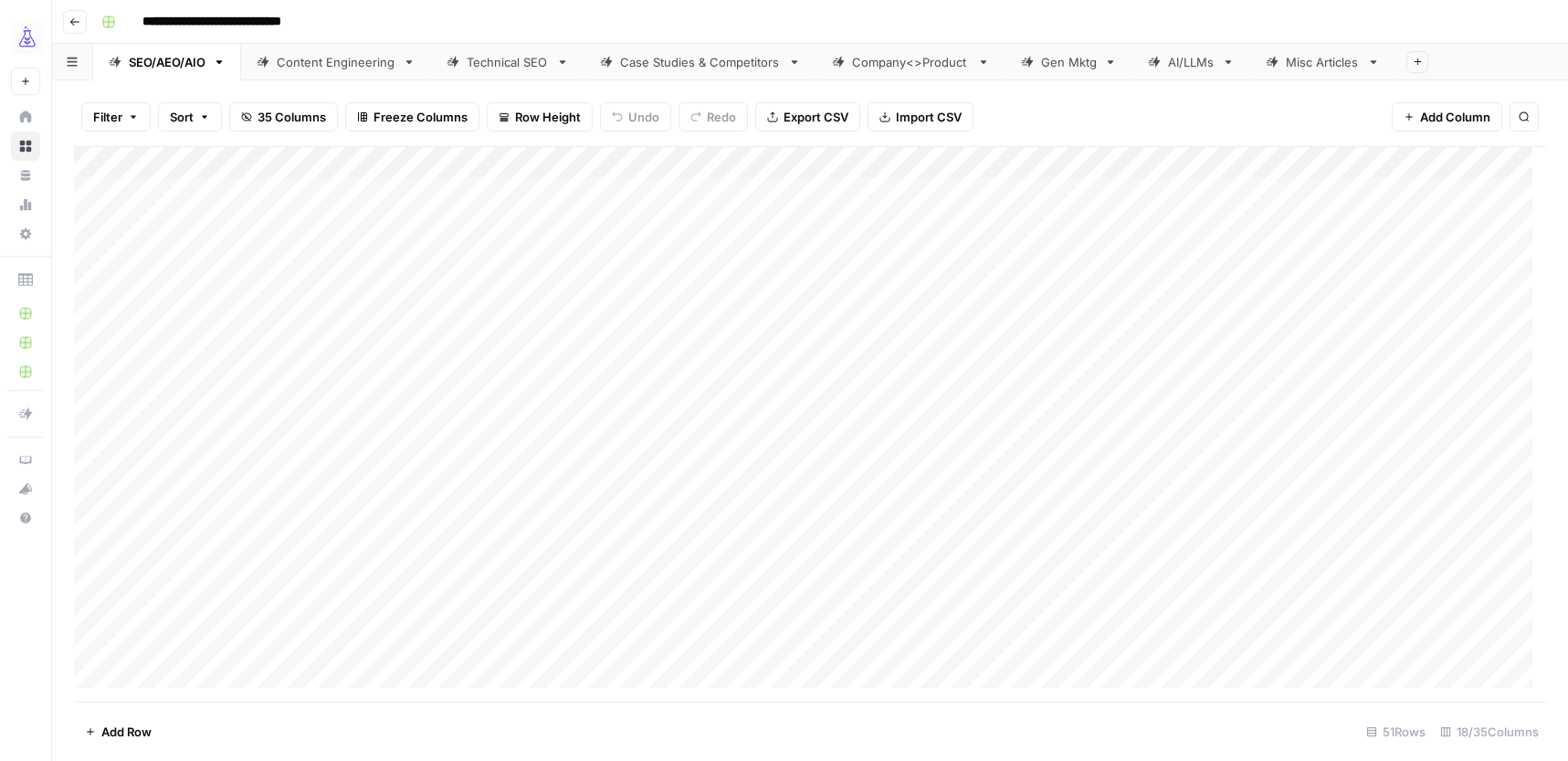 click on "Add Column" at bounding box center [810, 424] 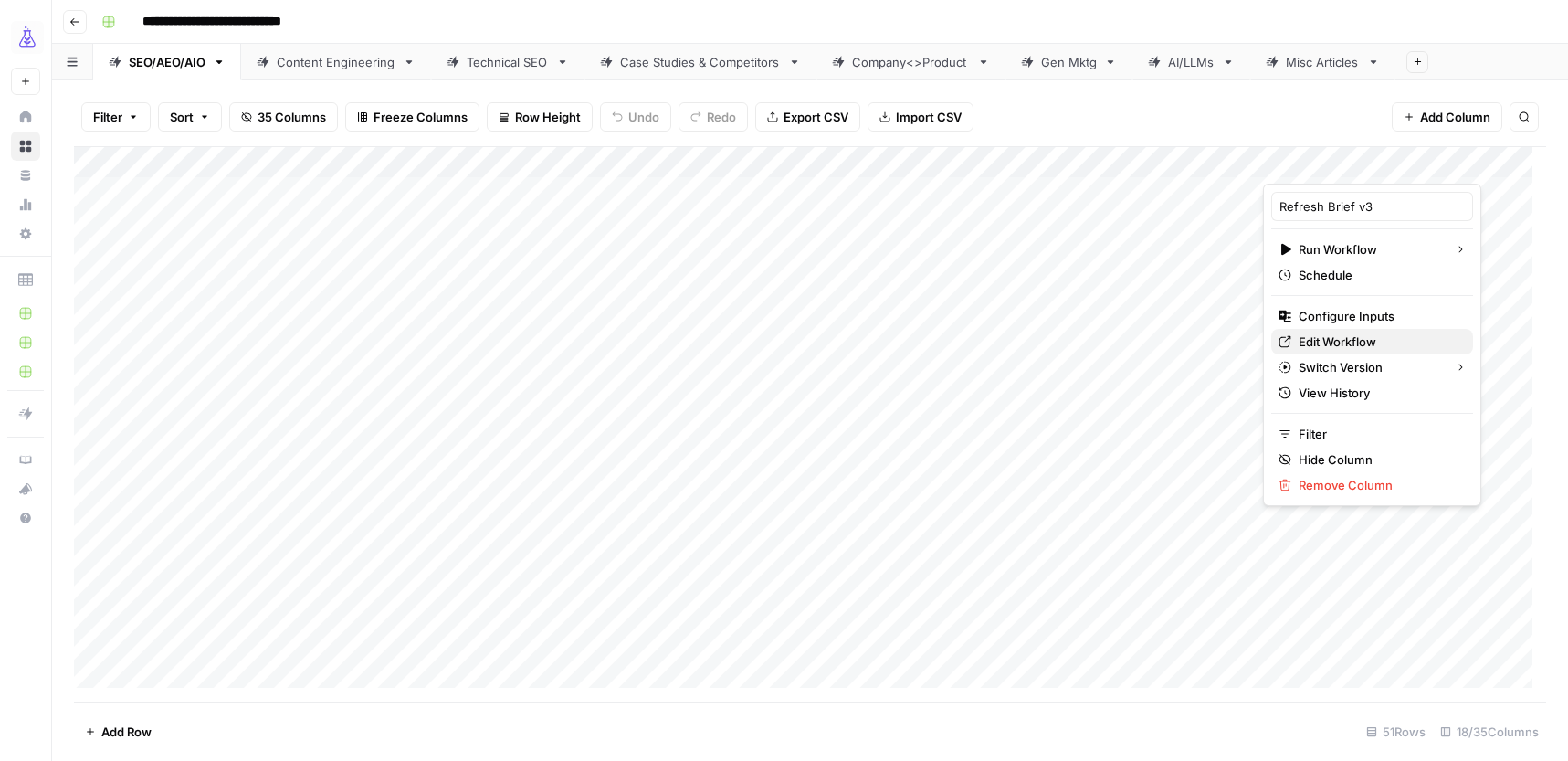 click on "Edit Workflow" at bounding box center [1337, 342] 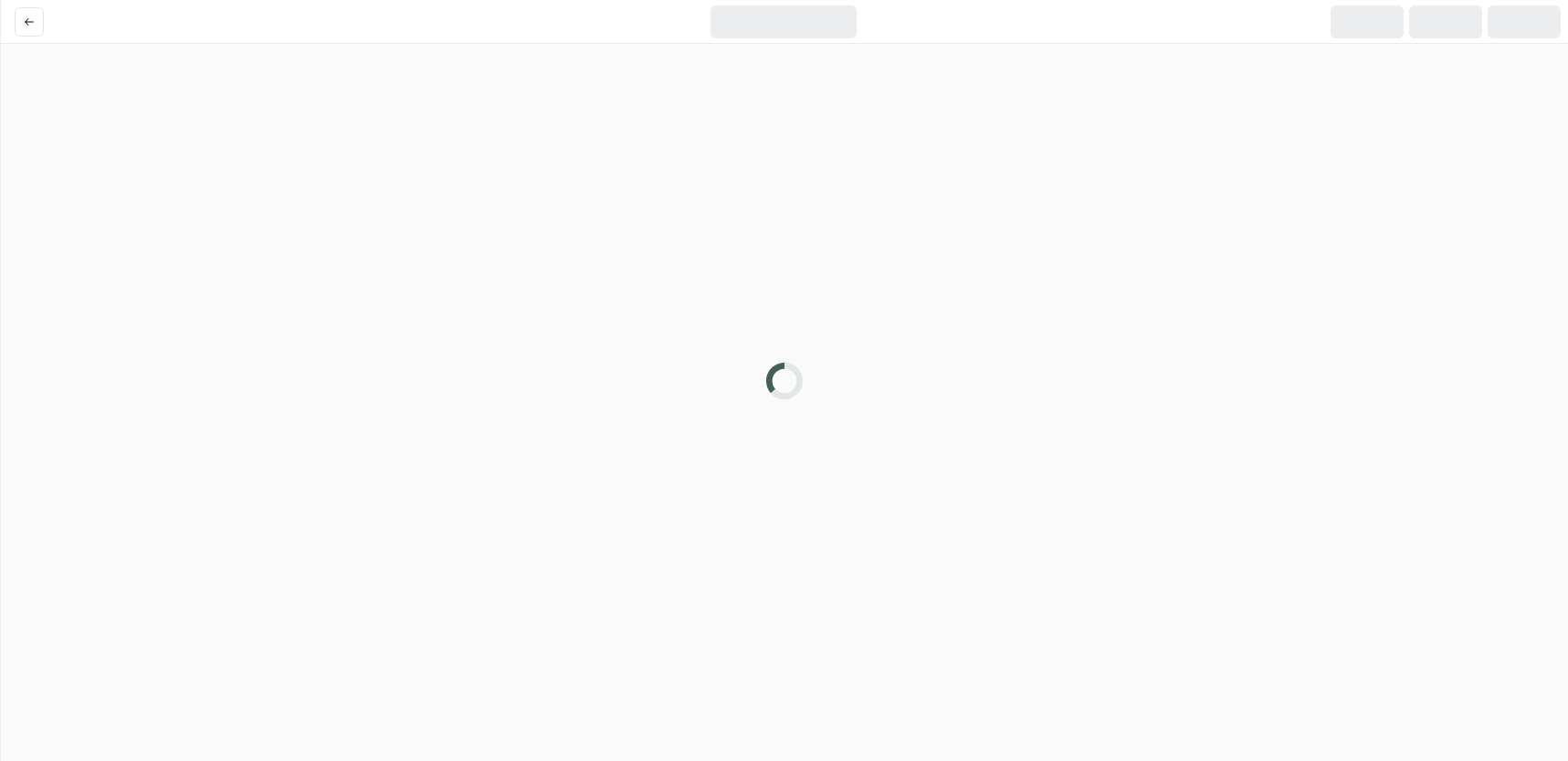 scroll, scrollTop: 0, scrollLeft: 0, axis: both 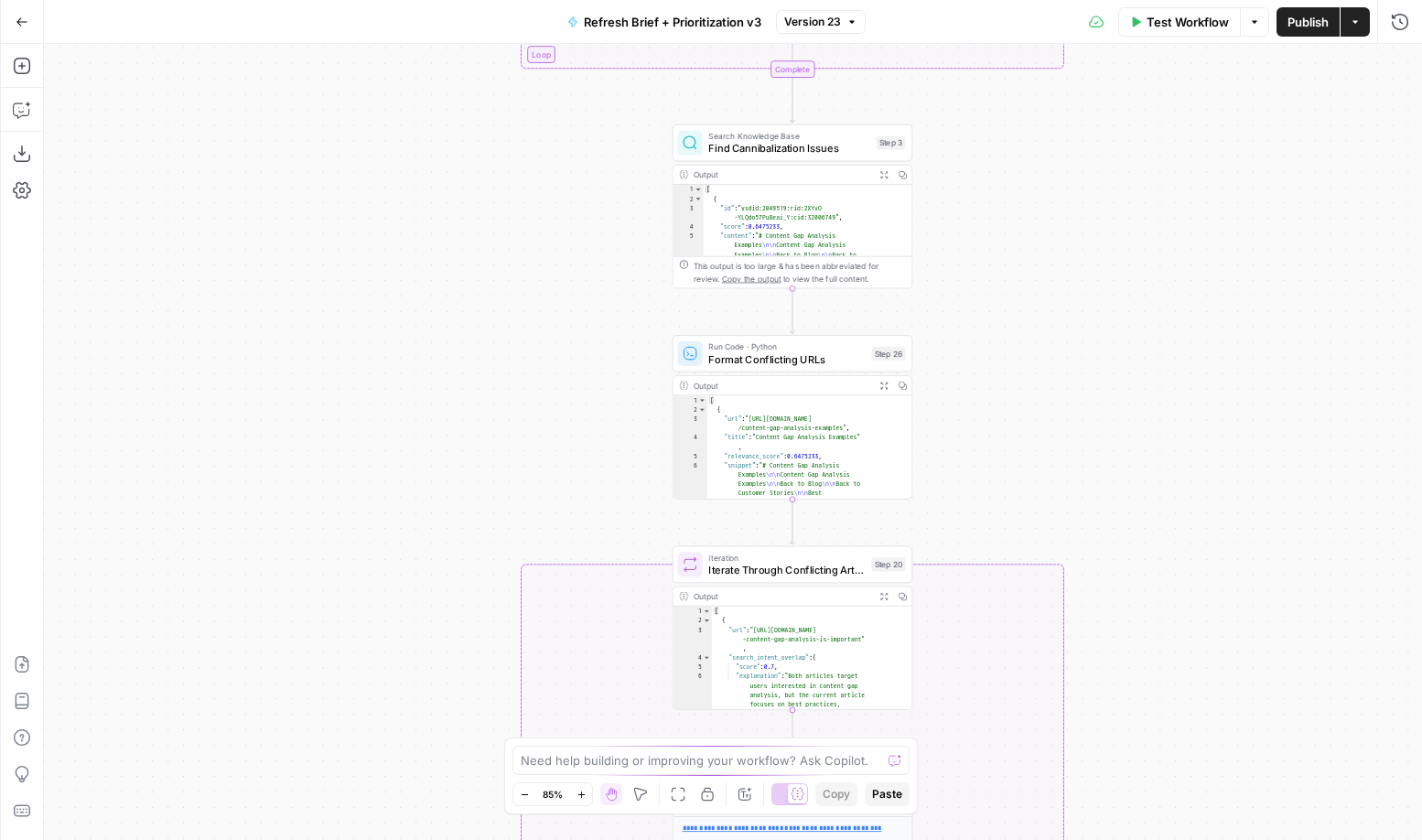 click on "Find Cannibalization Issues" at bounding box center [789, 148] 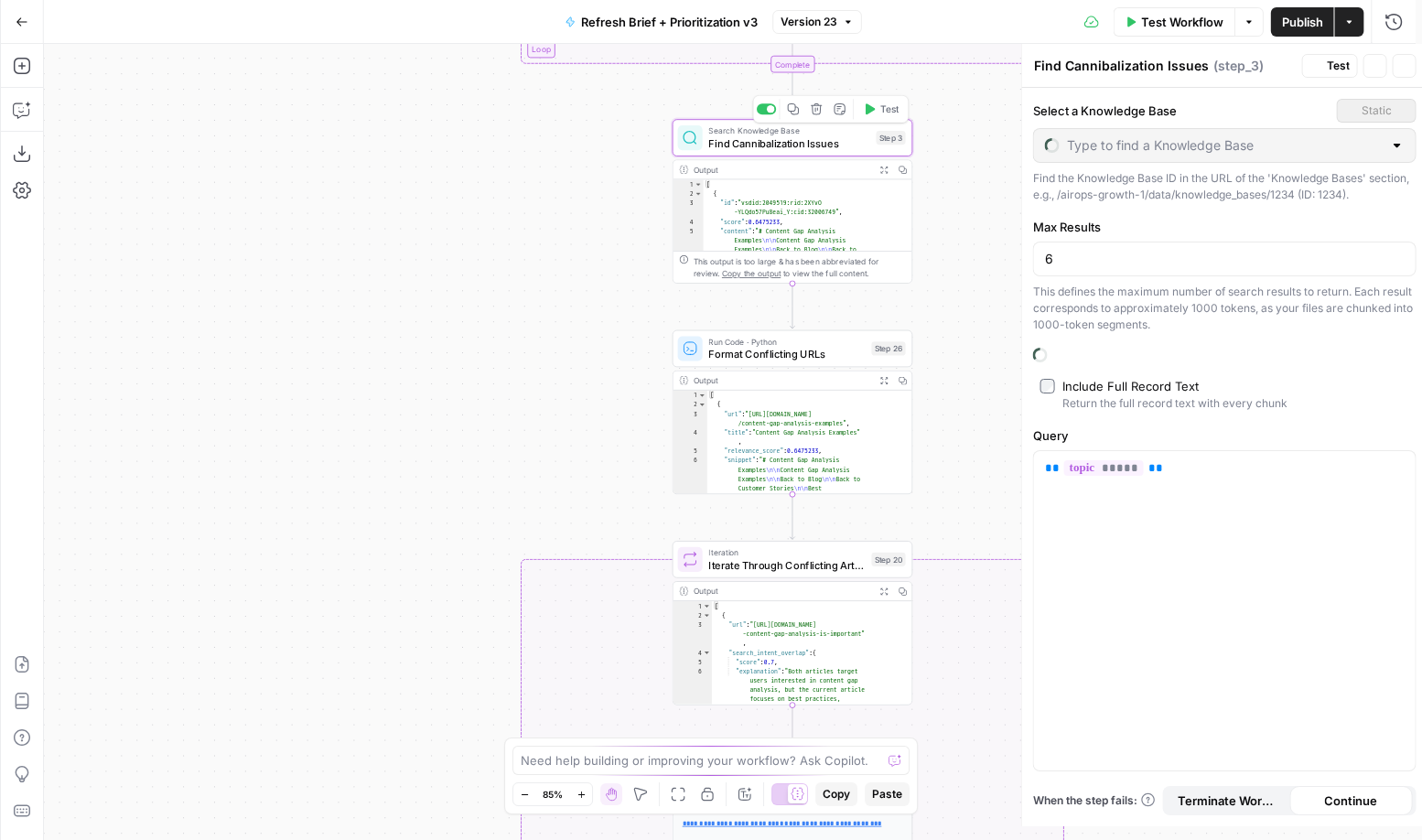 type on "Blog Articles Only [All]" 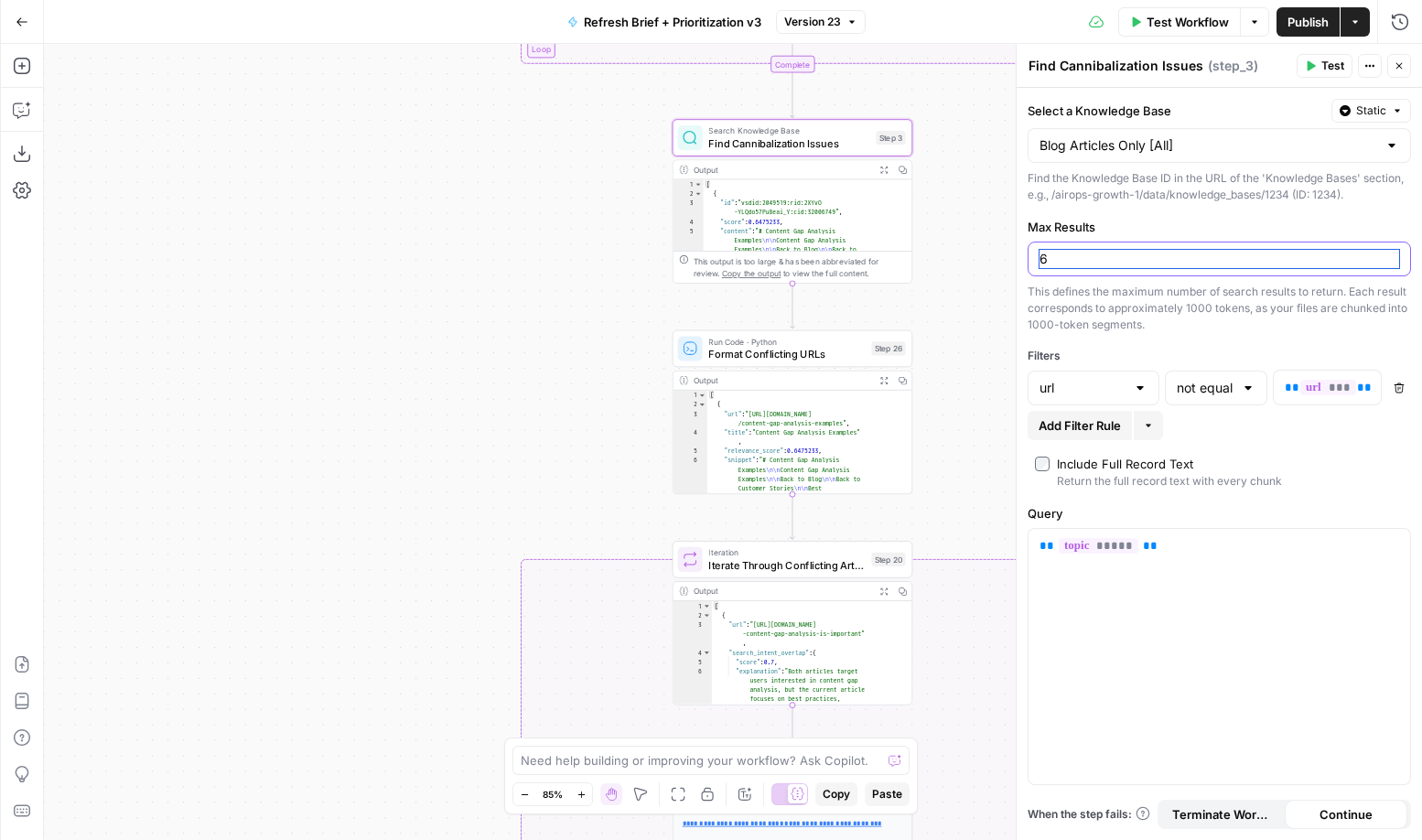 click on "6" at bounding box center (1219, 259) 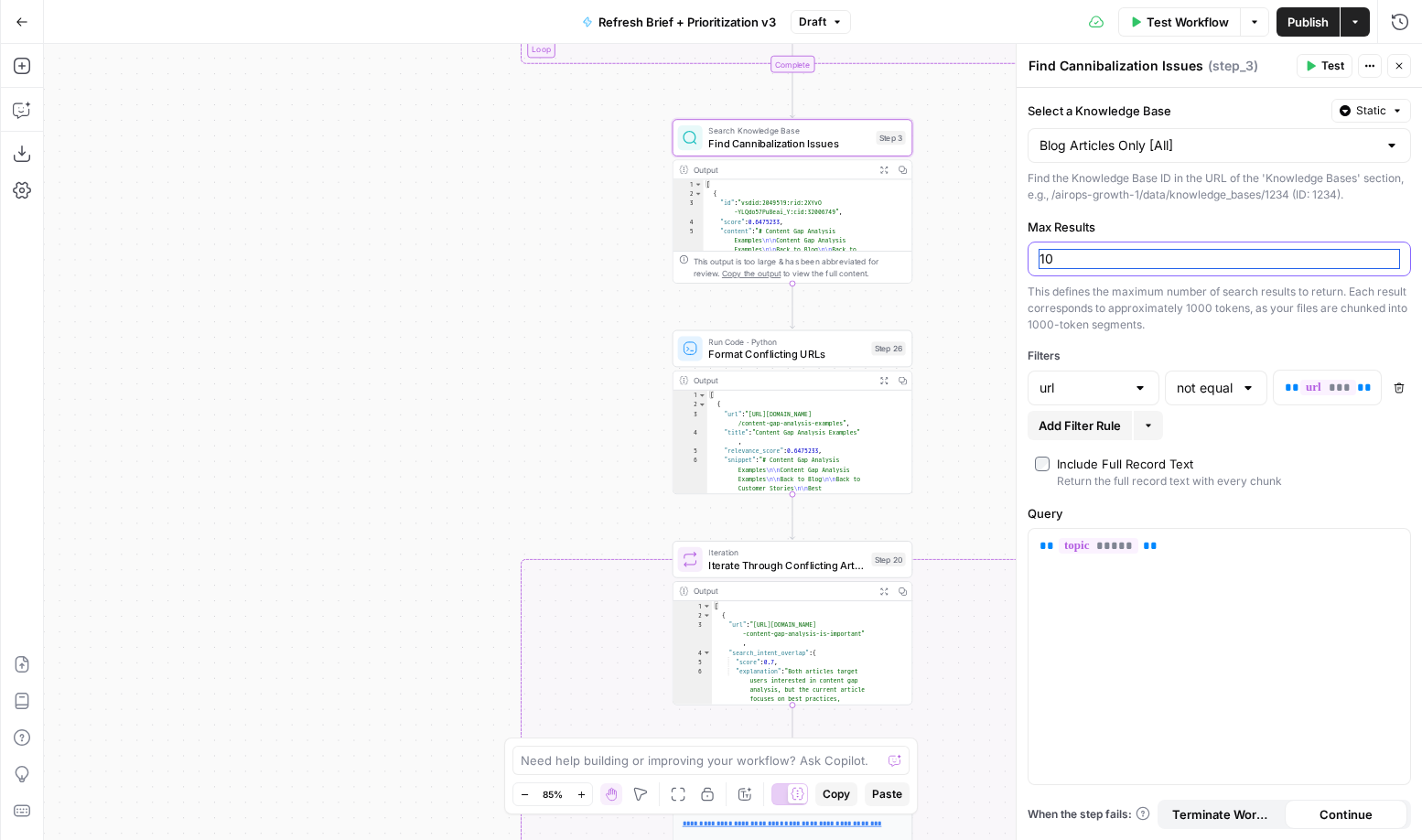 type on "10" 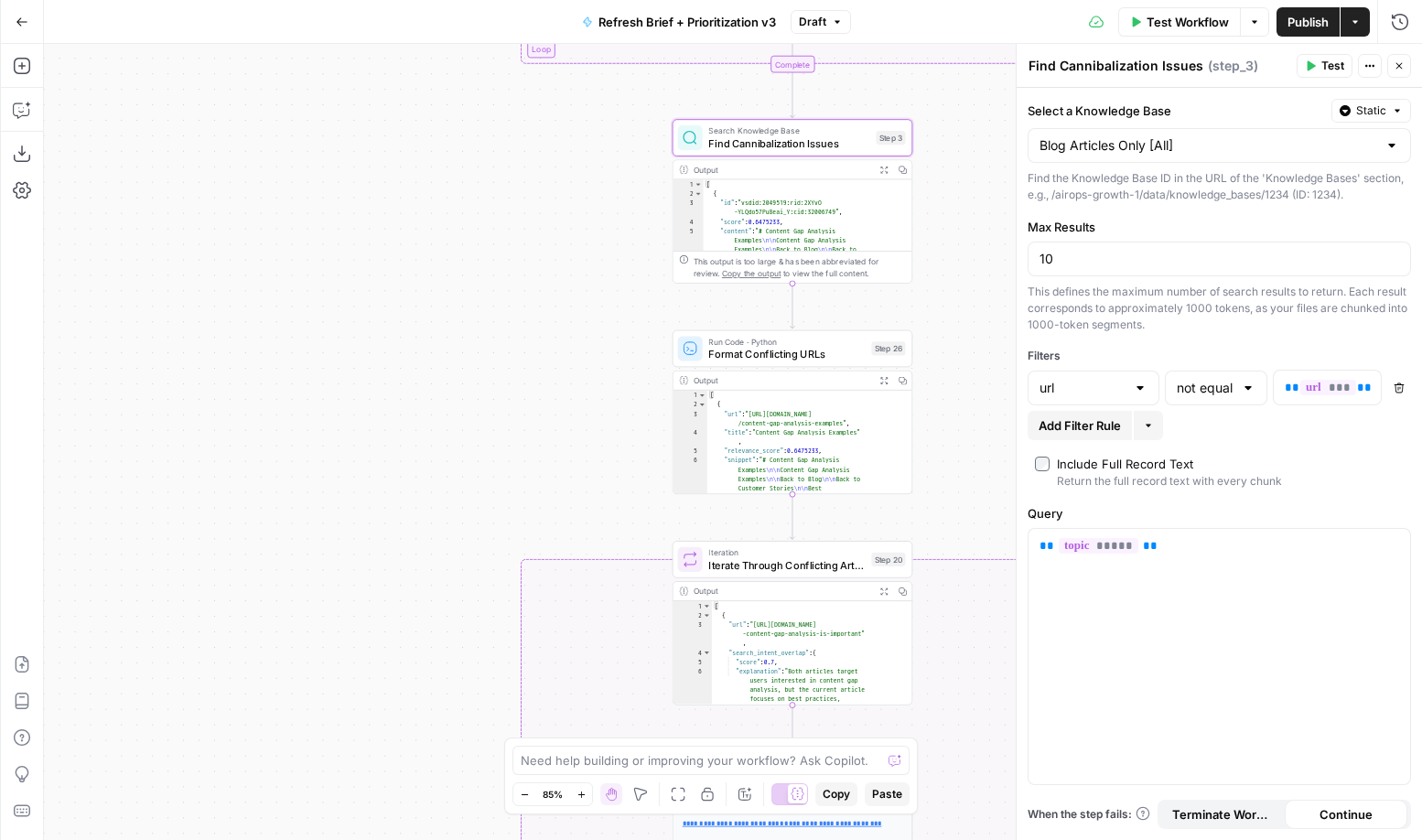 click on "true true false false Workflow Set Inputs Inputs Web Page Scrape Article HTML Scrape Step 54 Output Expand Output Copy This output is too large & has been abbreviated for review.   Copy the output   to view the full content. Run Code · Python Extract Headers from HTML Step 53 Output Expand Output Copy 1 2 3 4 5 6 7 8 9 10 11 {    "title" :  "Why Content Gap Analysis Is         Important" ,    "headers" :  [      {         "level" :  2 ,         "text" :  "What is Content Gap Analysis            ?"      } ,      {         "level" :  2 ,         "text" :  "Types of Content Gaps"      } ,     Integration Google Search Console Integration Step 55 Output Expand Output Copy 1 2 3 4 5 6 7 8 9 10 11 {    "queries" :  [      {         "query" :  "why content gap analysis is             important" ,         "clicks" :  0 ,         "impressions" :  185 ,         "ctr" :  0 ,         "position" :  18.335      } ,      {         "query" :  "content gap analysis             benefits"" at bounding box center [733, 442] 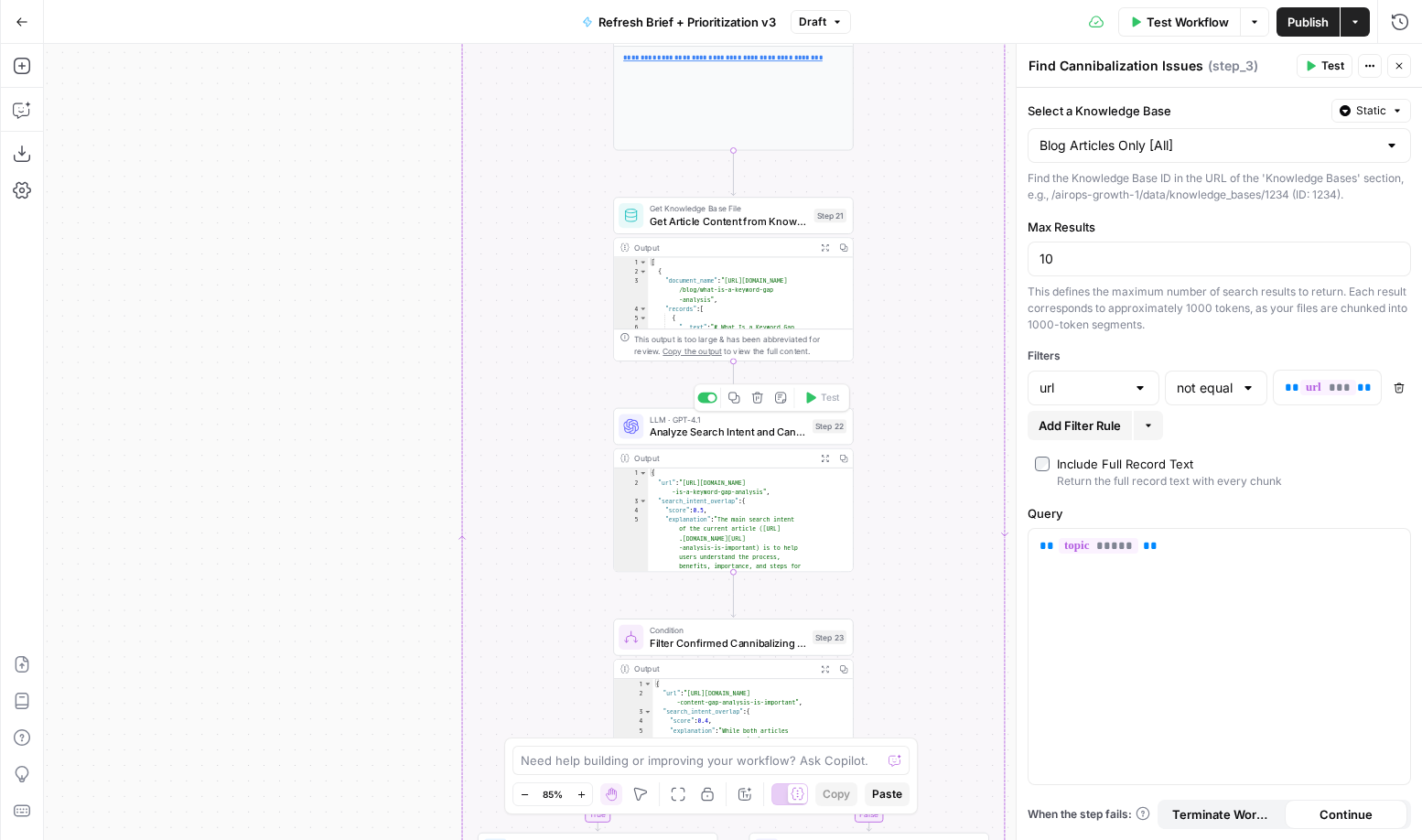 click on "LLM · GPT-4.1" at bounding box center [727, 420] 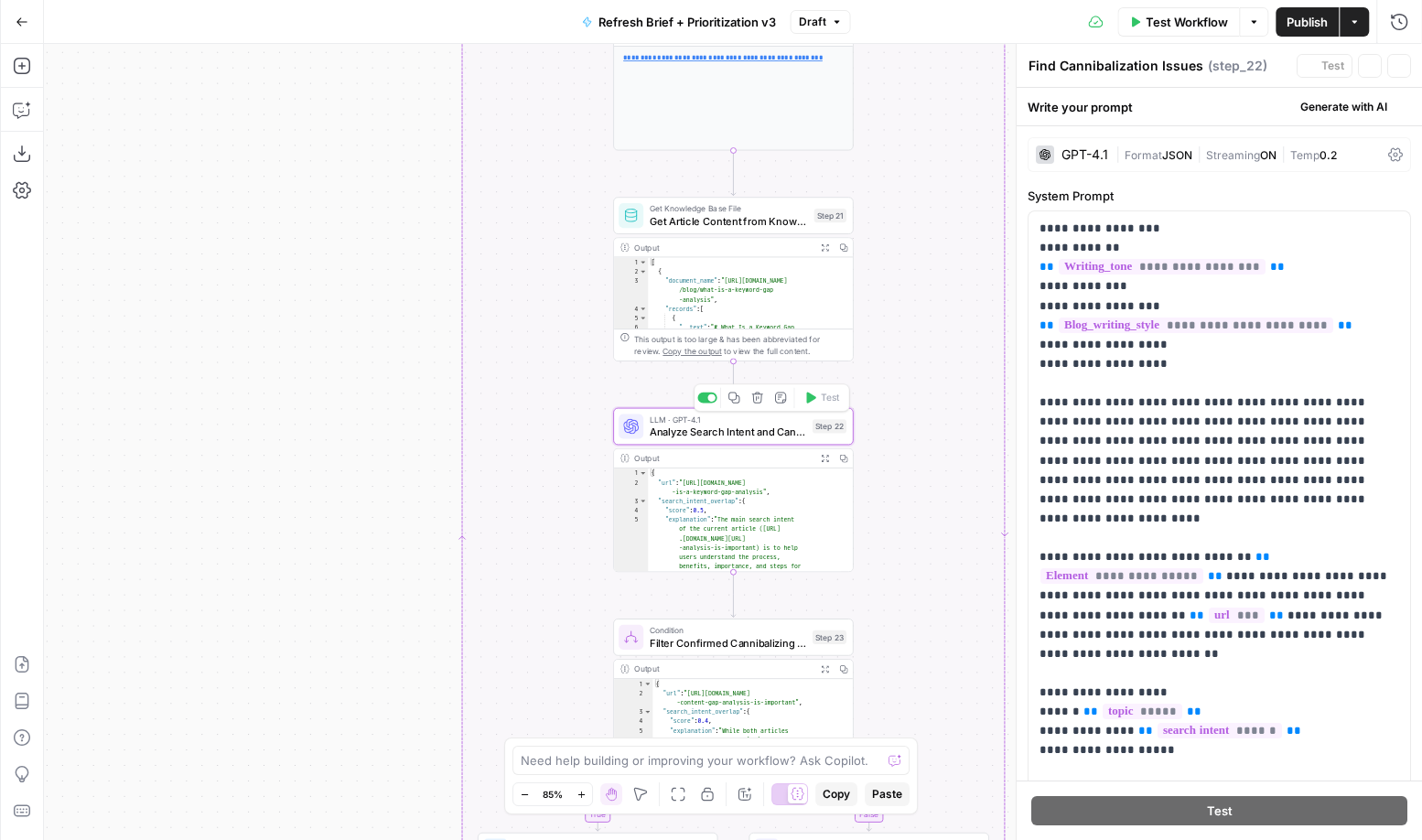 type on "Analyze Search Intent and Cannibalization" 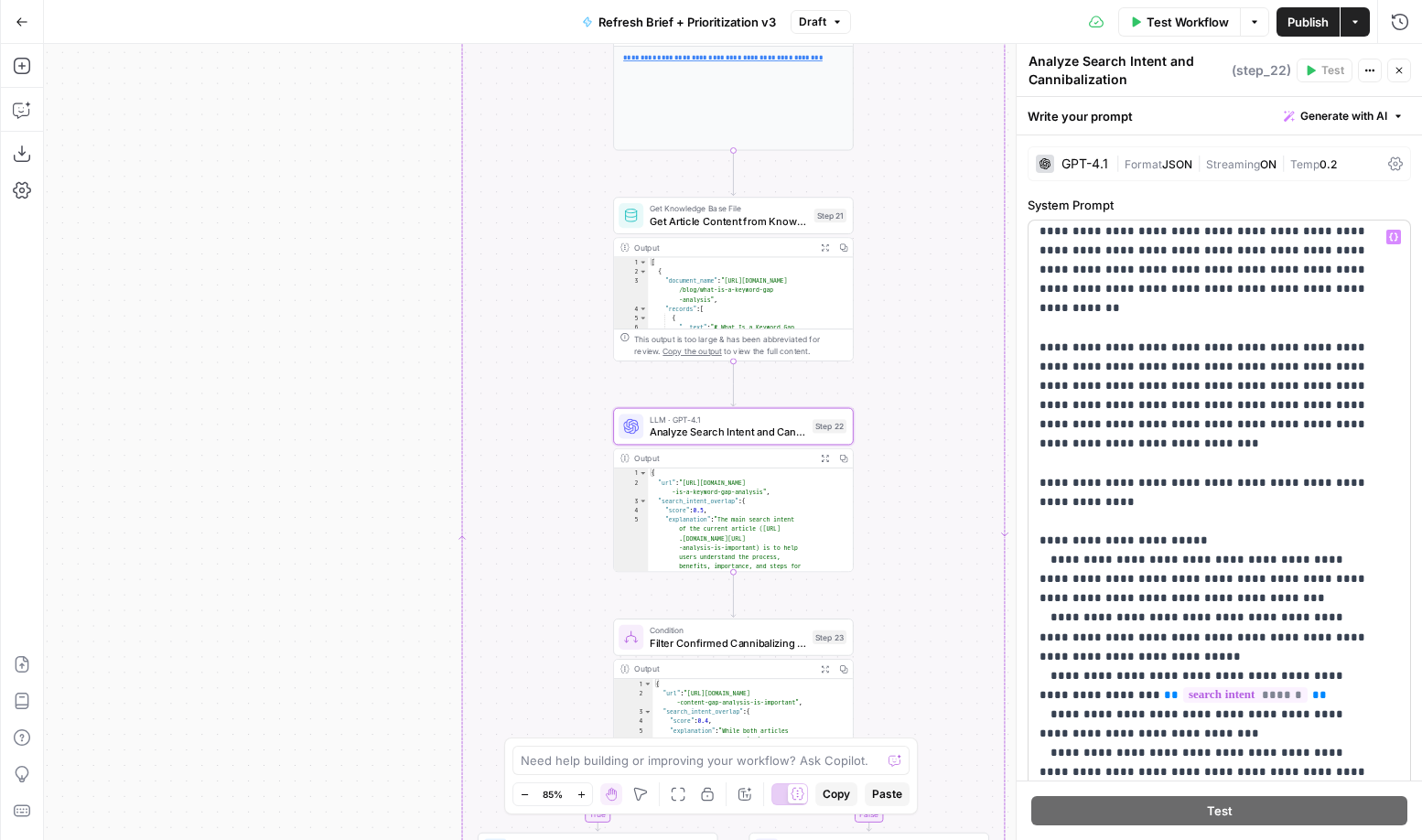 scroll, scrollTop: 657, scrollLeft: 0, axis: vertical 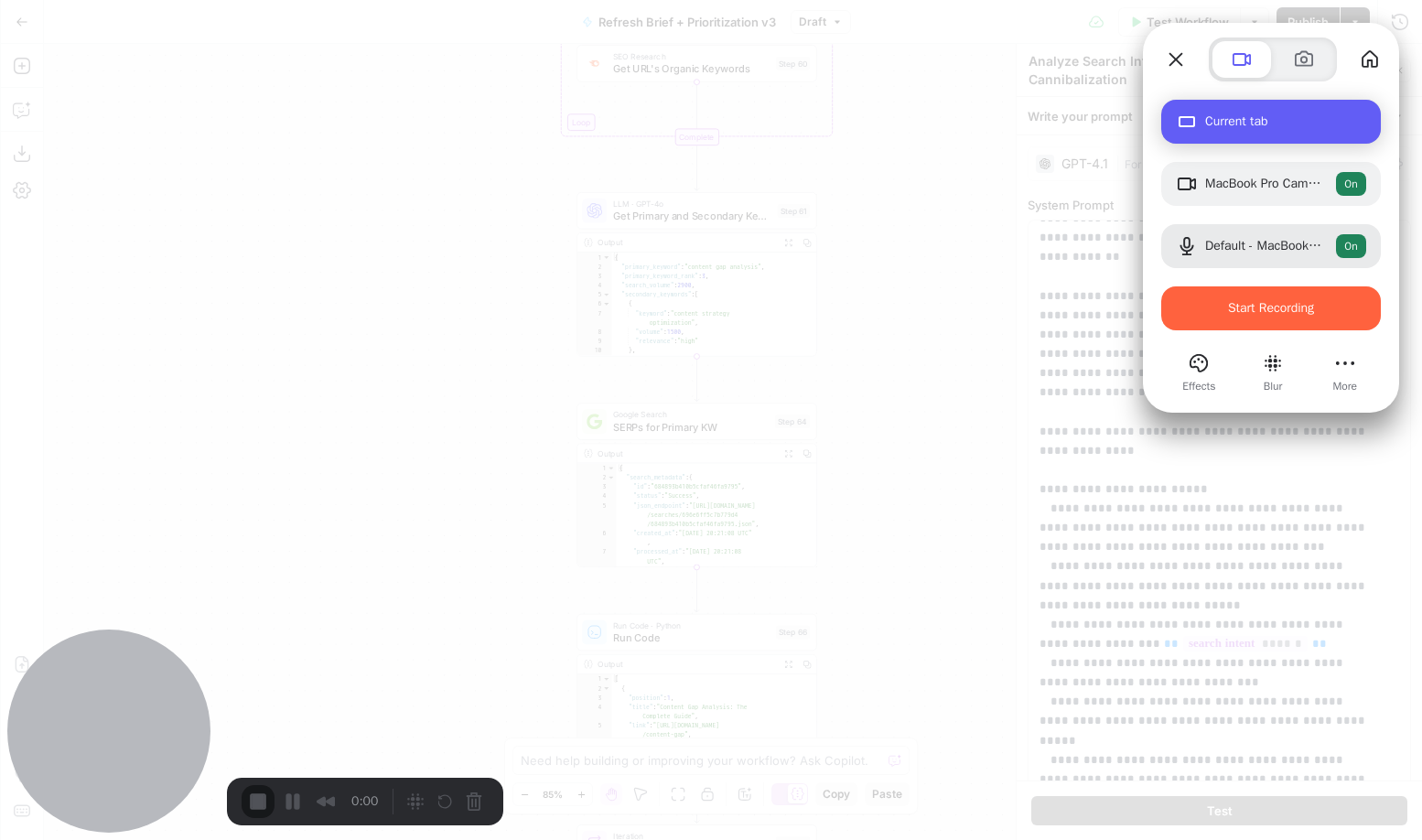 click at bounding box center [1190, 122] 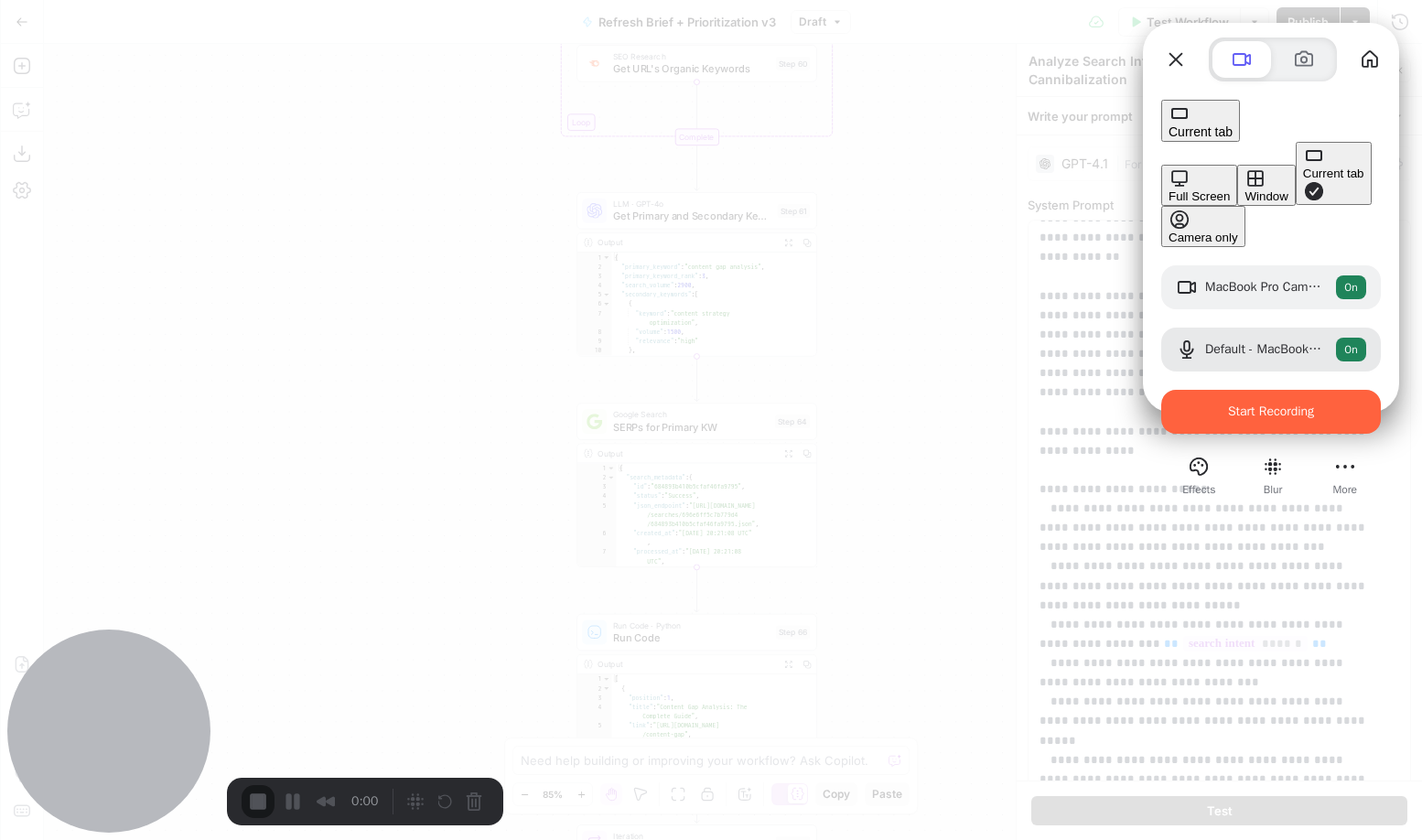 click at bounding box center [711, 420] 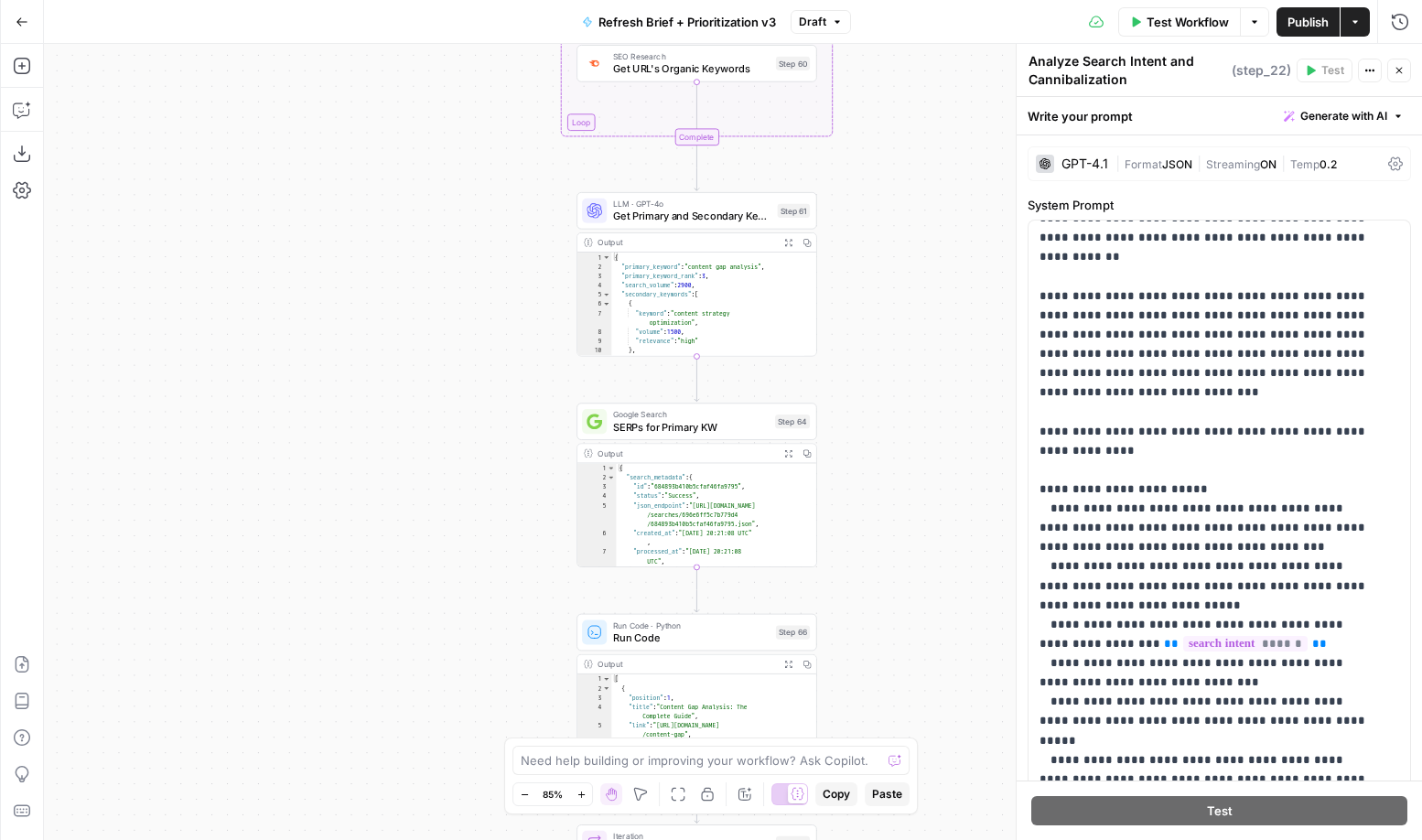 scroll, scrollTop: 2655, scrollLeft: 0, axis: vertical 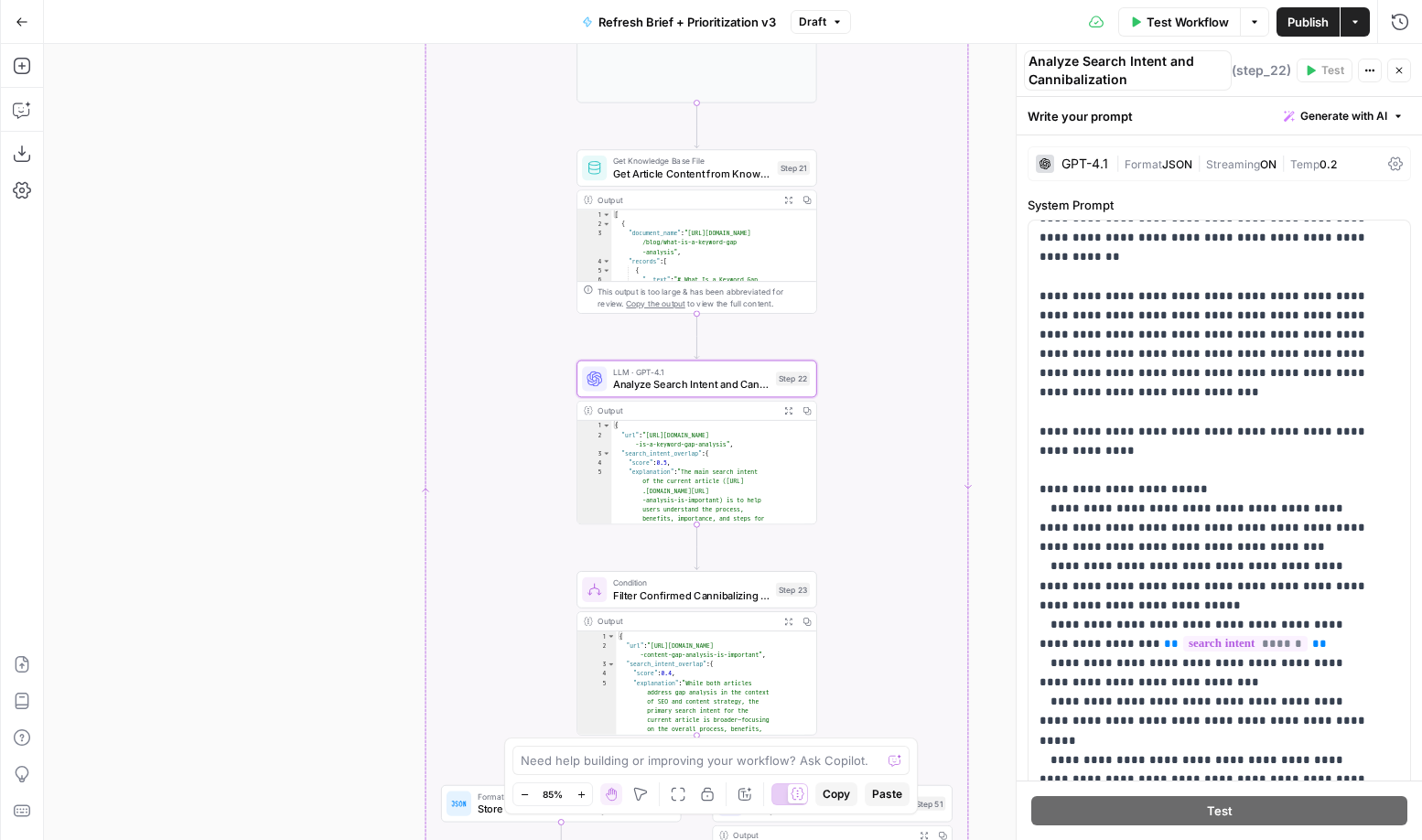 click on "Close" at bounding box center (1399, 70) 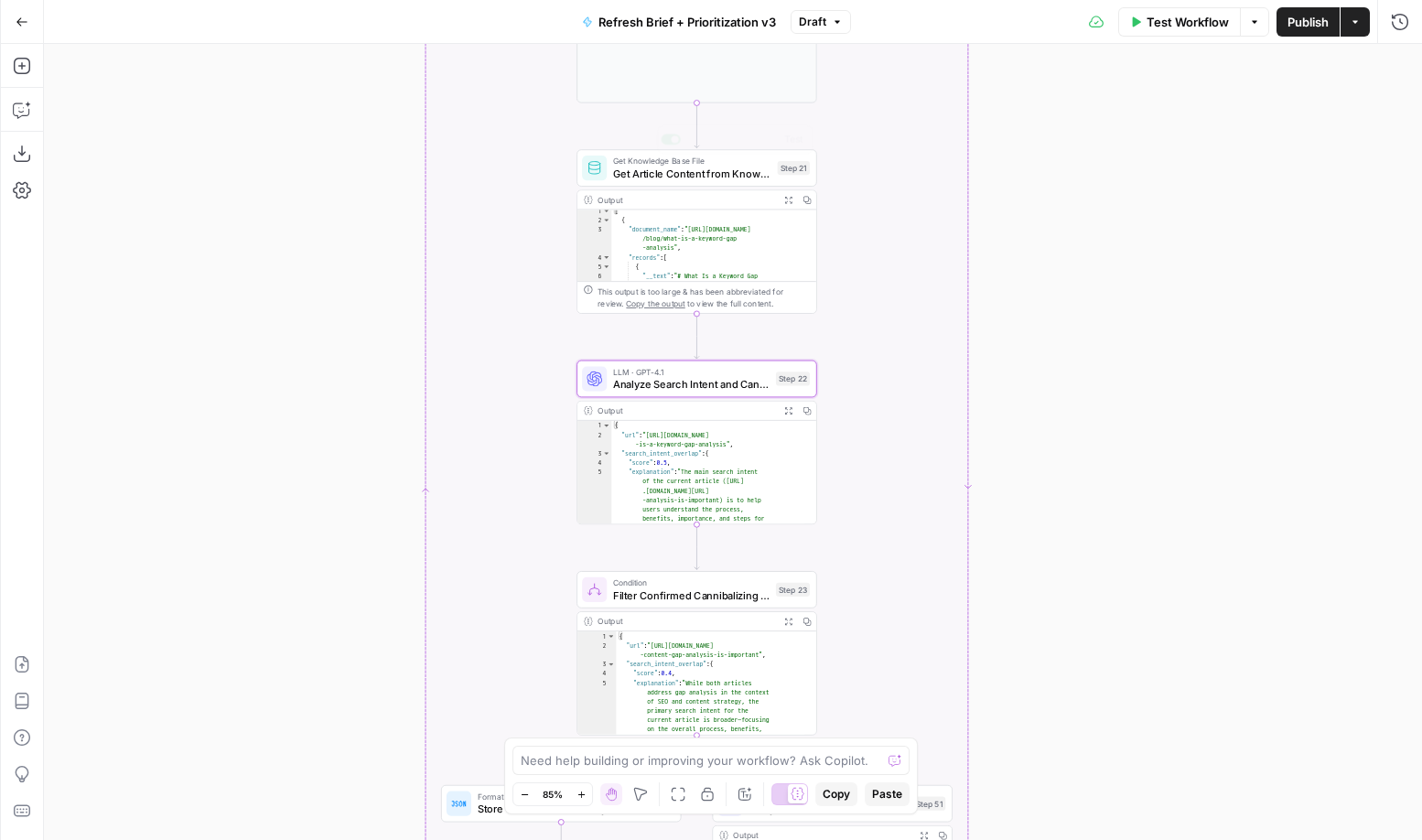 scroll, scrollTop: 5, scrollLeft: 0, axis: vertical 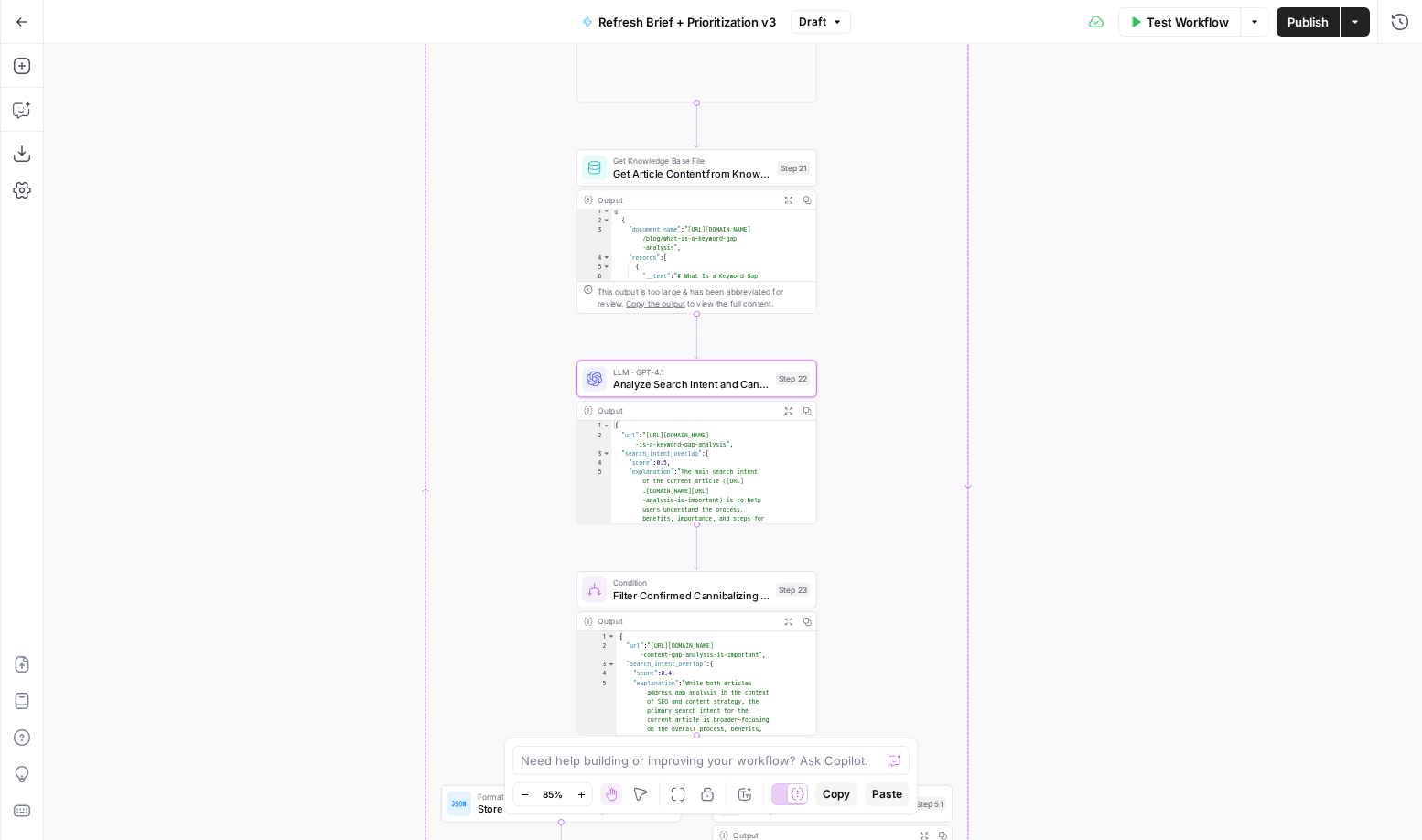 click on "true true false false Workflow Set Inputs Inputs Web Page Scrape Article HTML Scrape Step 54 Output Expand Output Copy This output is too large & has been abbreviated for review.   Copy the output   to view the full content. Run Code · Python Extract Headers from HTML Step 53 Output Expand Output Copy 1 2 3 4 5 6 7 8 9 10 11 {    "title" :  "Why Content Gap Analysis Is         Important" ,    "headers" :  [      {         "level" :  2 ,         "text" :  "What is Content Gap Analysis            ?"      } ,      {         "level" :  2 ,         "text" :  "Types of Content Gaps"      } ,     Integration Google Search Console Integration Step 55 Output Expand Output Copy 1 2 3 4 5 6 7 8 9 10 11 {    "queries" :  [      {         "query" :  "why content gap analysis is             important" ,         "clicks" :  0 ,         "impressions" :  185 ,         "ctr" :  0 ,         "position" :  18.335      } ,      {         "query" :  "content gap analysis             benefits"" at bounding box center [733, 442] 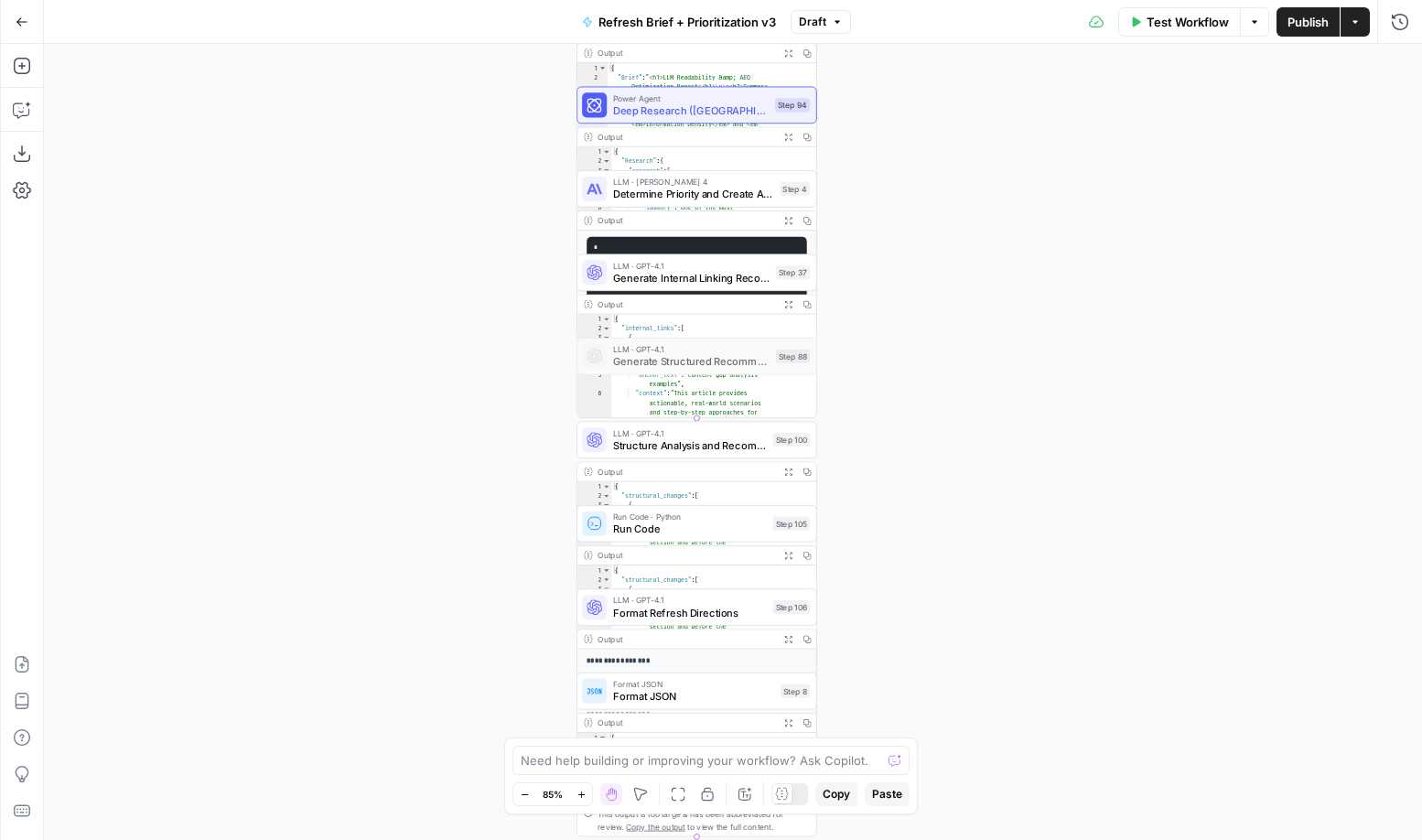 scroll, scrollTop: 1814, scrollLeft: 0, axis: vertical 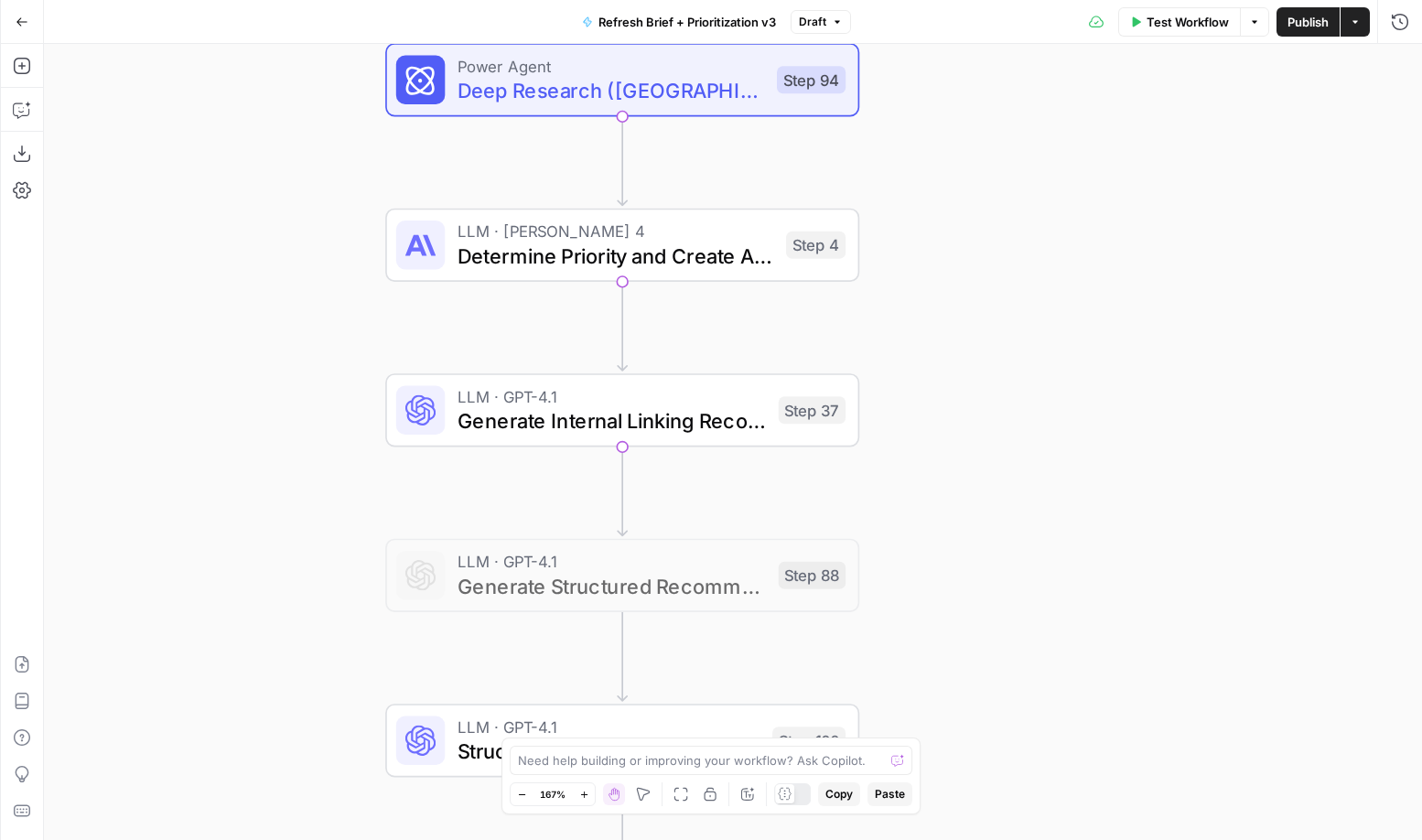 click on "true true false false Workflow Set Inputs Inputs Web Page Scrape Article HTML Scrape Step 54 Run Code · Python Extract Headers from HTML Step 53 Integration Google Search Console Integration Step 55 Run Code · Python Process and sort queries Step 56 Loop Iteration Iteration Step 58 SEO Research Semrush Keyword Overview Step 59 SEO Research Get URL's Organic Keywords Step 60 Complete LLM · GPT-4o Get Primary and Secondary Keywords Step 61 Google Search SERPs for Primary KW Step 64 Run Code · Python Run Code Step 66 Loop Iteration Loop Through Each Top Ranking Article Step 67 Web Page Scrape Scrape URL Step 68 Condition Conditional Step 69 Run Code · JavaScript Extract Title and Headers Step 70 SEO Research Get URL Keywords Step 72 Complete Search Knowledge Base Find Cannibalization Issues Step 3 Run Code · Python Format Conflicting URLs Step 26 Loop Iteration Iterate Through Conflicting Articles Step 20 Run Code · Python Debug URL Format Step 40 Get Knowledge Base File Step 21 LLM · GPT-4.1 Step 22 End" at bounding box center (733, 442) 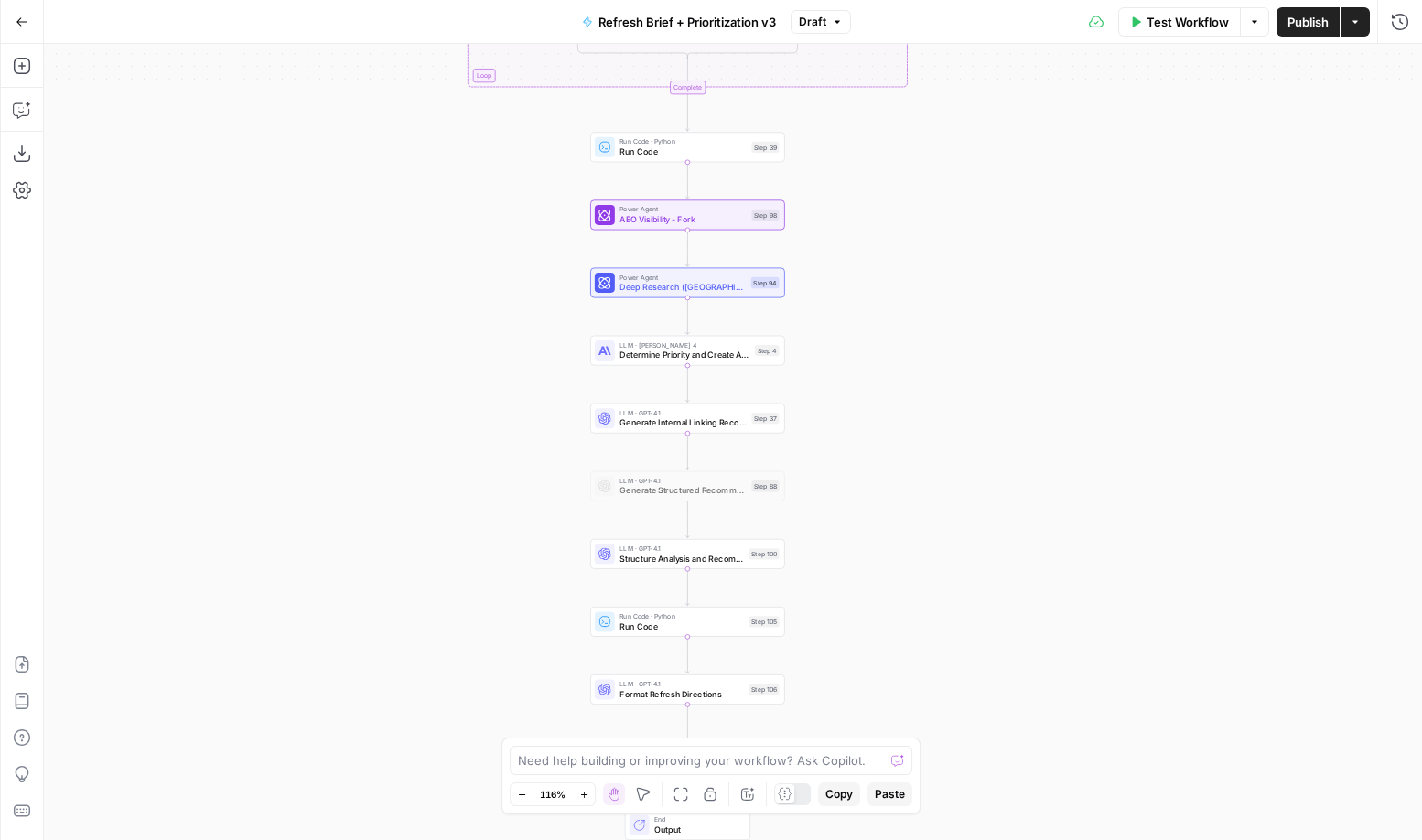 scroll, scrollTop: 731, scrollLeft: 0, axis: vertical 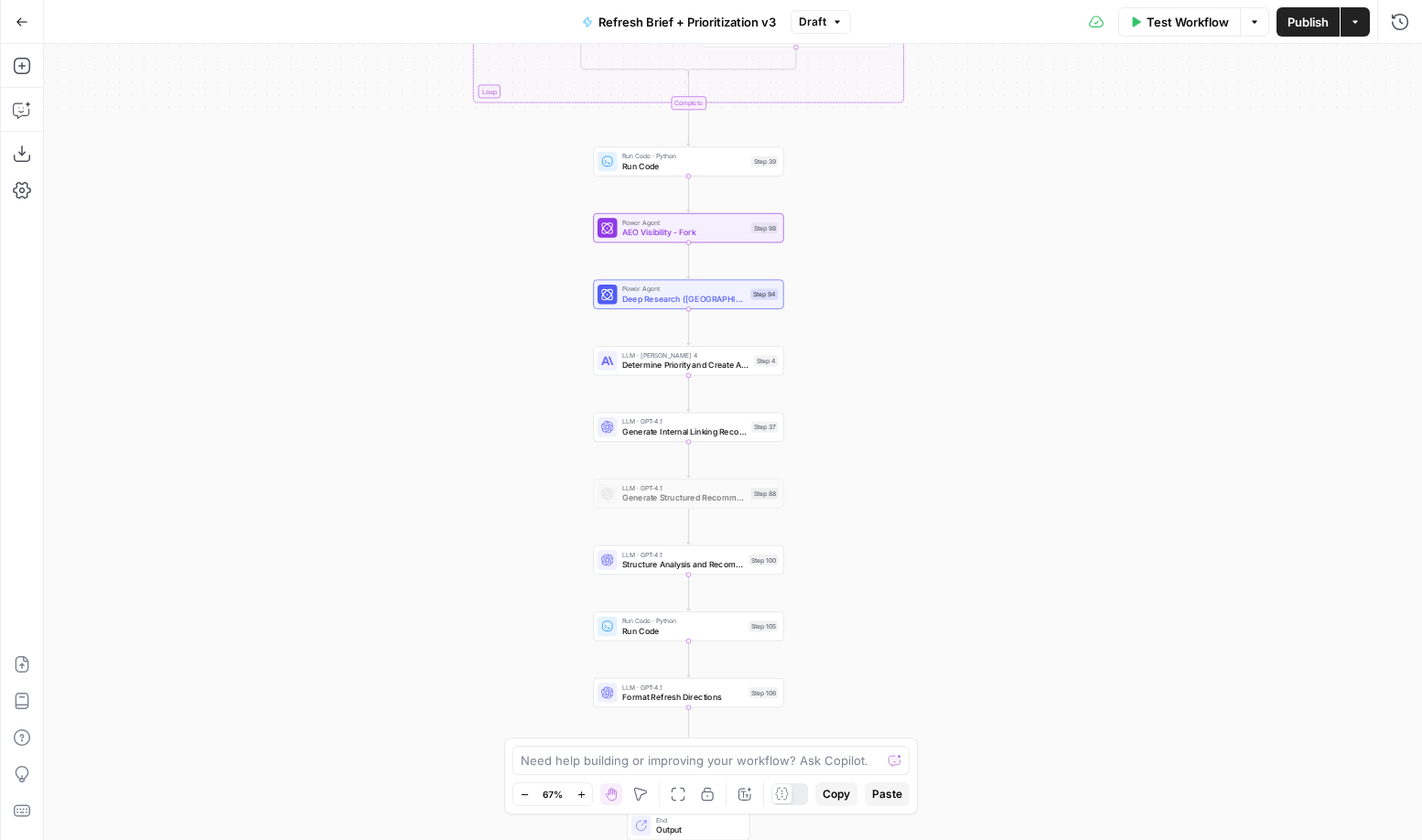 drag, startPoint x: 927, startPoint y: 275, endPoint x: 968, endPoint y: 468, distance: 197.30687 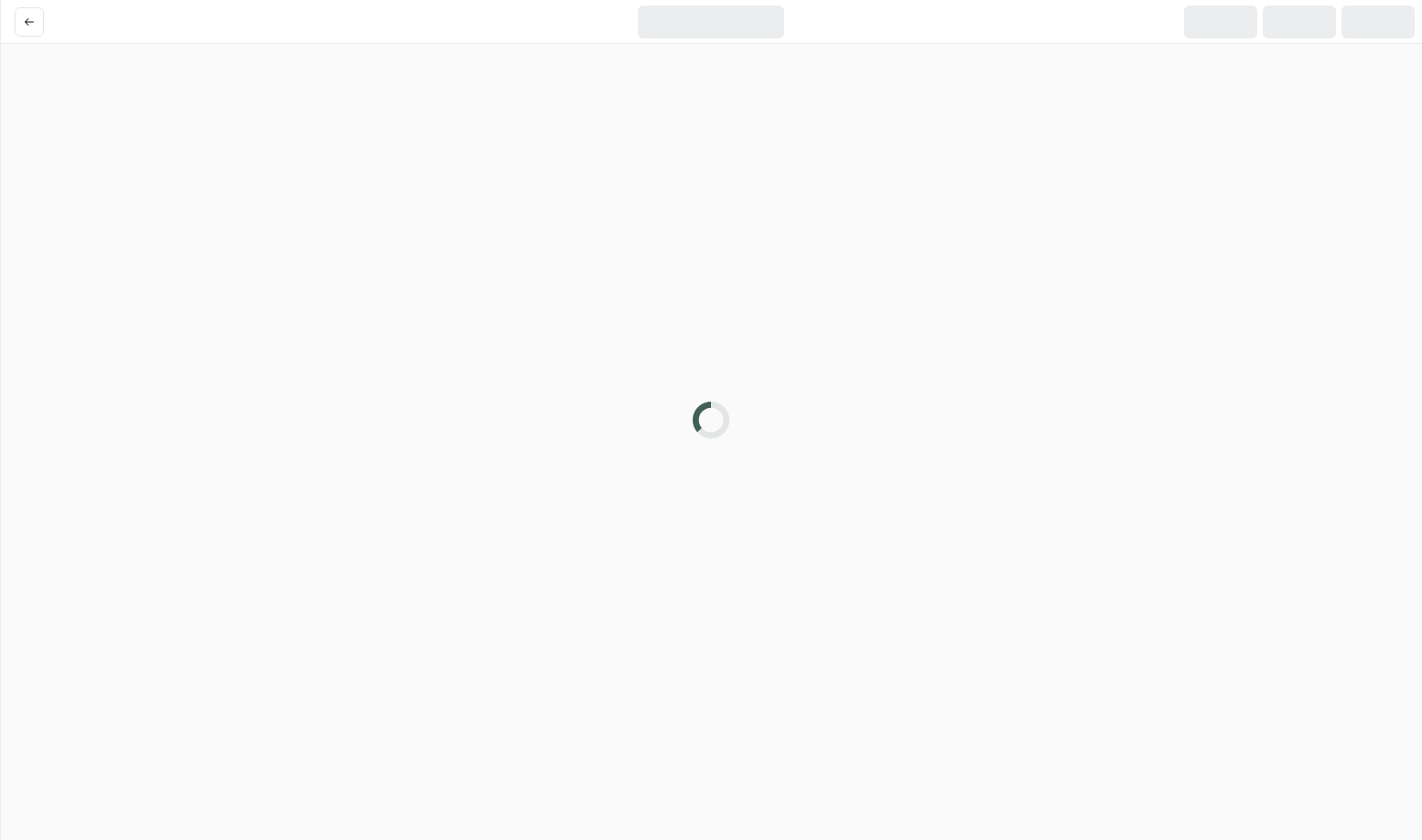 scroll, scrollTop: 0, scrollLeft: 0, axis: both 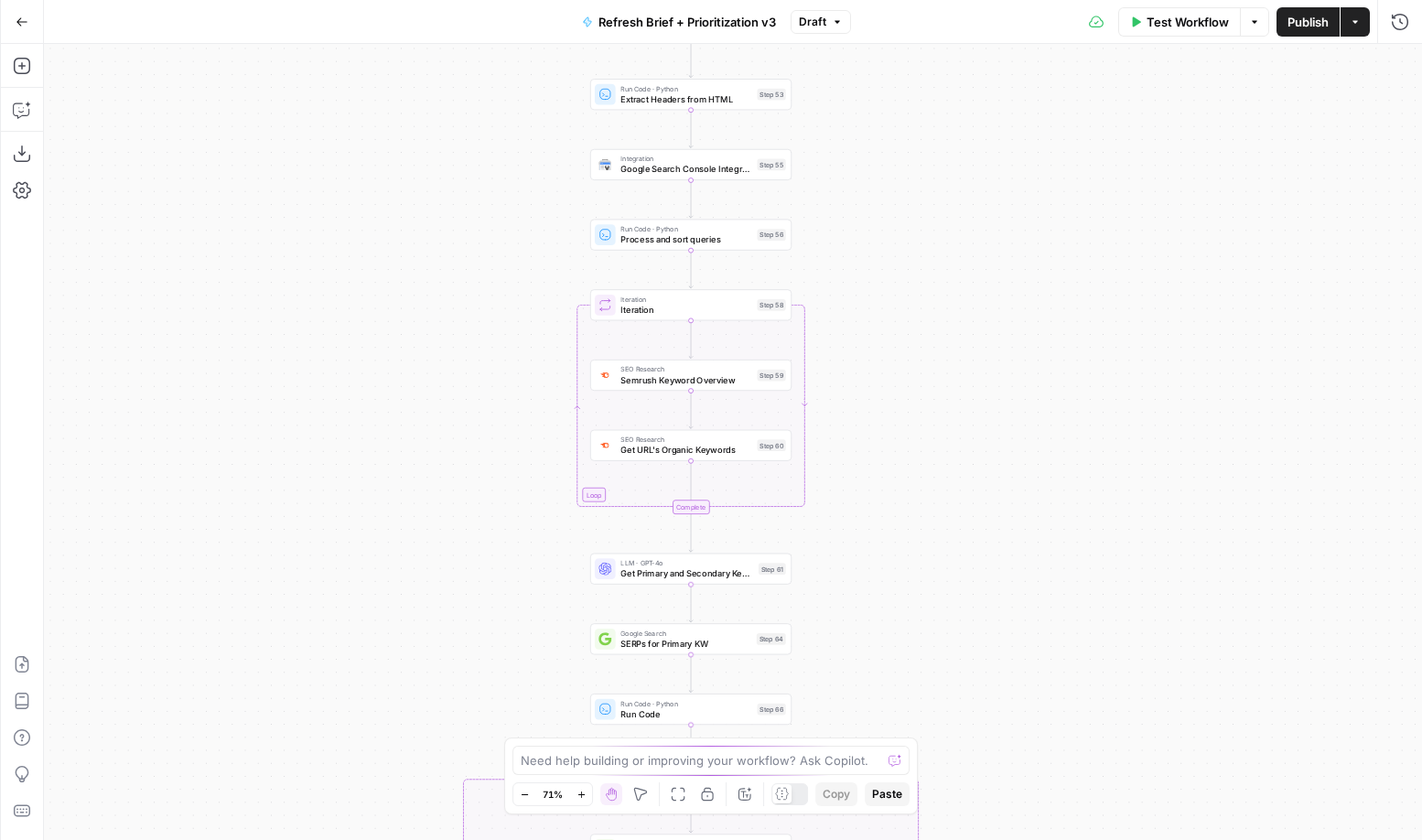 click on "Get Primary and Secondary Keywords" at bounding box center (686, 574) 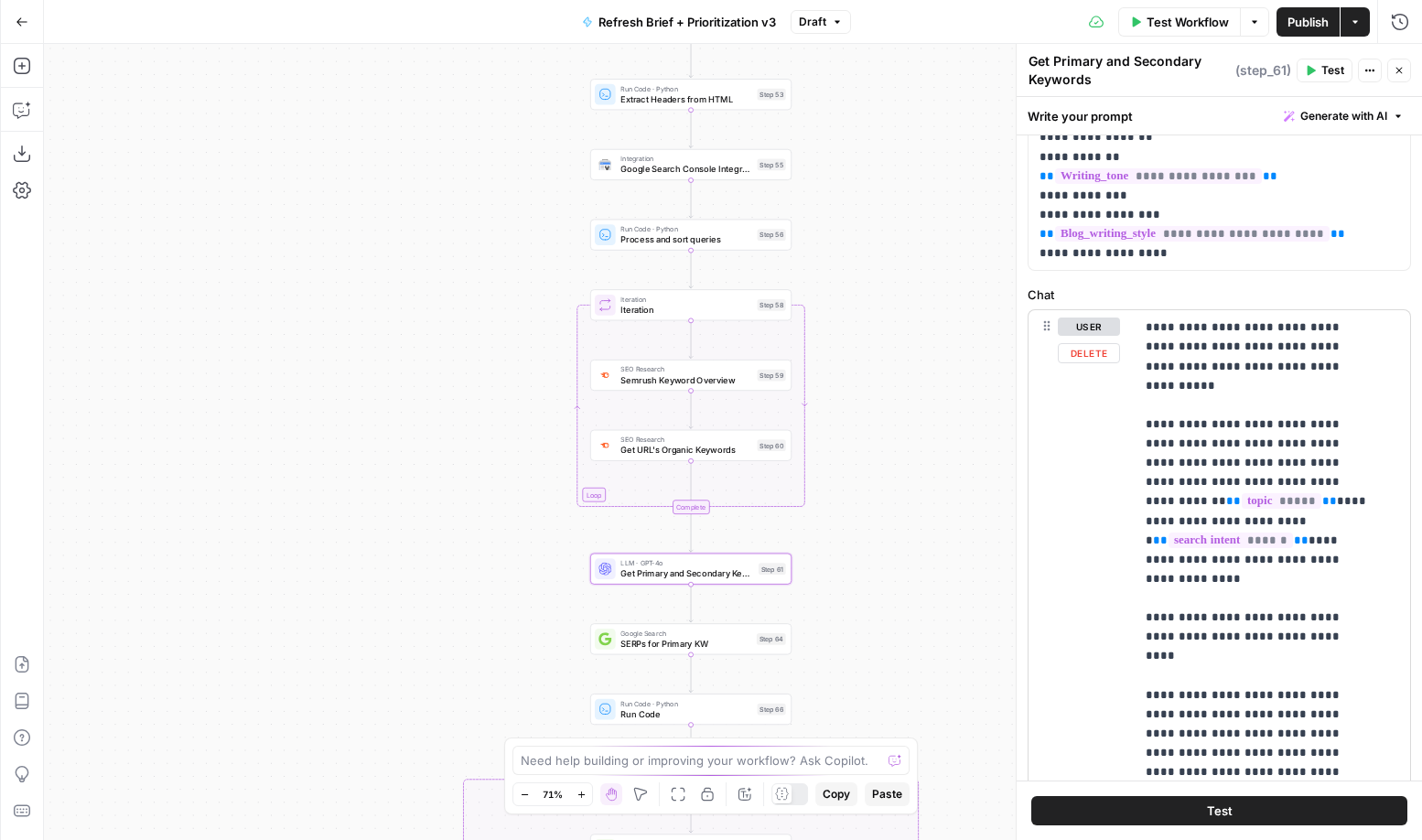 scroll, scrollTop: 316, scrollLeft: 0, axis: vertical 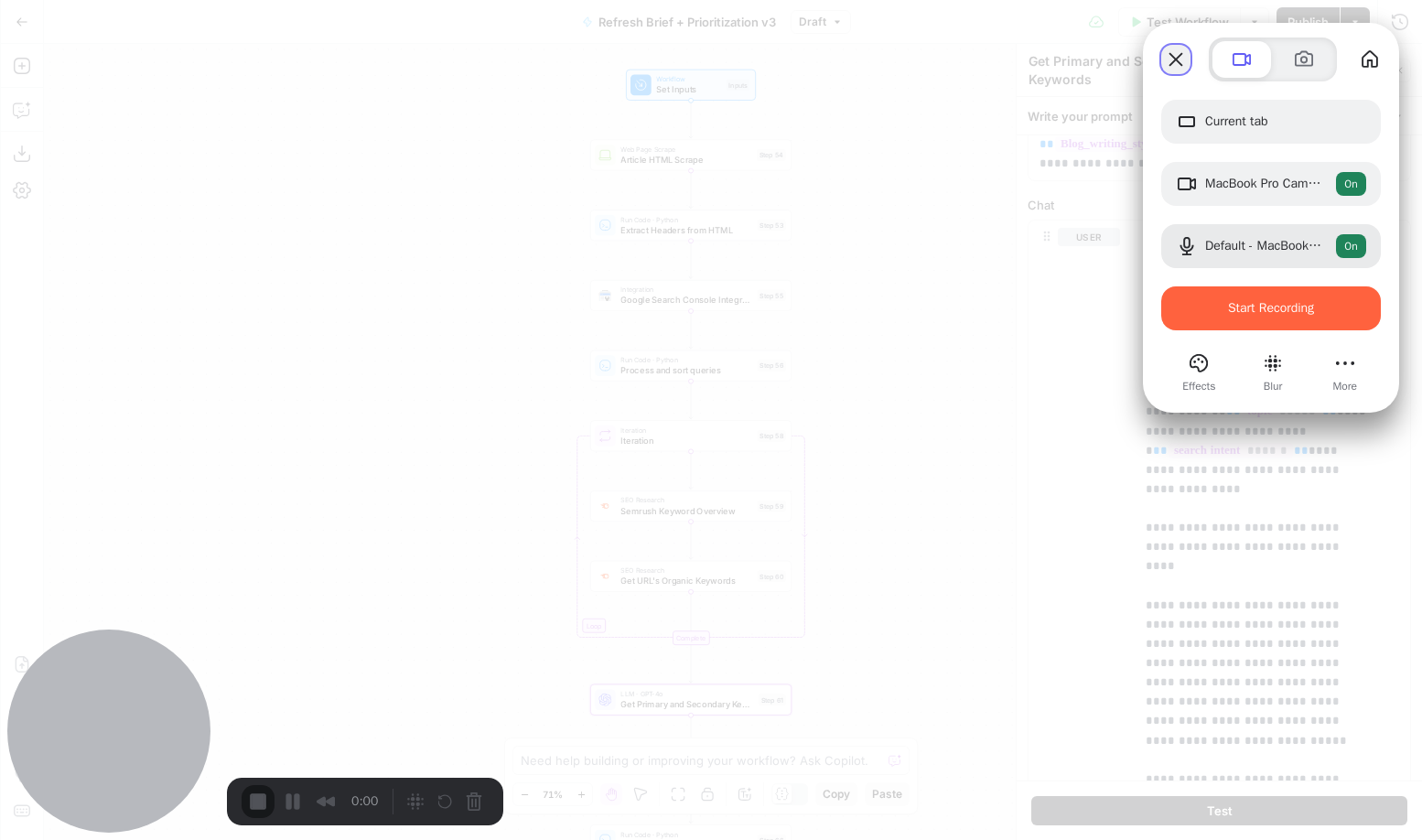 click at bounding box center (1176, 59) 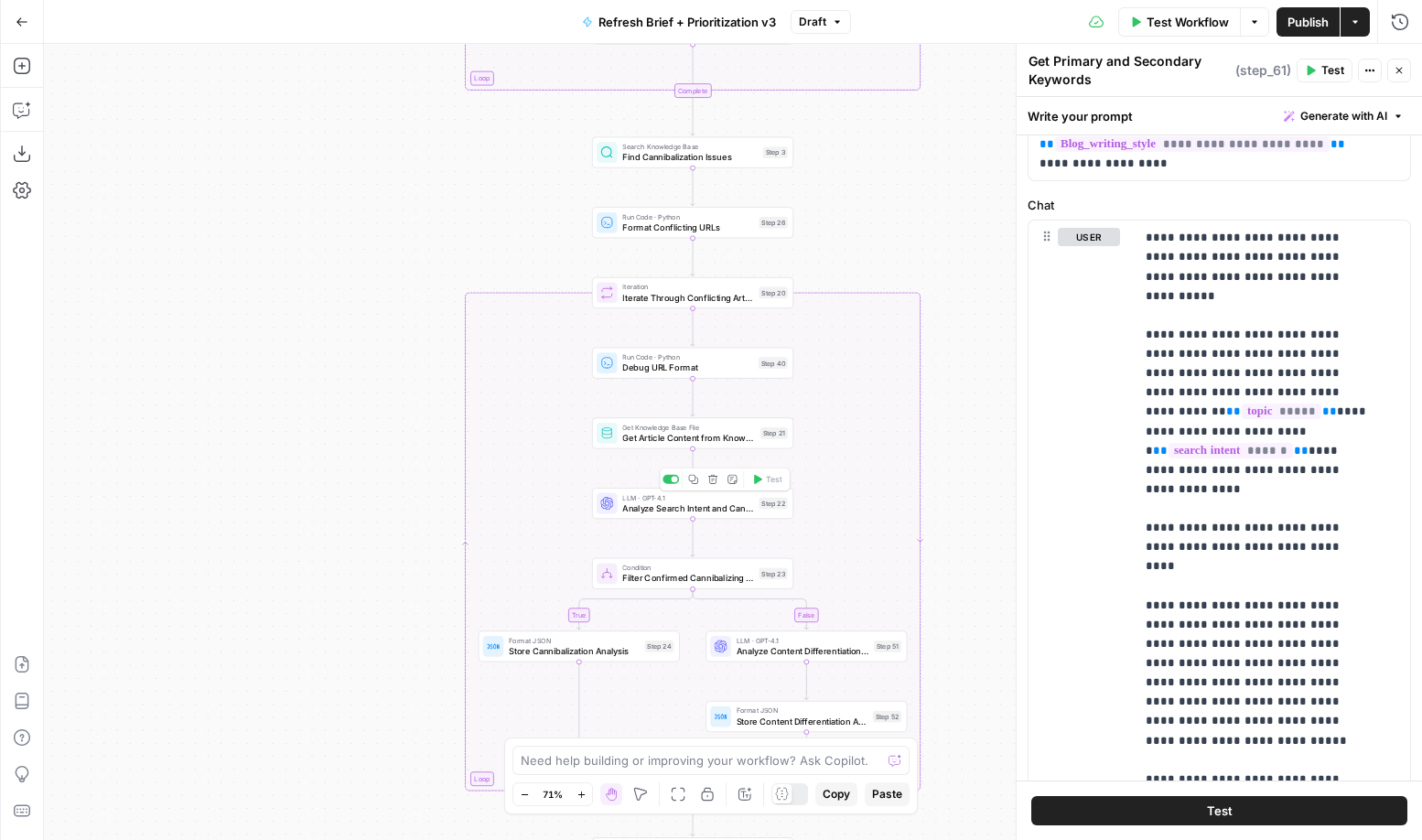 click on "Analyze Search Intent and Cannibalization" at bounding box center (687, 508) 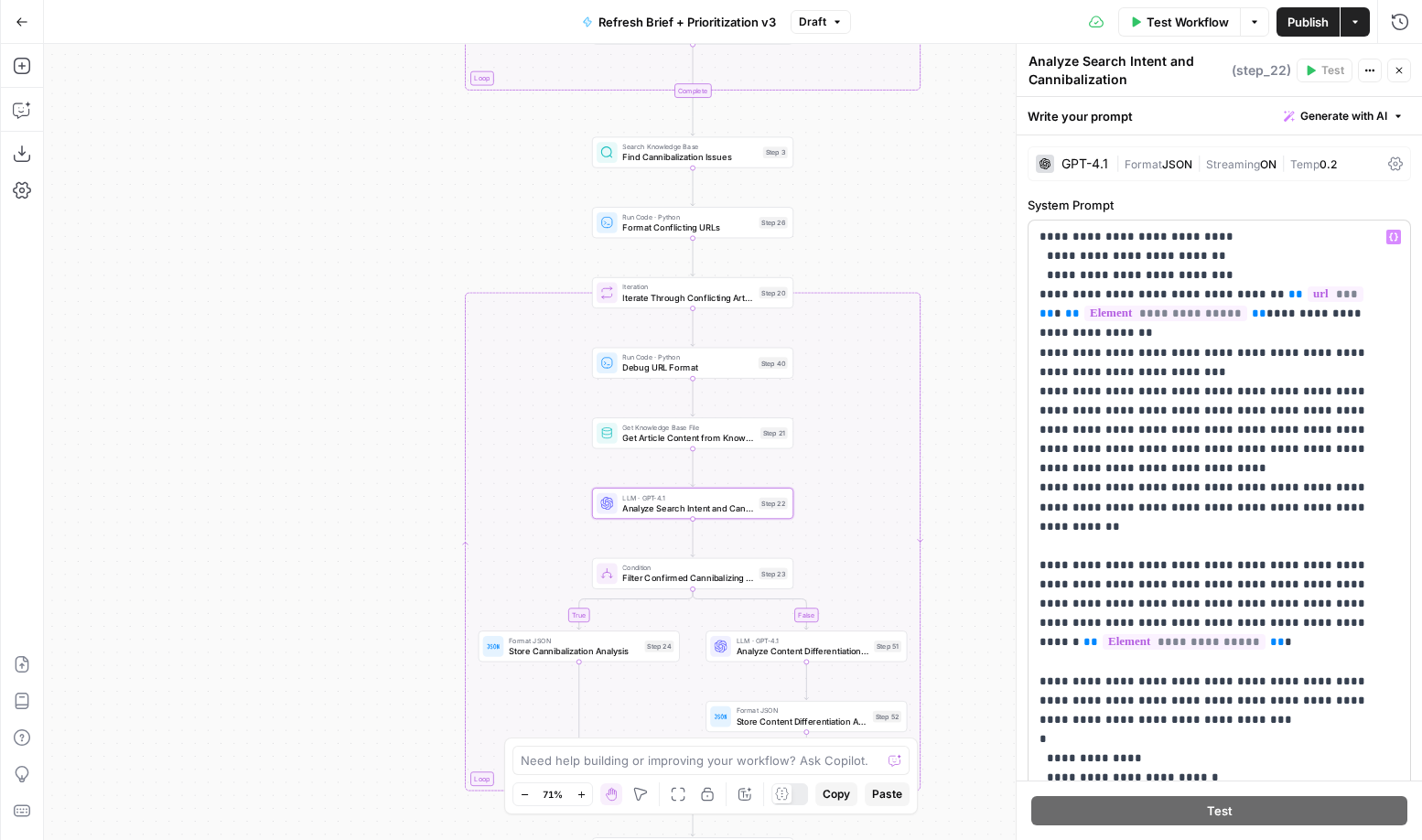 scroll, scrollTop: 2536, scrollLeft: 0, axis: vertical 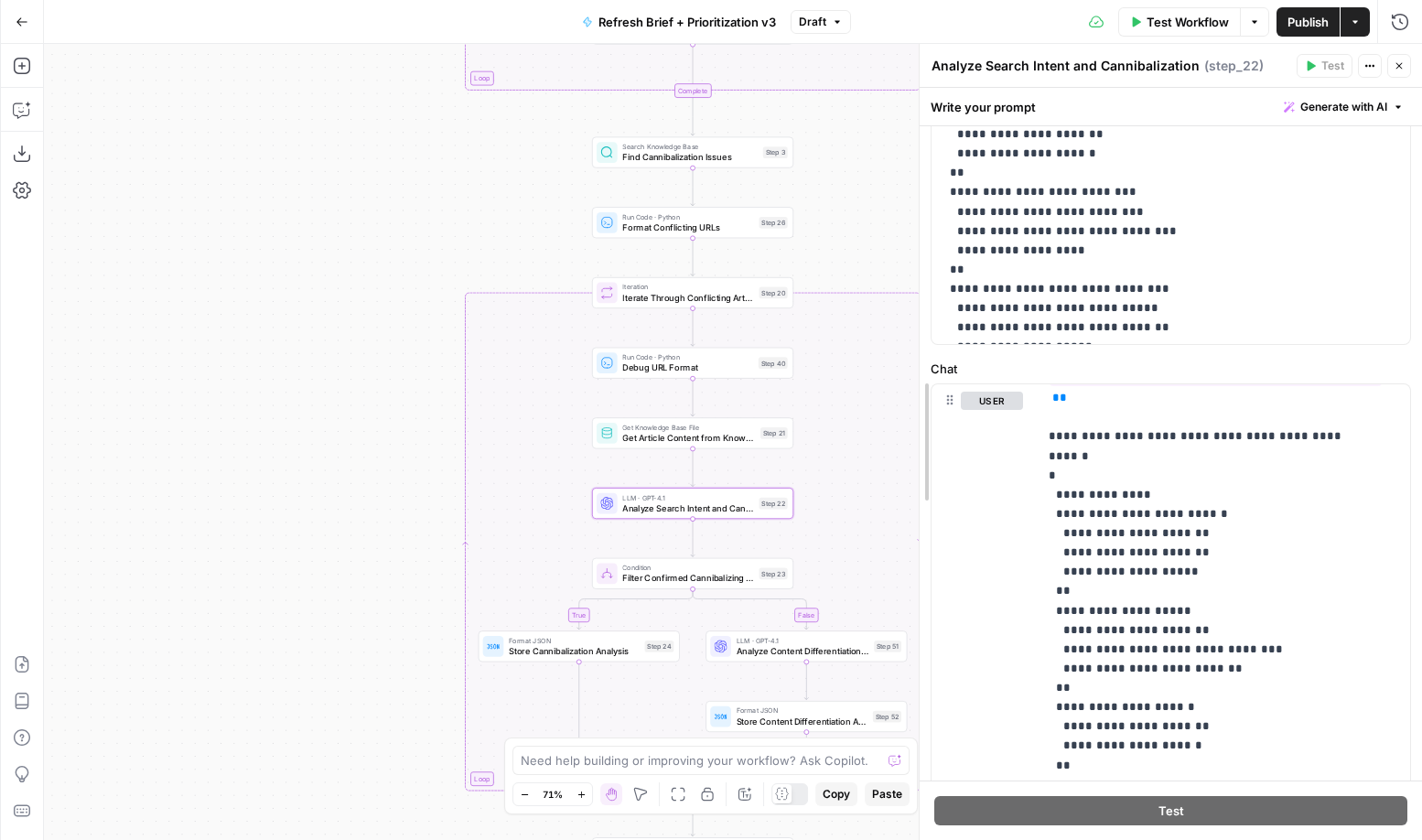 drag, startPoint x: 1009, startPoint y: 309, endPoint x: 916, endPoint y: 306, distance: 93.0484 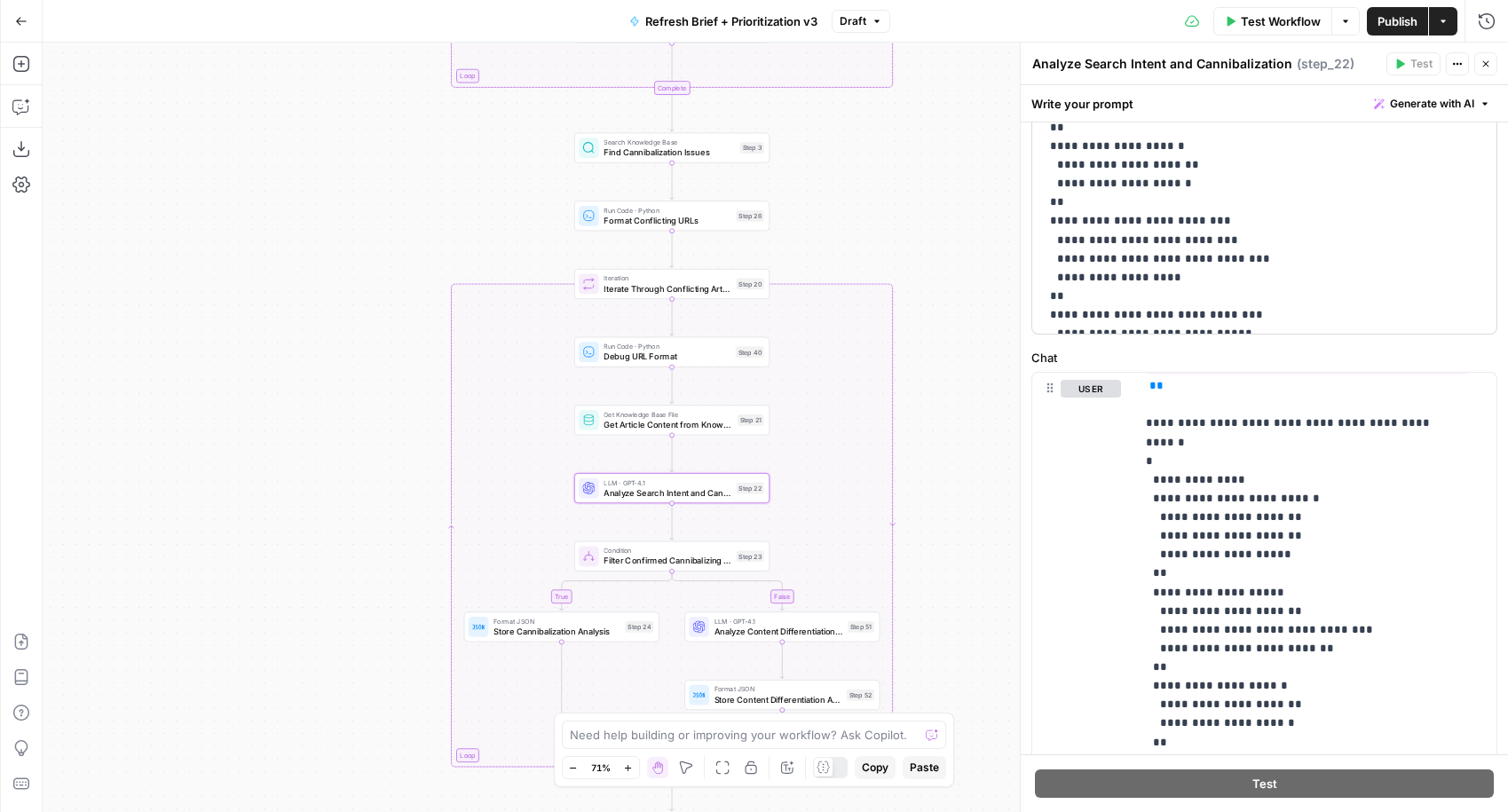 scroll, scrollTop: 2046, scrollLeft: 0, axis: vertical 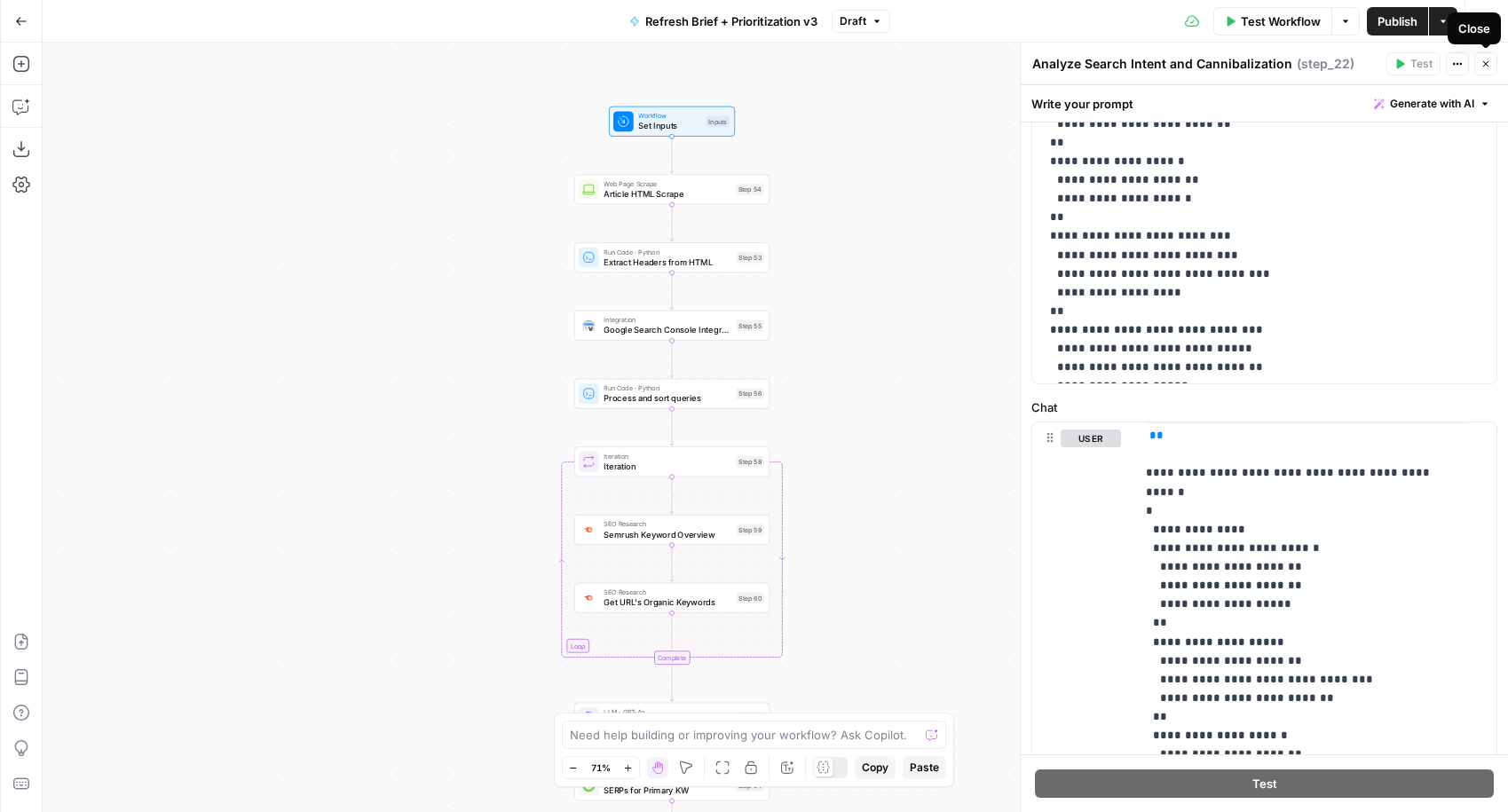 drag, startPoint x: 1487, startPoint y: 61, endPoint x: 1441, endPoint y: 51, distance: 47.074409 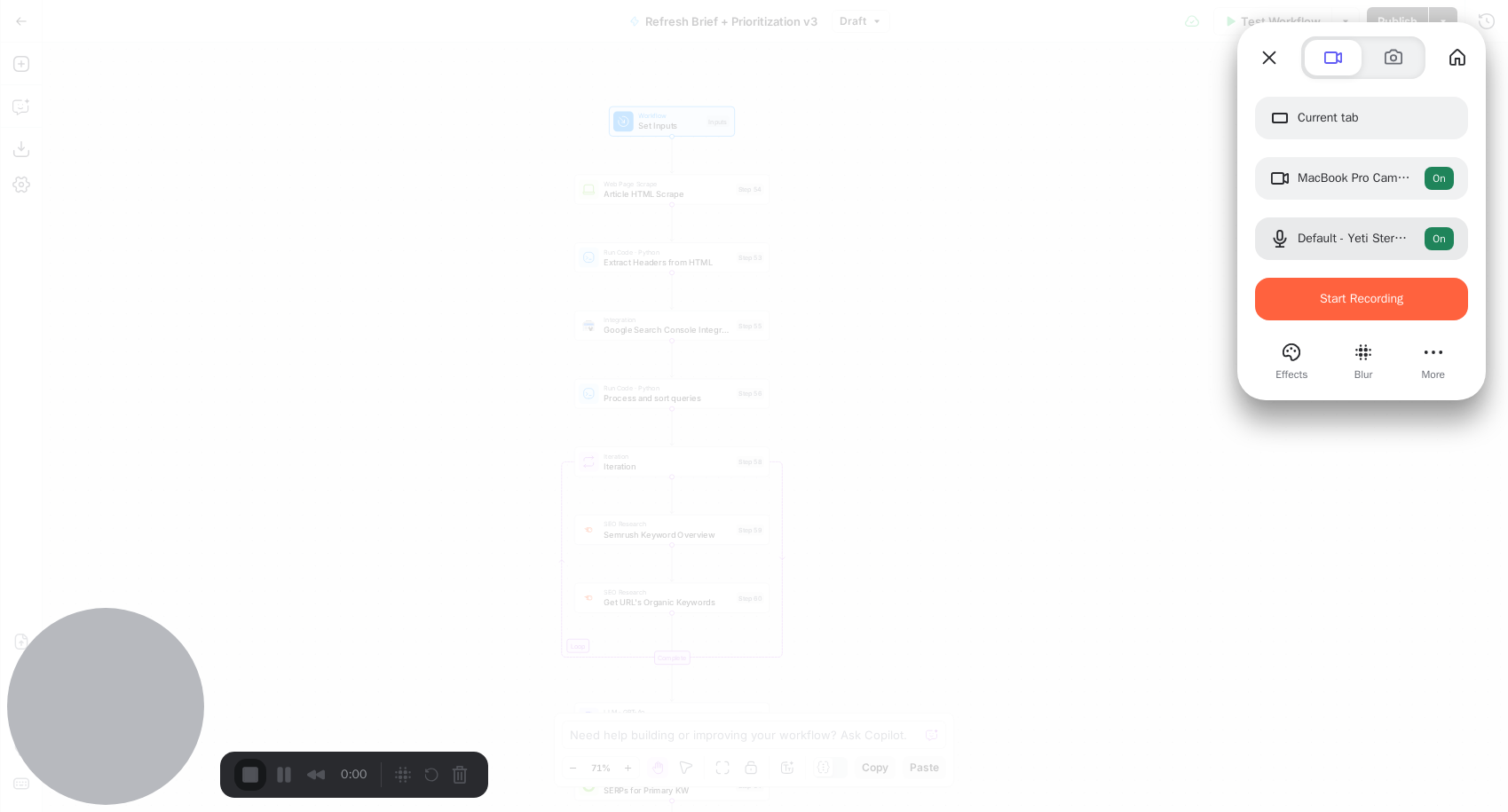 click at bounding box center (754, 406) 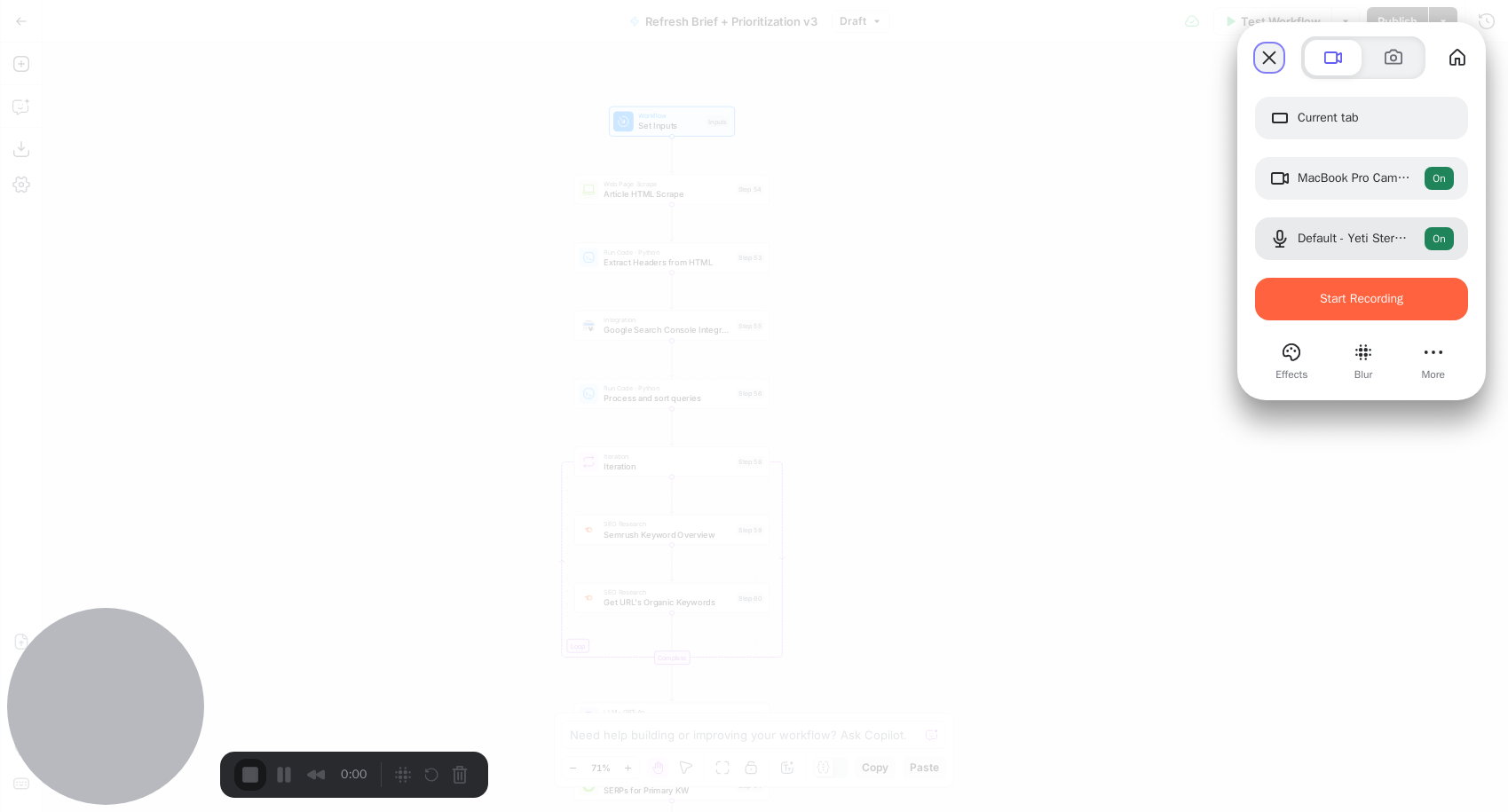 click at bounding box center [1269, 58] 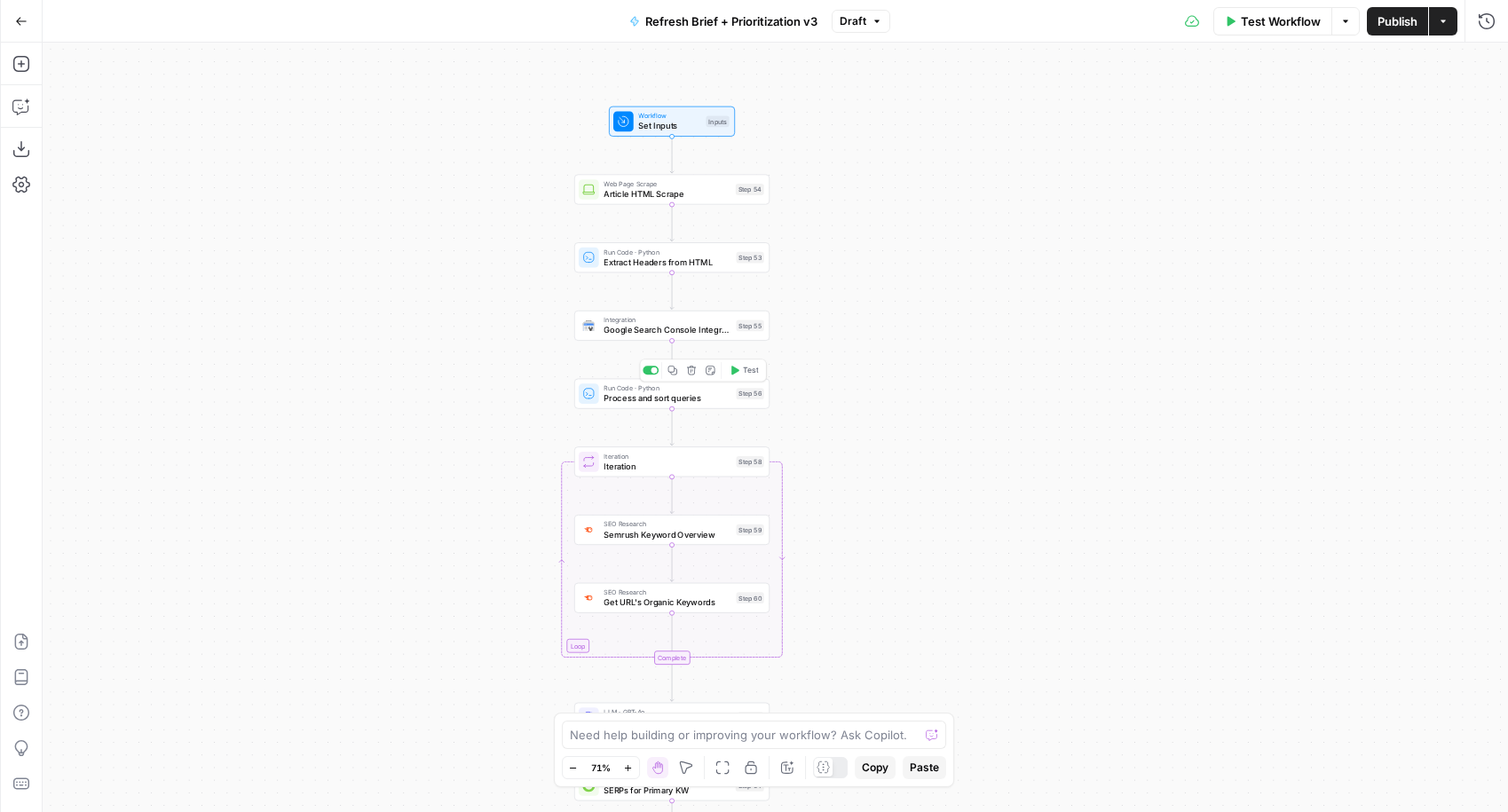 click on "Process and sort queries" at bounding box center (667, 398) 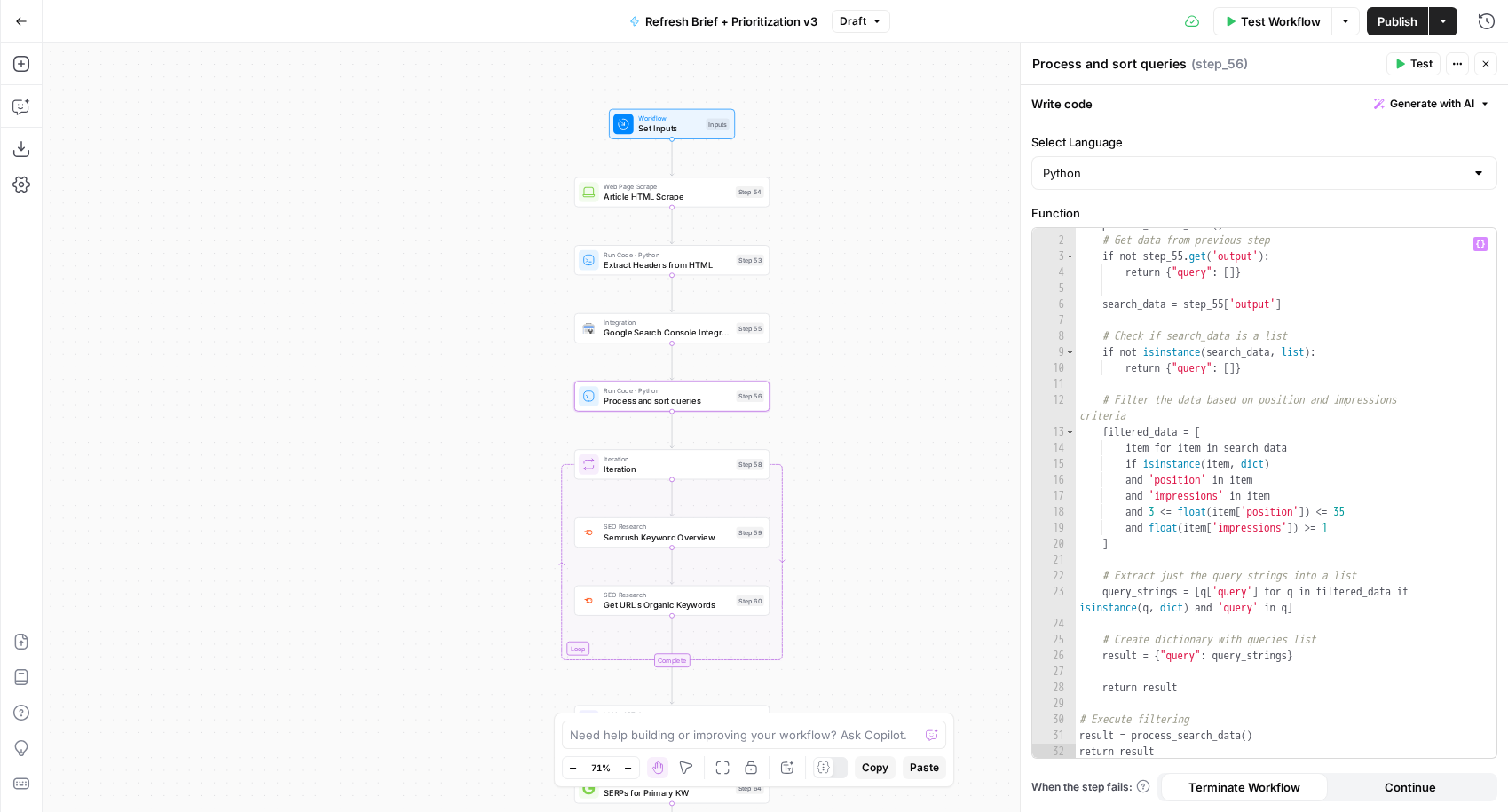 scroll, scrollTop: 13, scrollLeft: 0, axis: vertical 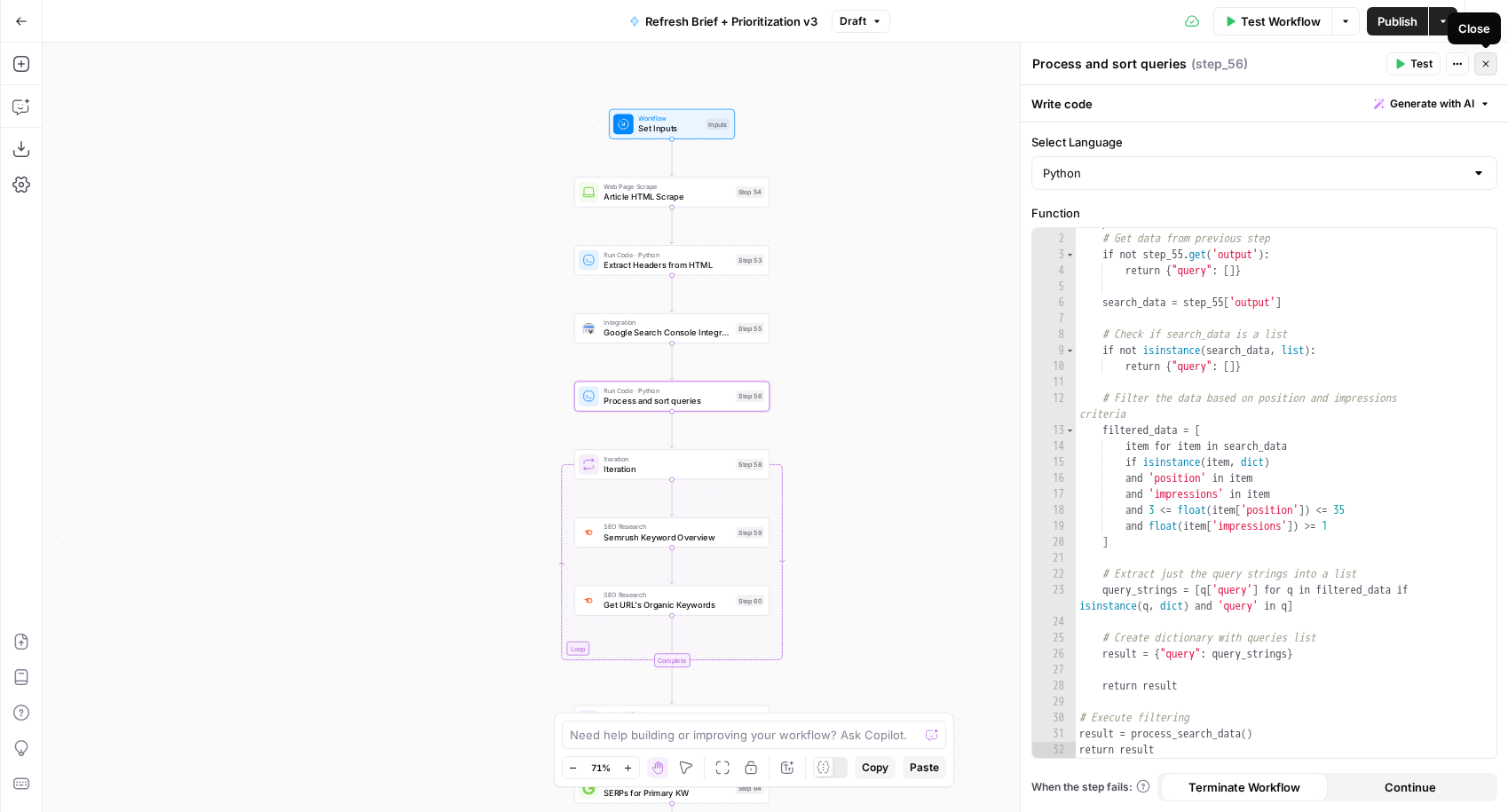 click 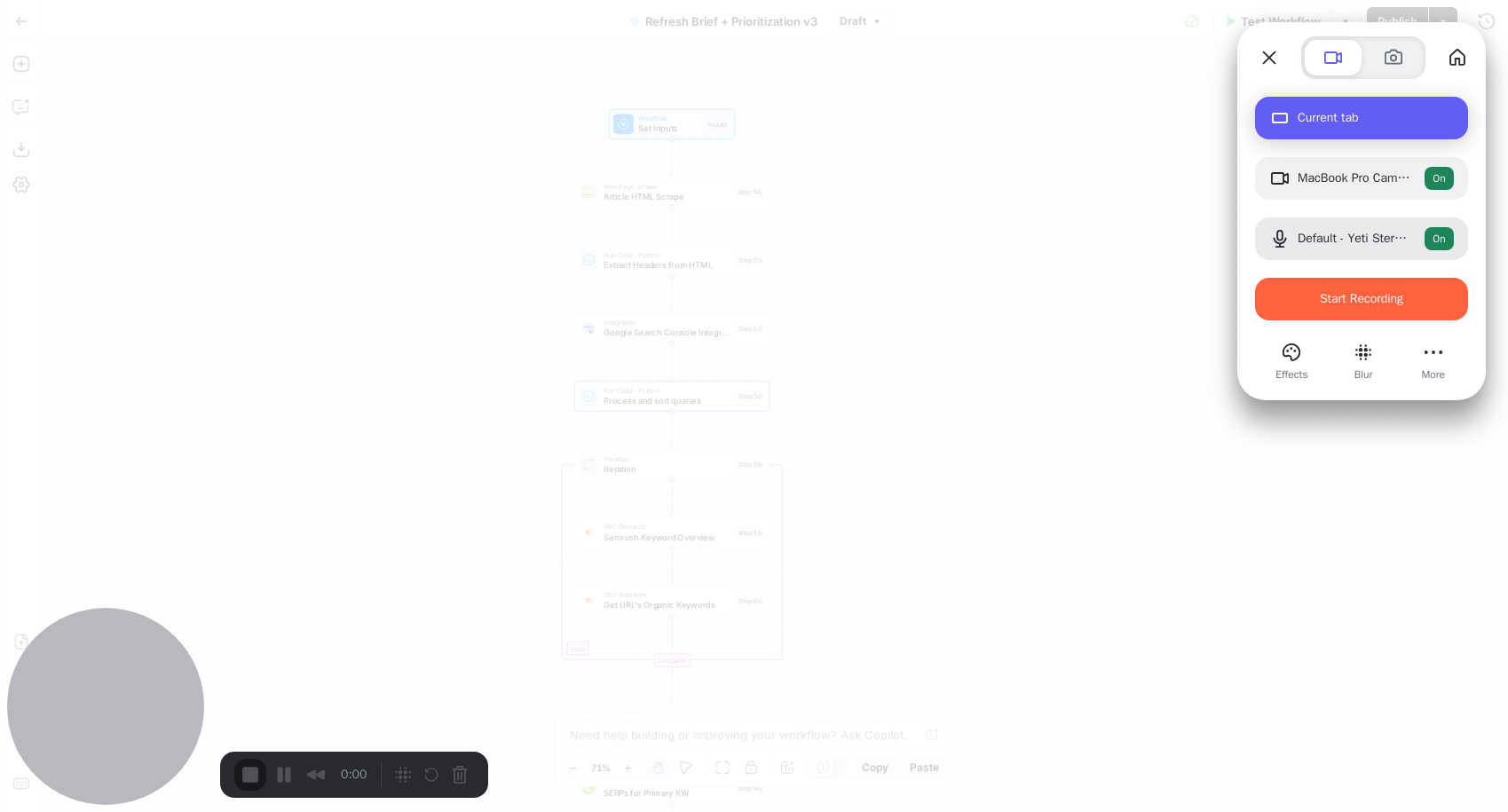 click on "Current tab" at bounding box center [1362, 118] 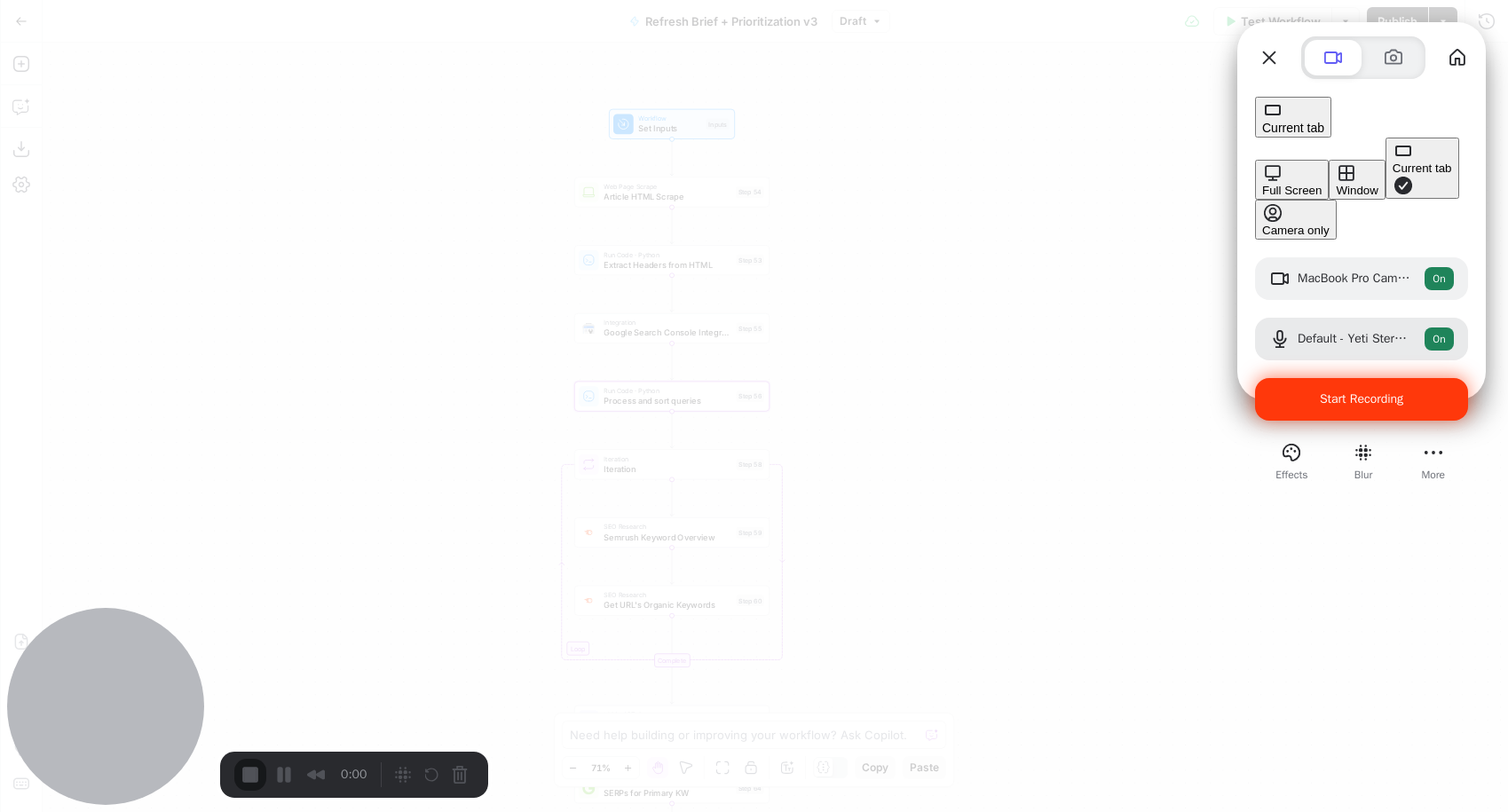 click on "Start Recording" at bounding box center (1362, 398) 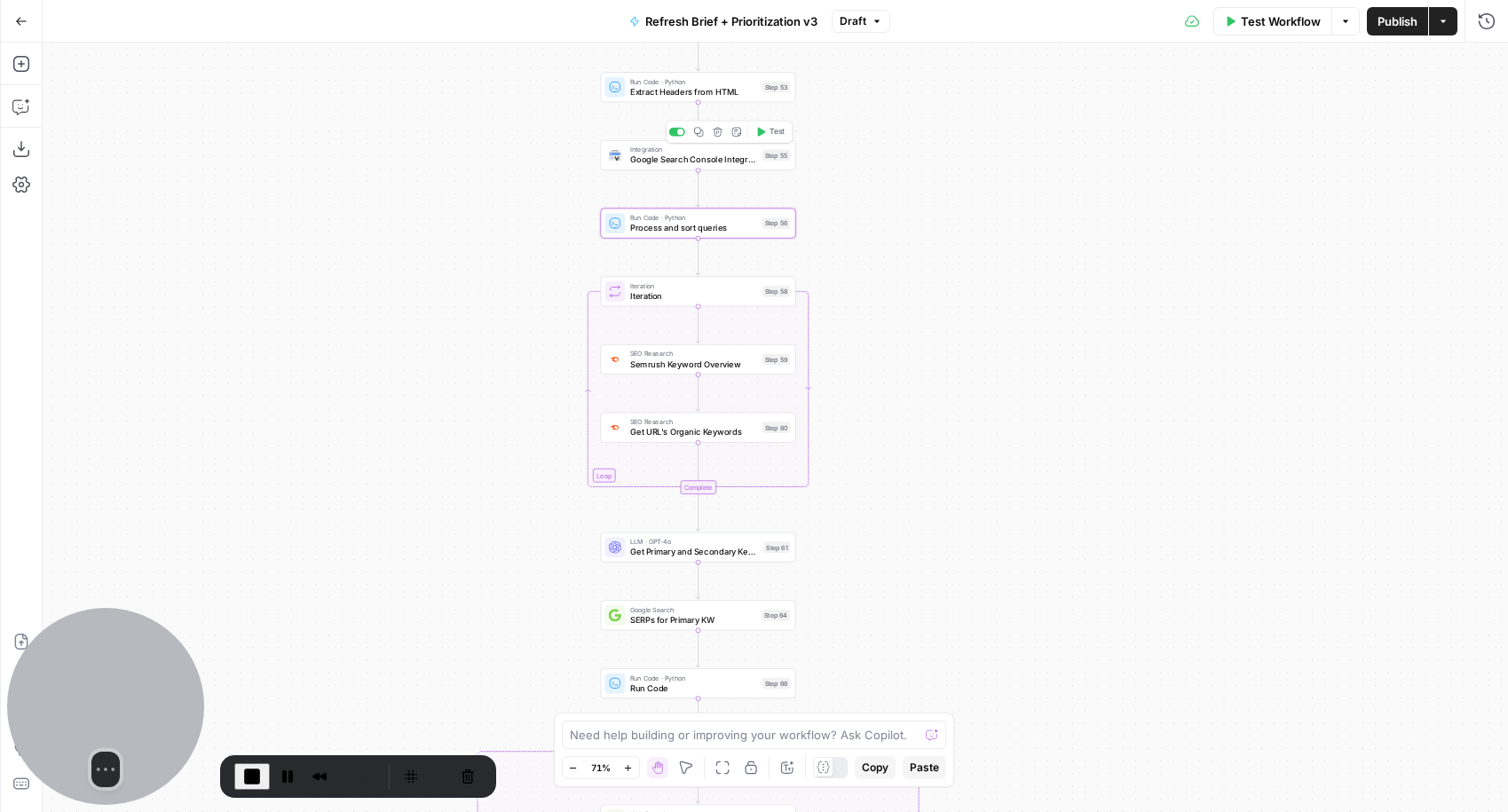 click on "Google Search Console Integration" at bounding box center [693, 160] 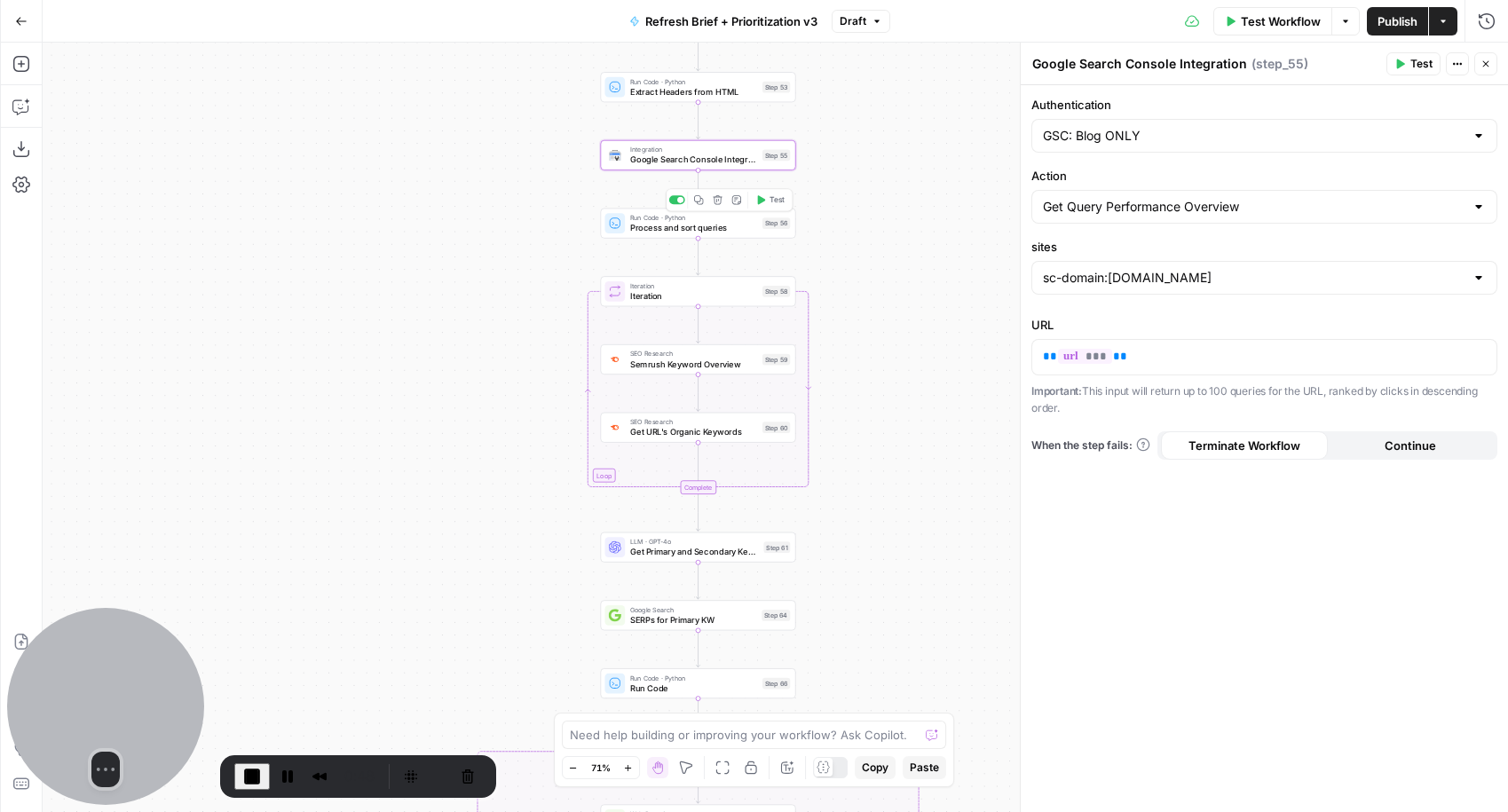 click on "Process and sort queries" at bounding box center (693, 227) 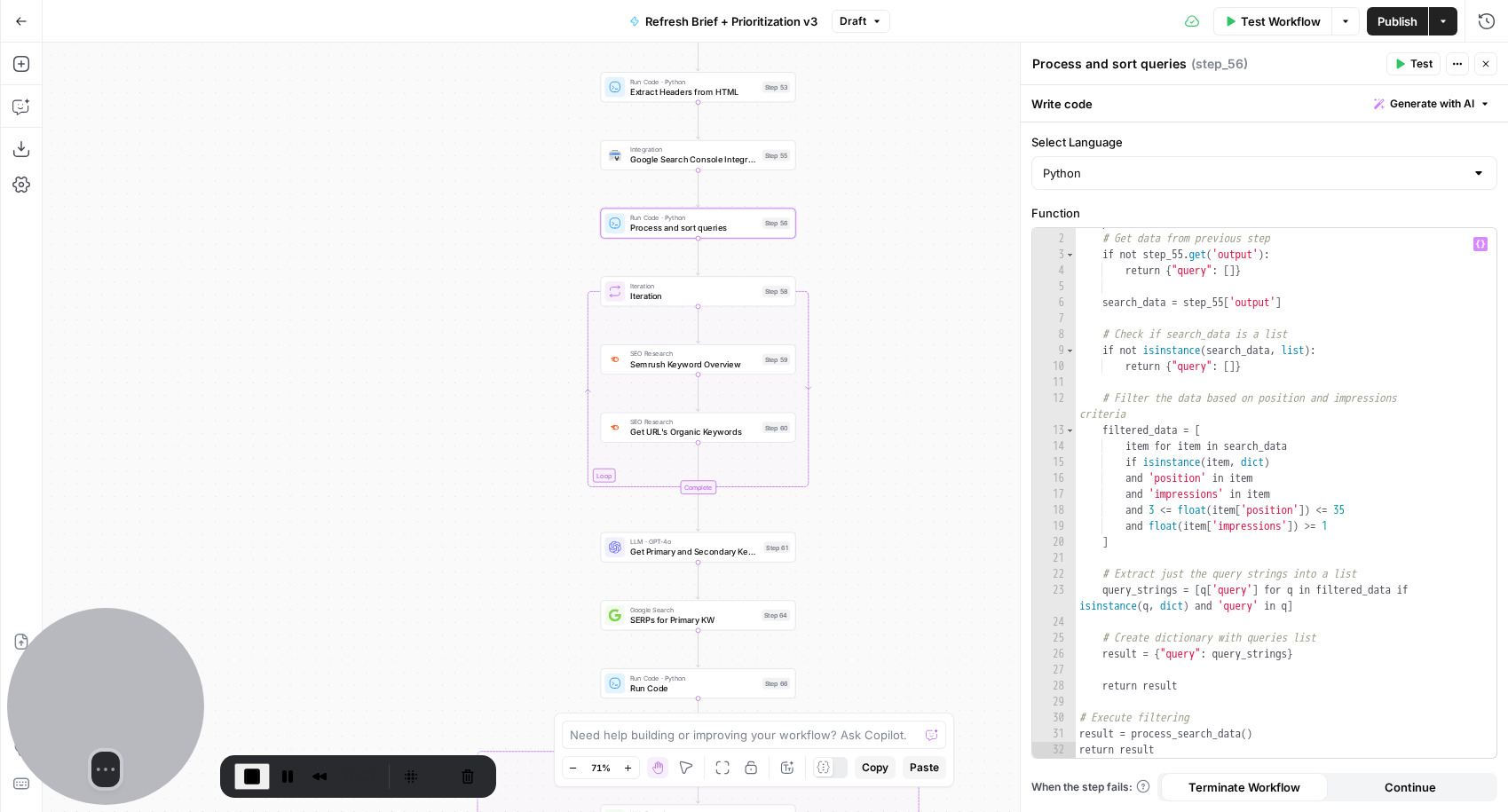 scroll, scrollTop: 13, scrollLeft: 0, axis: vertical 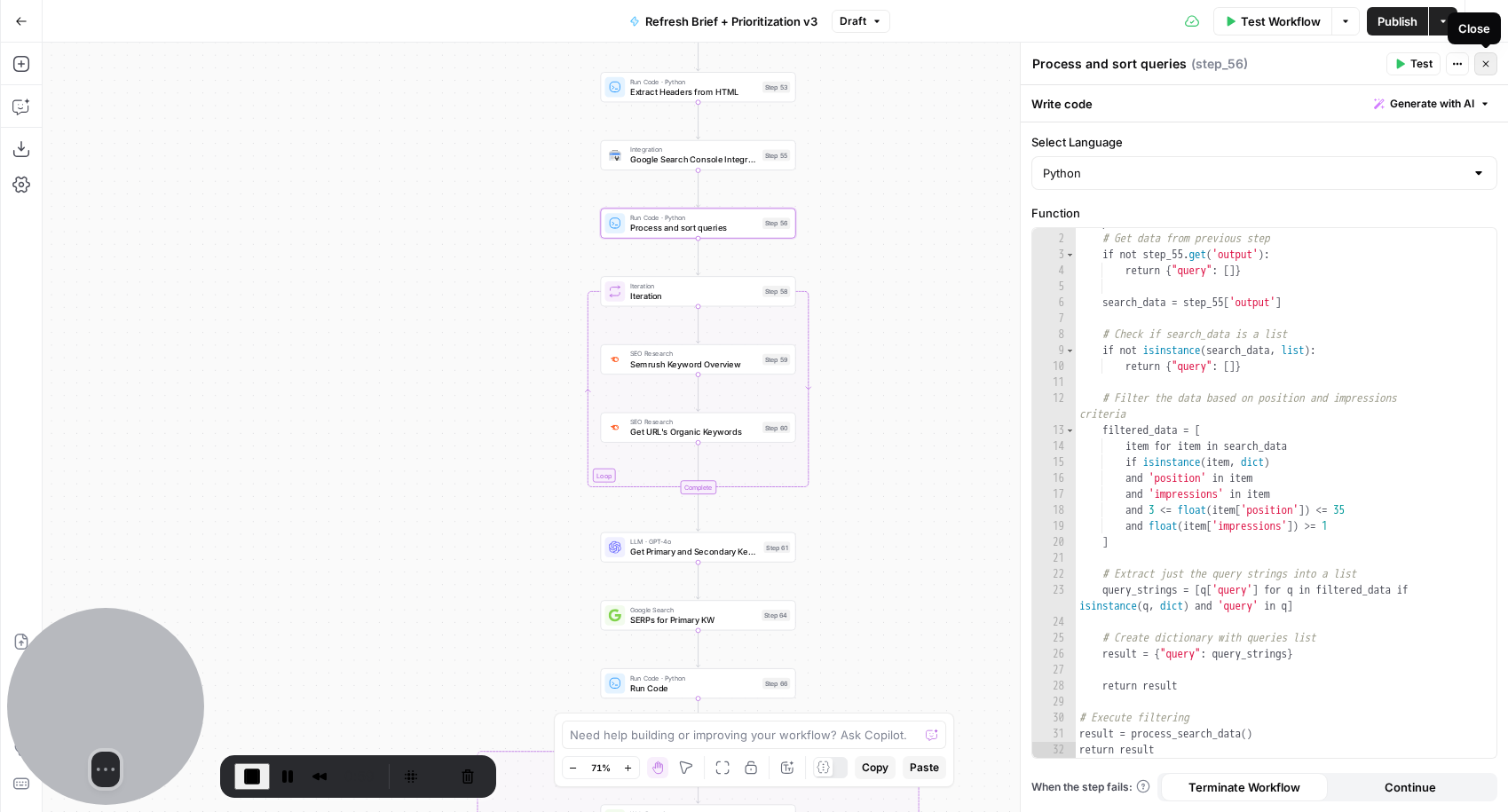 click 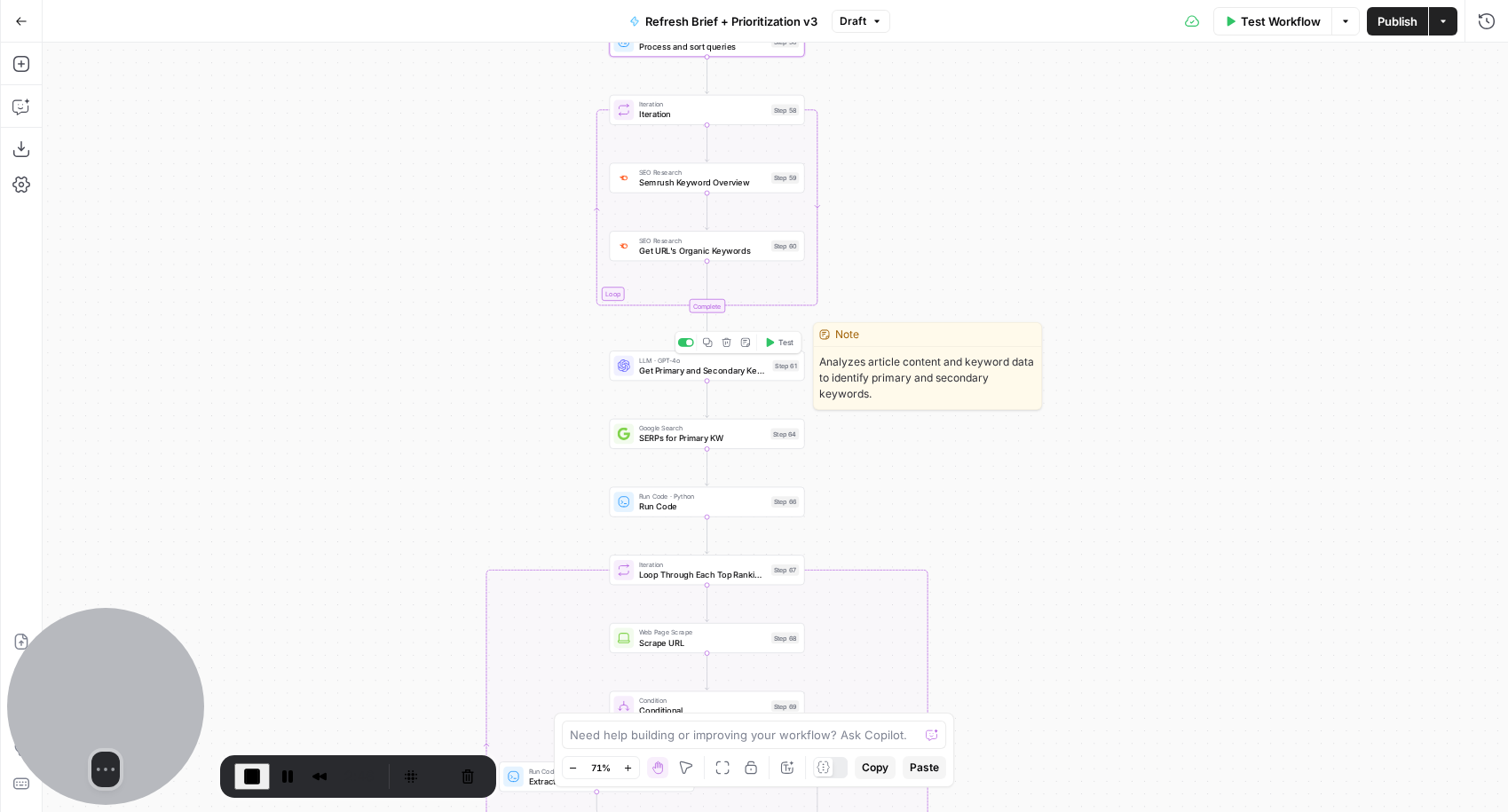 click on "Get Primary and Secondary Keywords" at bounding box center (703, 370) 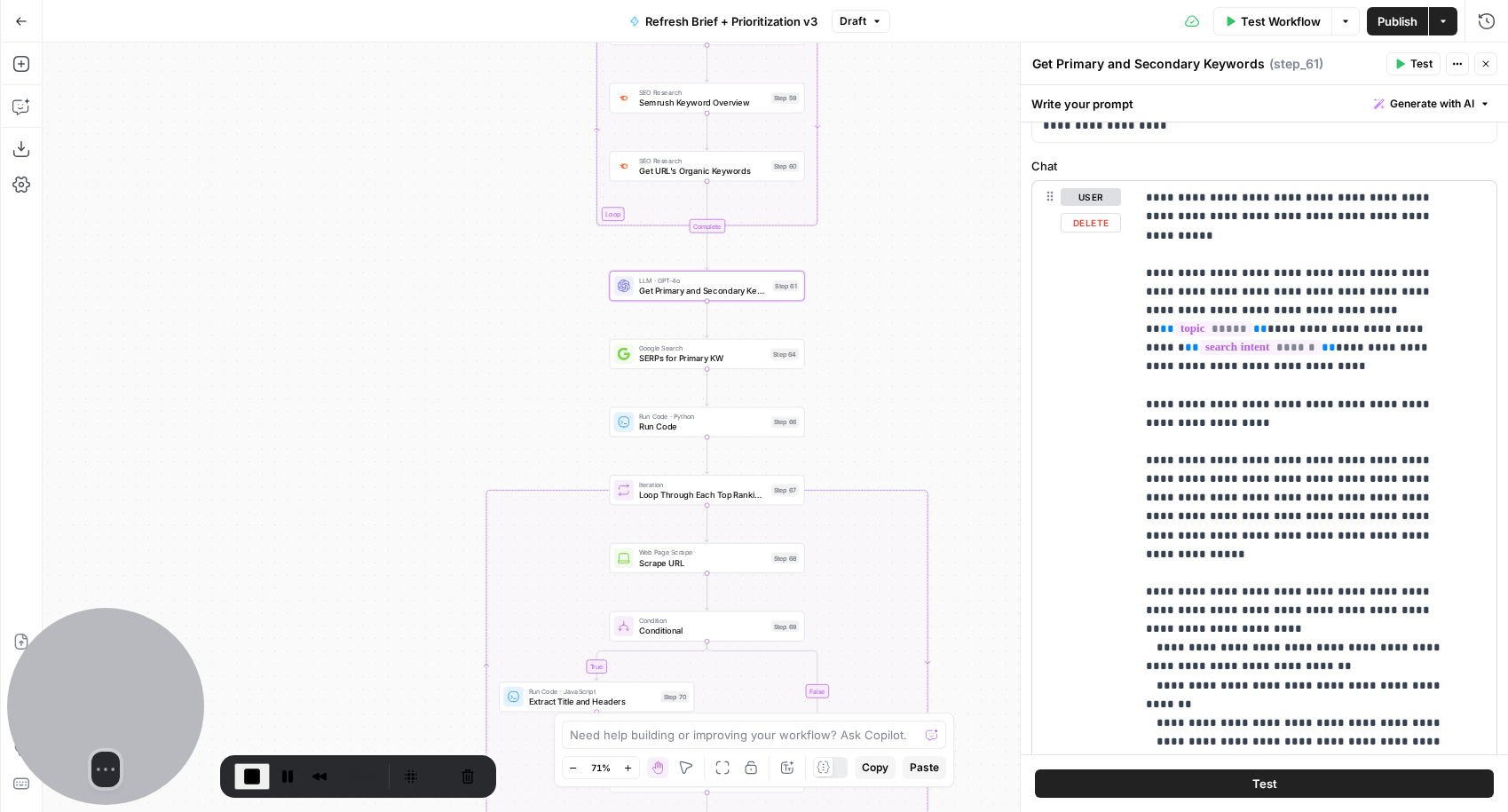 scroll, scrollTop: 351, scrollLeft: 0, axis: vertical 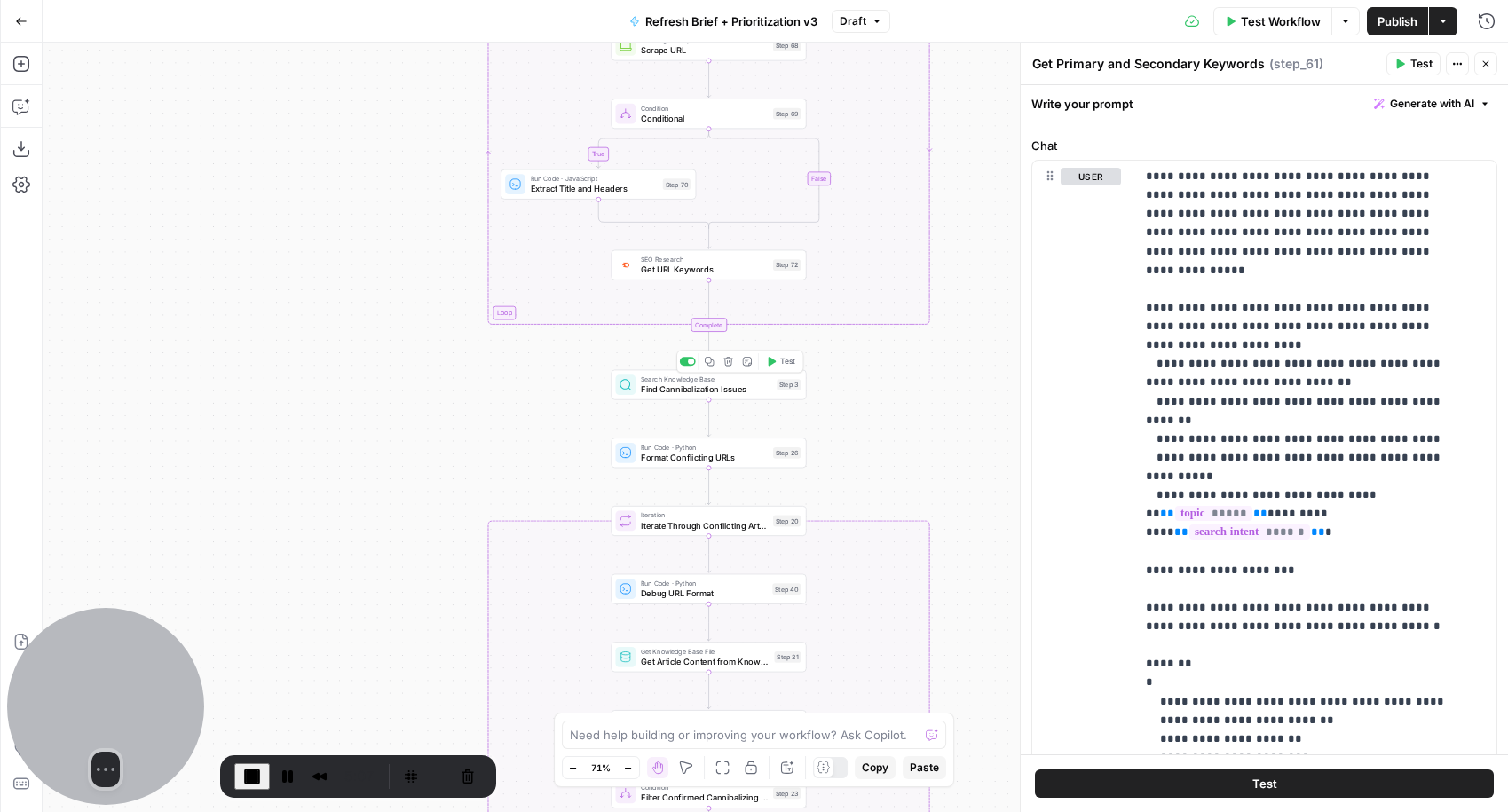 click on "Find Cannibalization Issues" at bounding box center (707, 389) 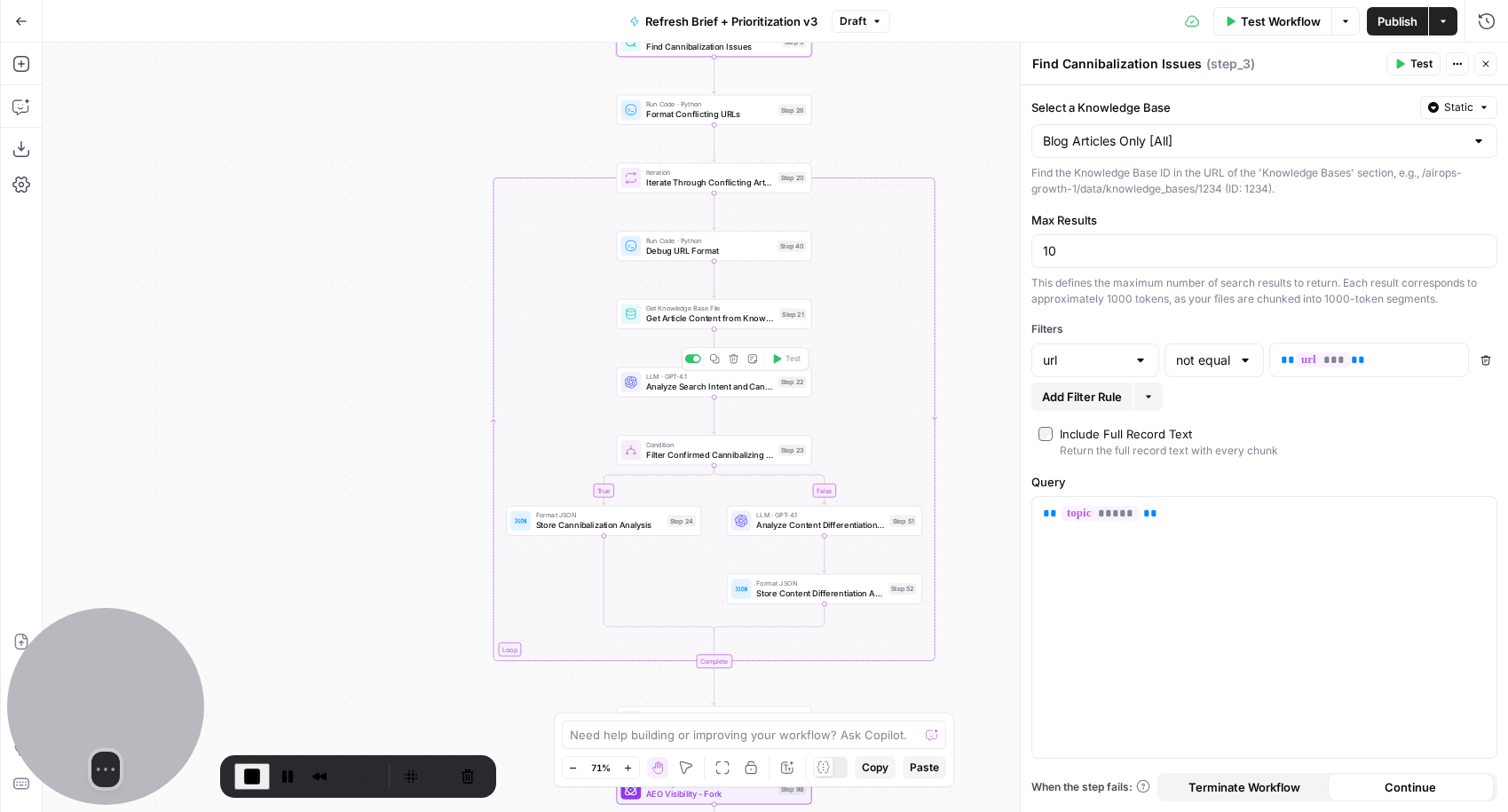 drag, startPoint x: 656, startPoint y: 389, endPoint x: 574, endPoint y: 365, distance: 85.440037 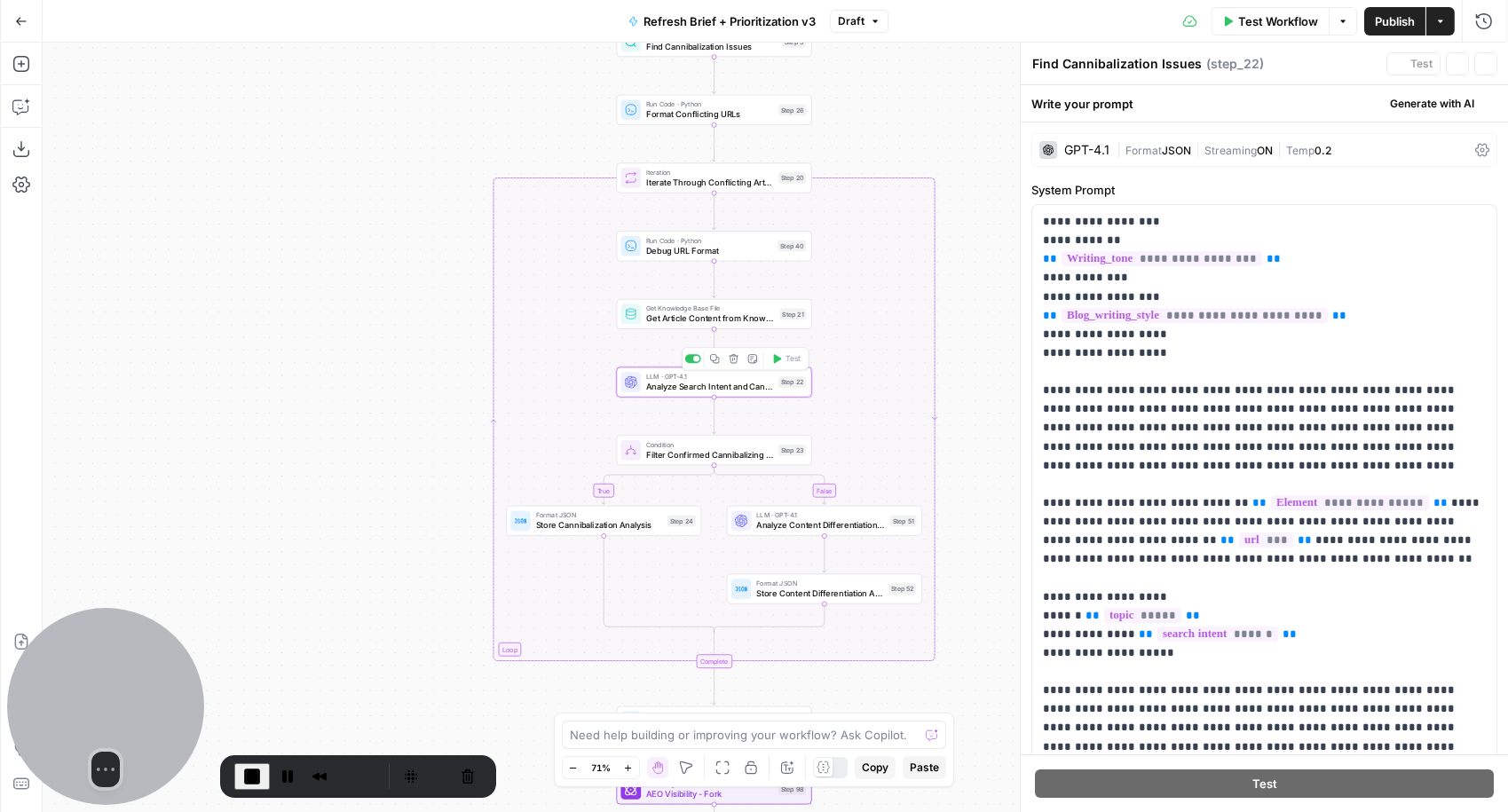 type on "Analyze Search Intent and Cannibalization" 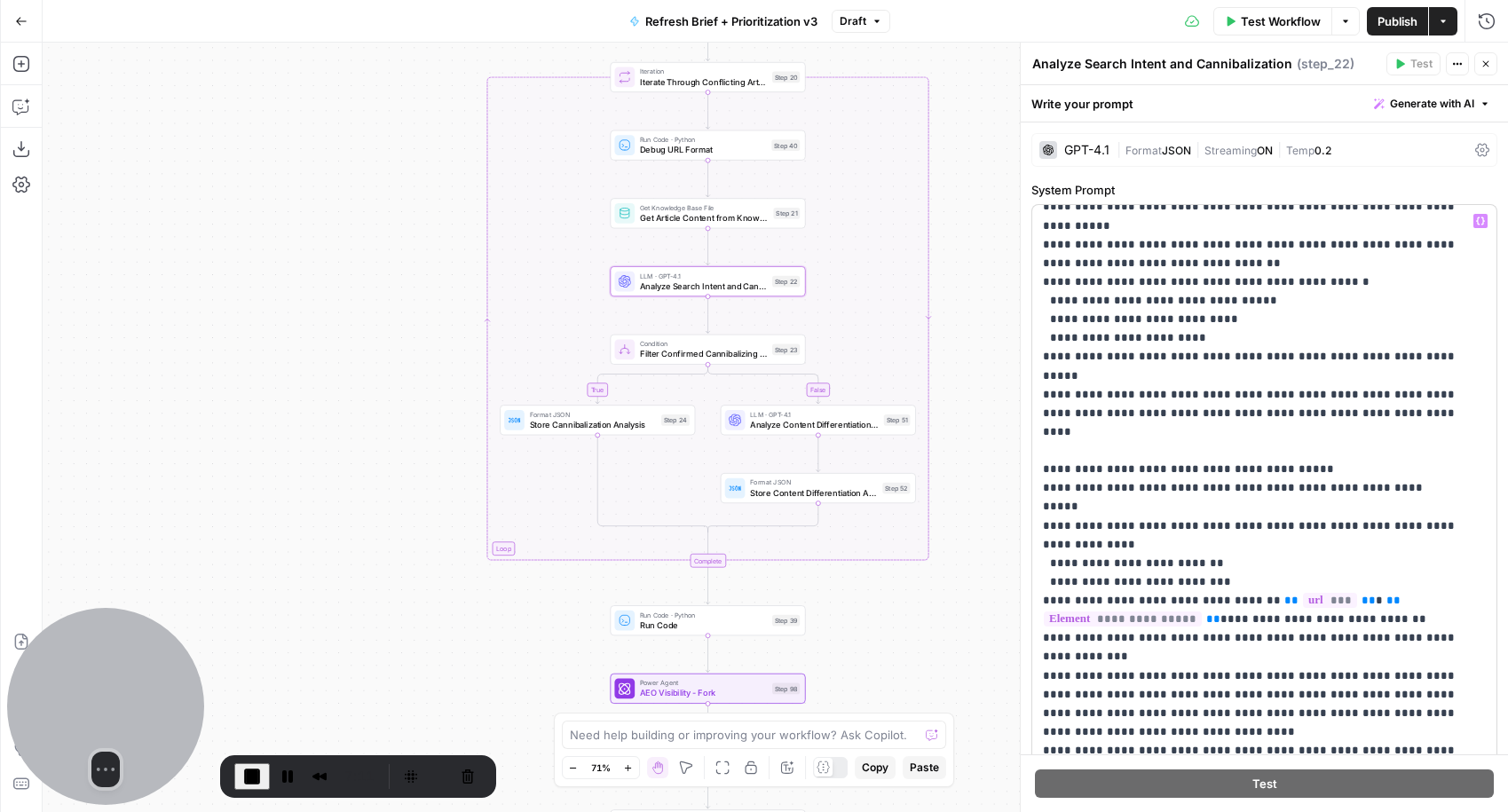 scroll, scrollTop: 1569, scrollLeft: 0, axis: vertical 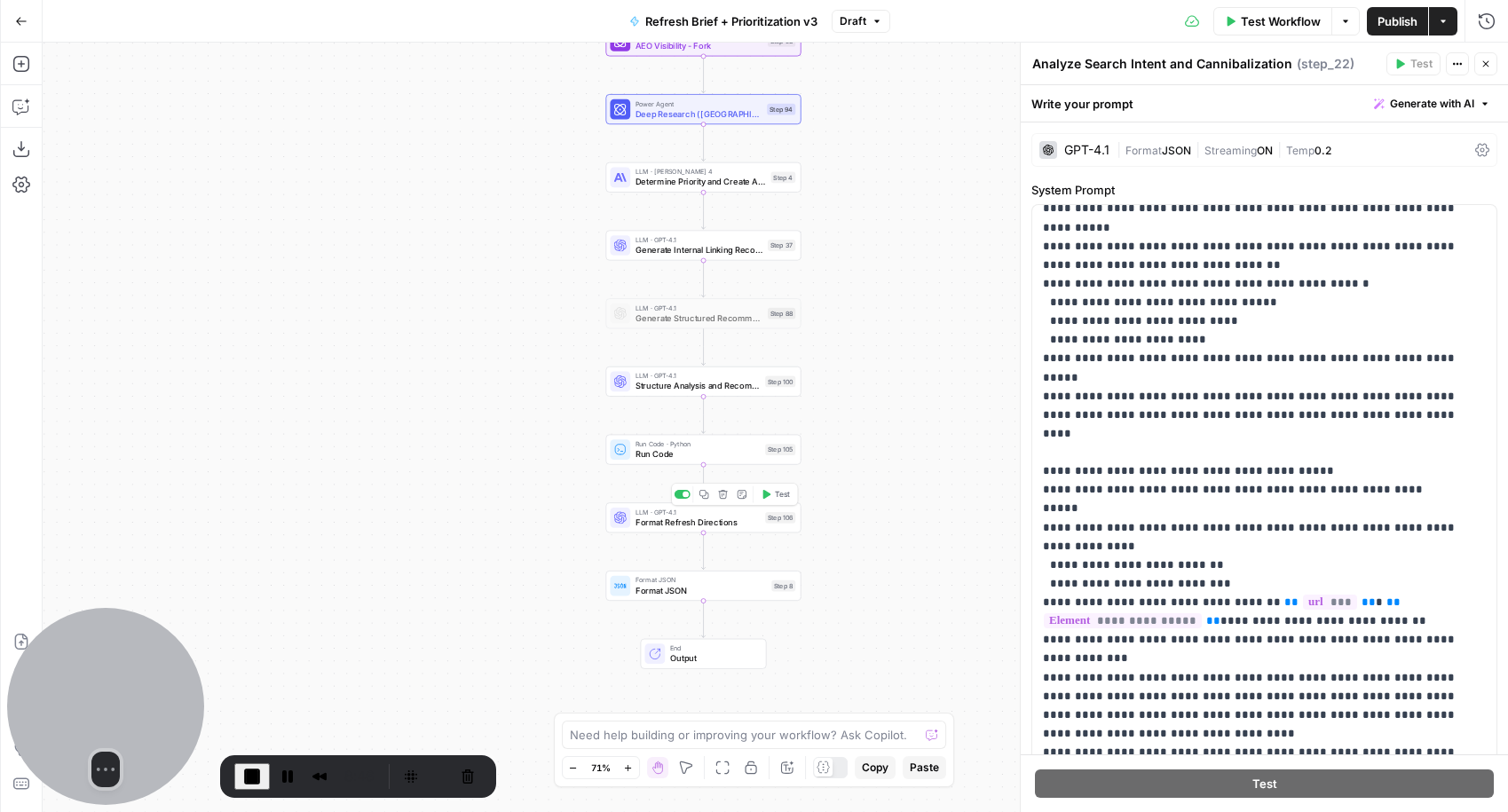 click on "Format Refresh Directions" at bounding box center (698, 522) 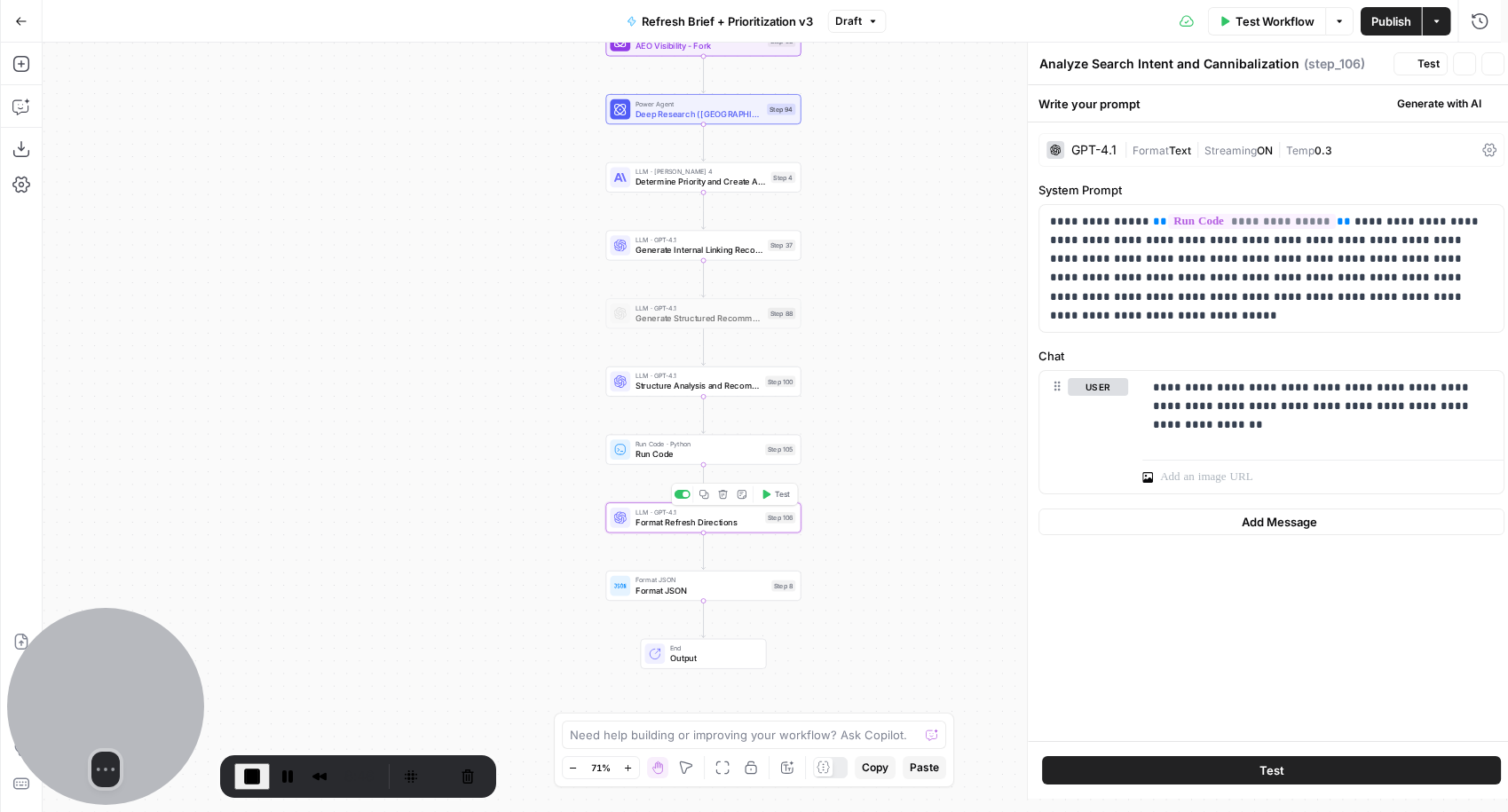 type on "Format Refresh Directions" 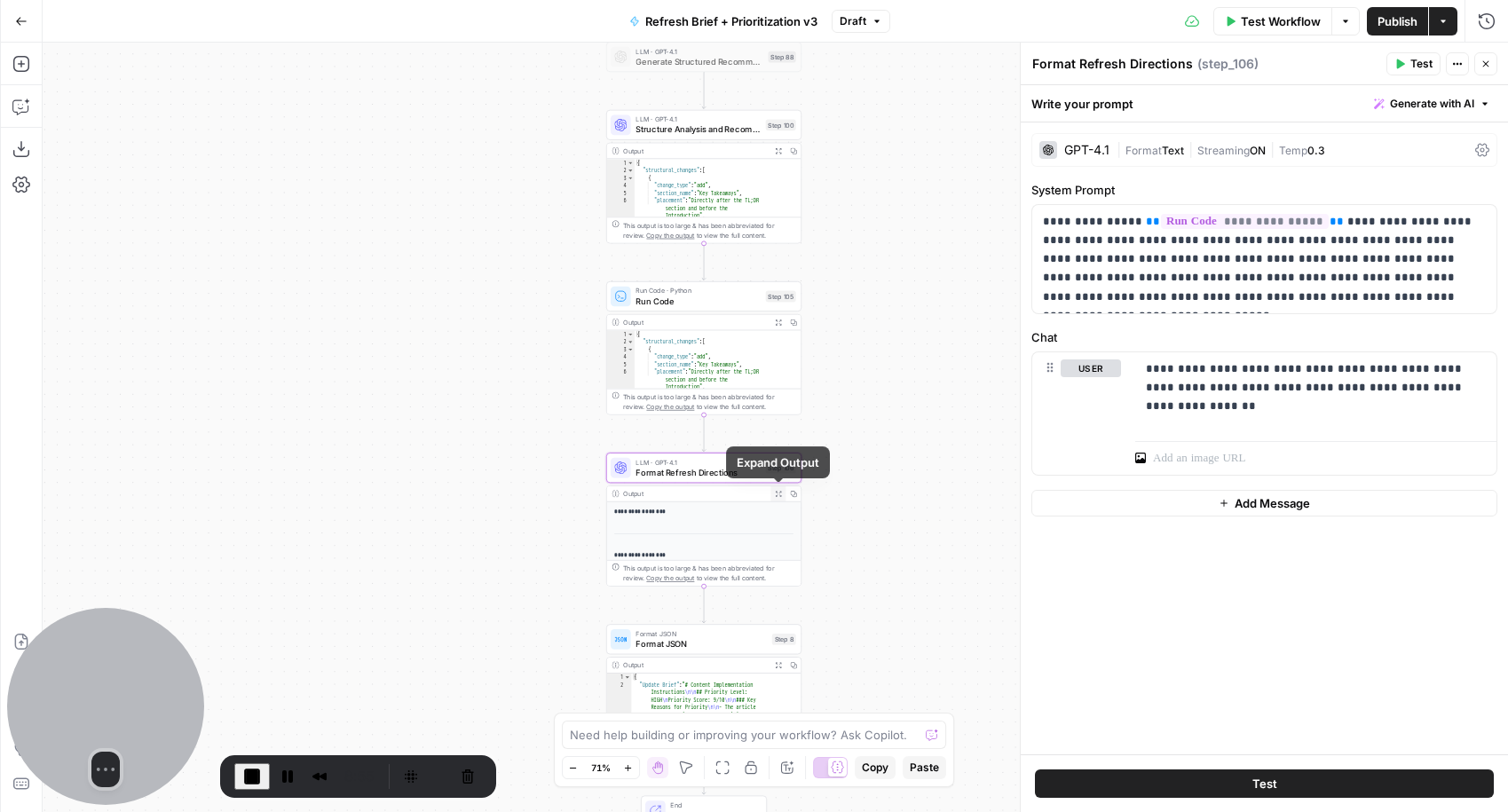 click 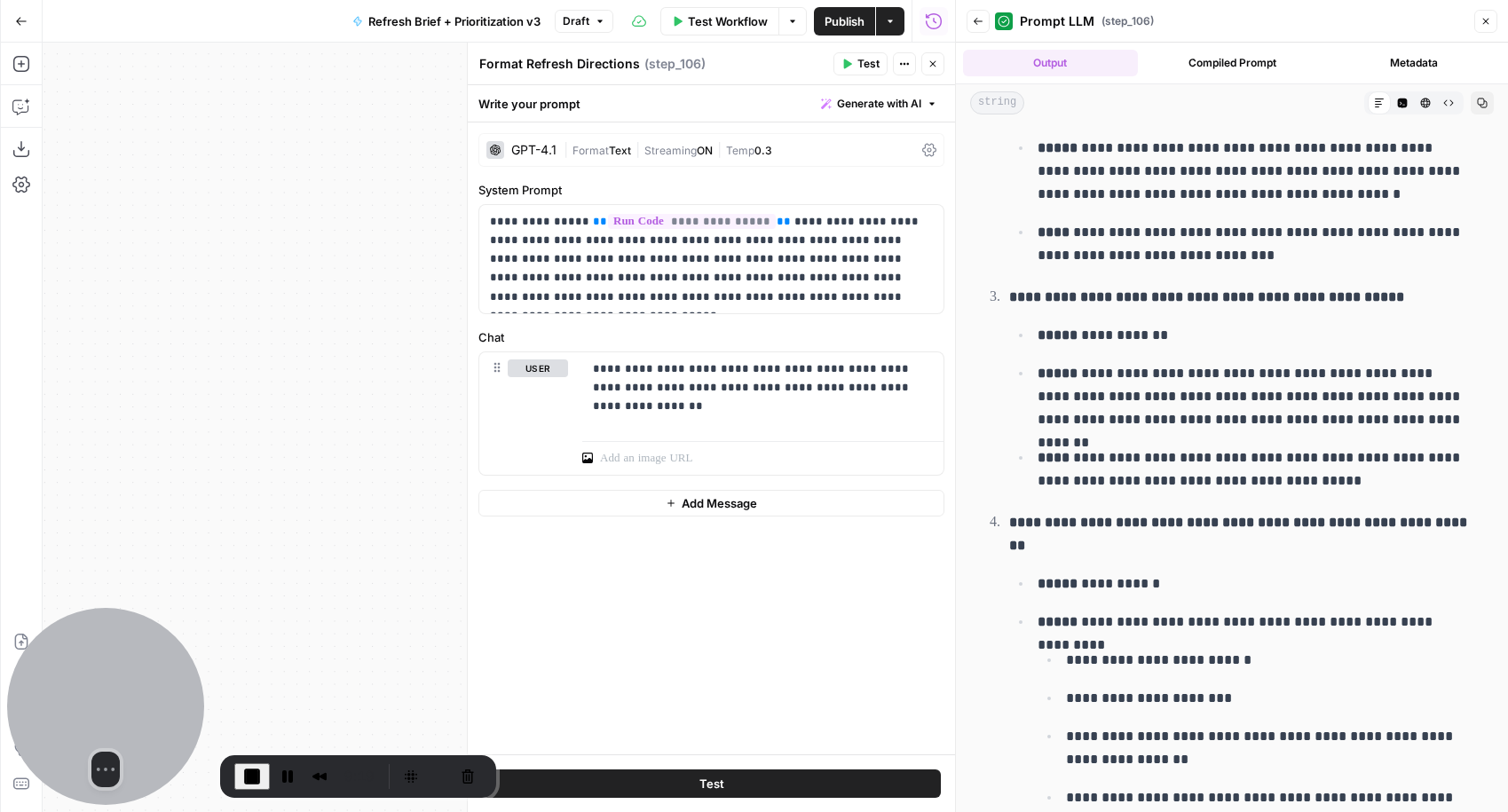 scroll, scrollTop: 451, scrollLeft: 0, axis: vertical 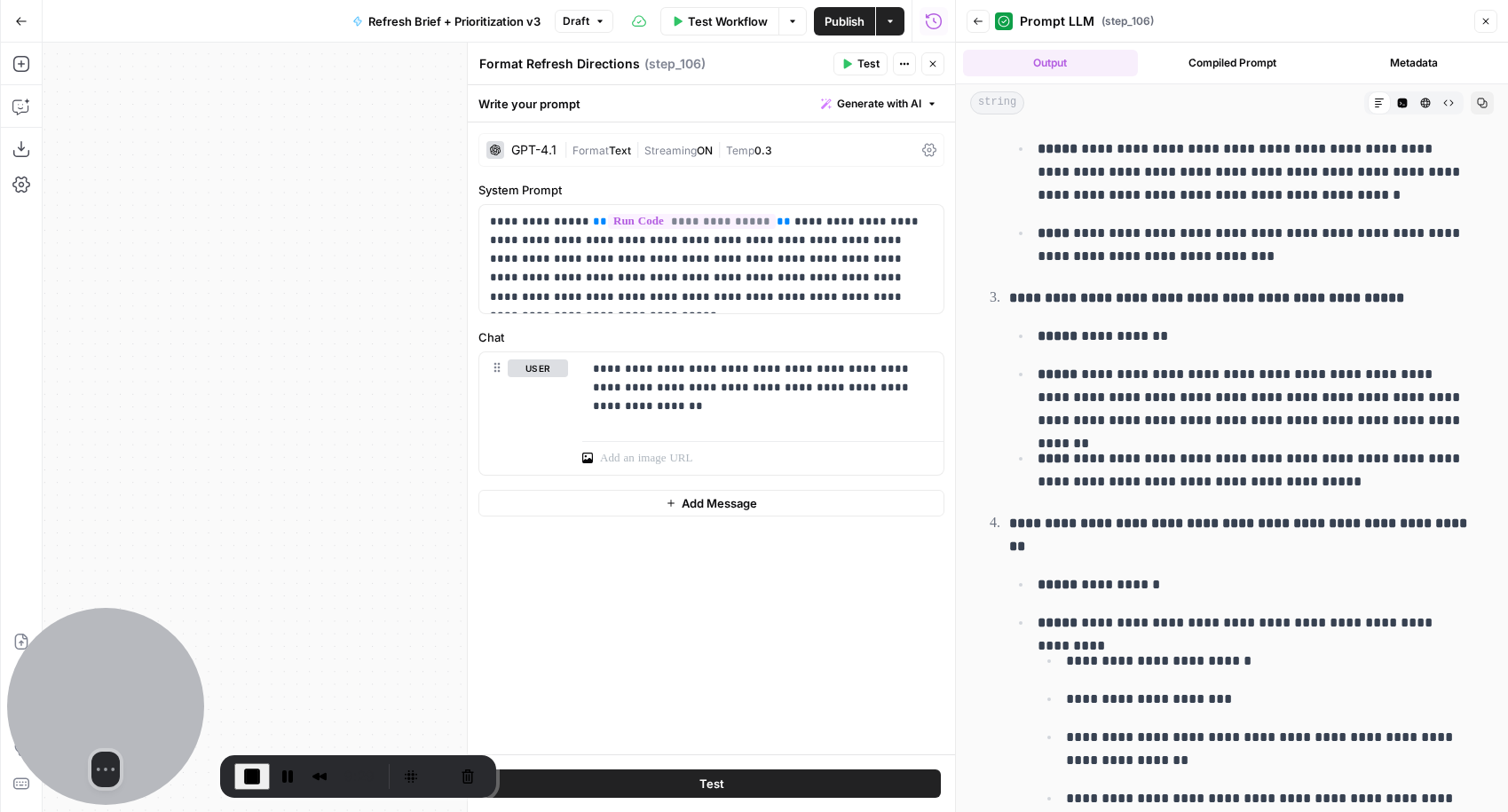 drag, startPoint x: 1415, startPoint y: 422, endPoint x: 1391, endPoint y: 426, distance: 24.33105 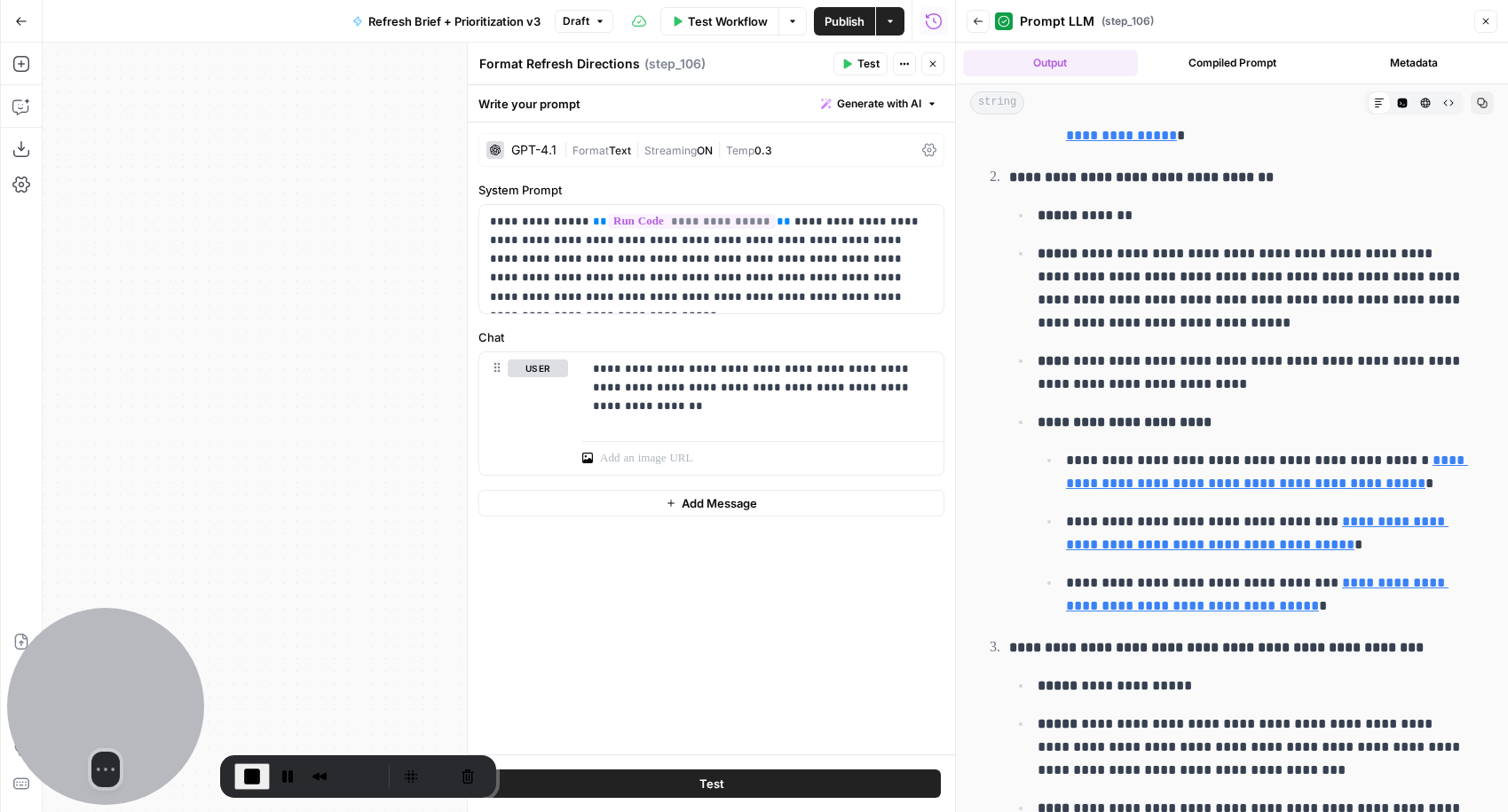 scroll, scrollTop: 2455, scrollLeft: 0, axis: vertical 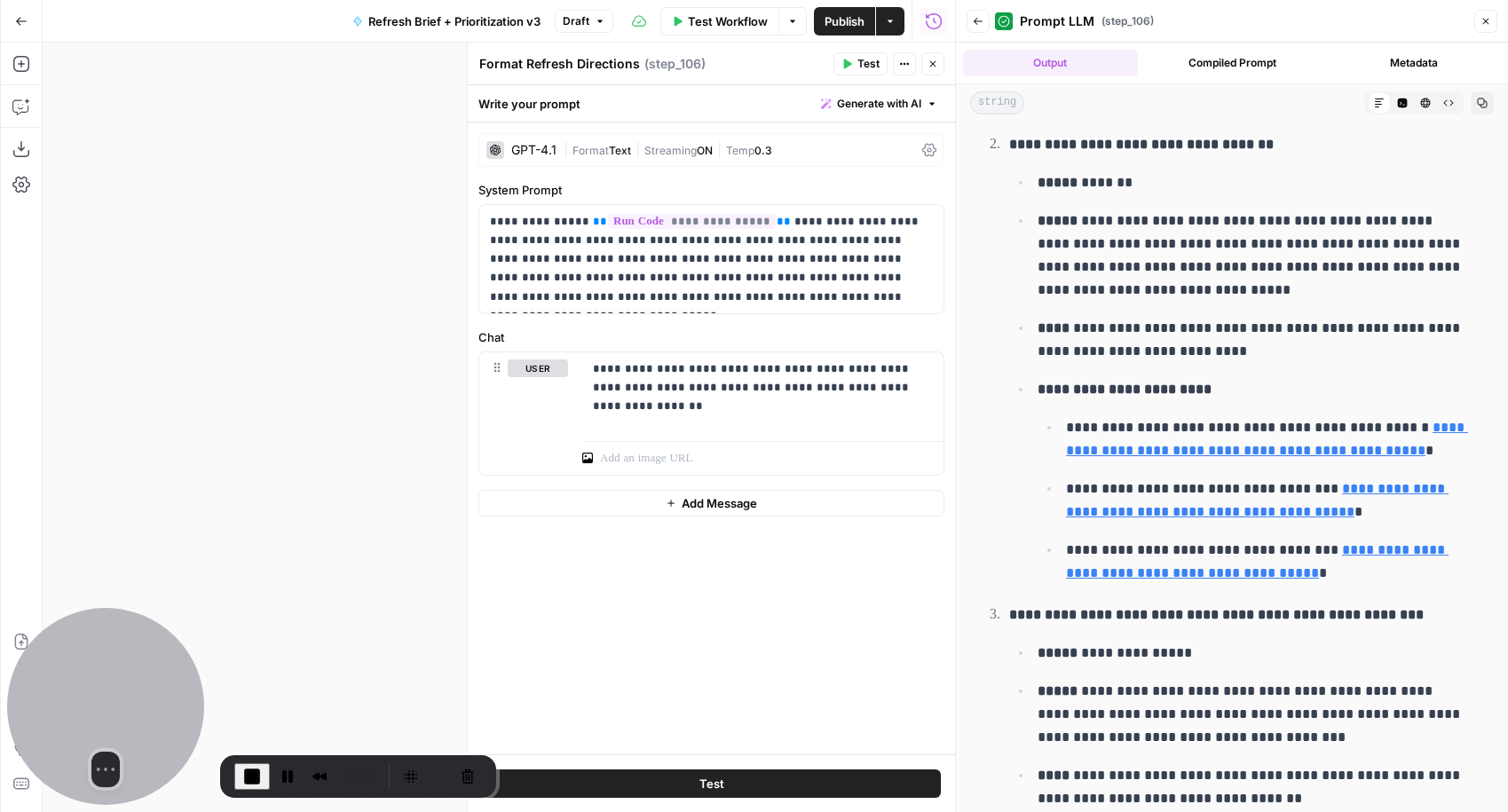 drag, startPoint x: 1488, startPoint y: 18, endPoint x: 1271, endPoint y: 86, distance: 227.4049 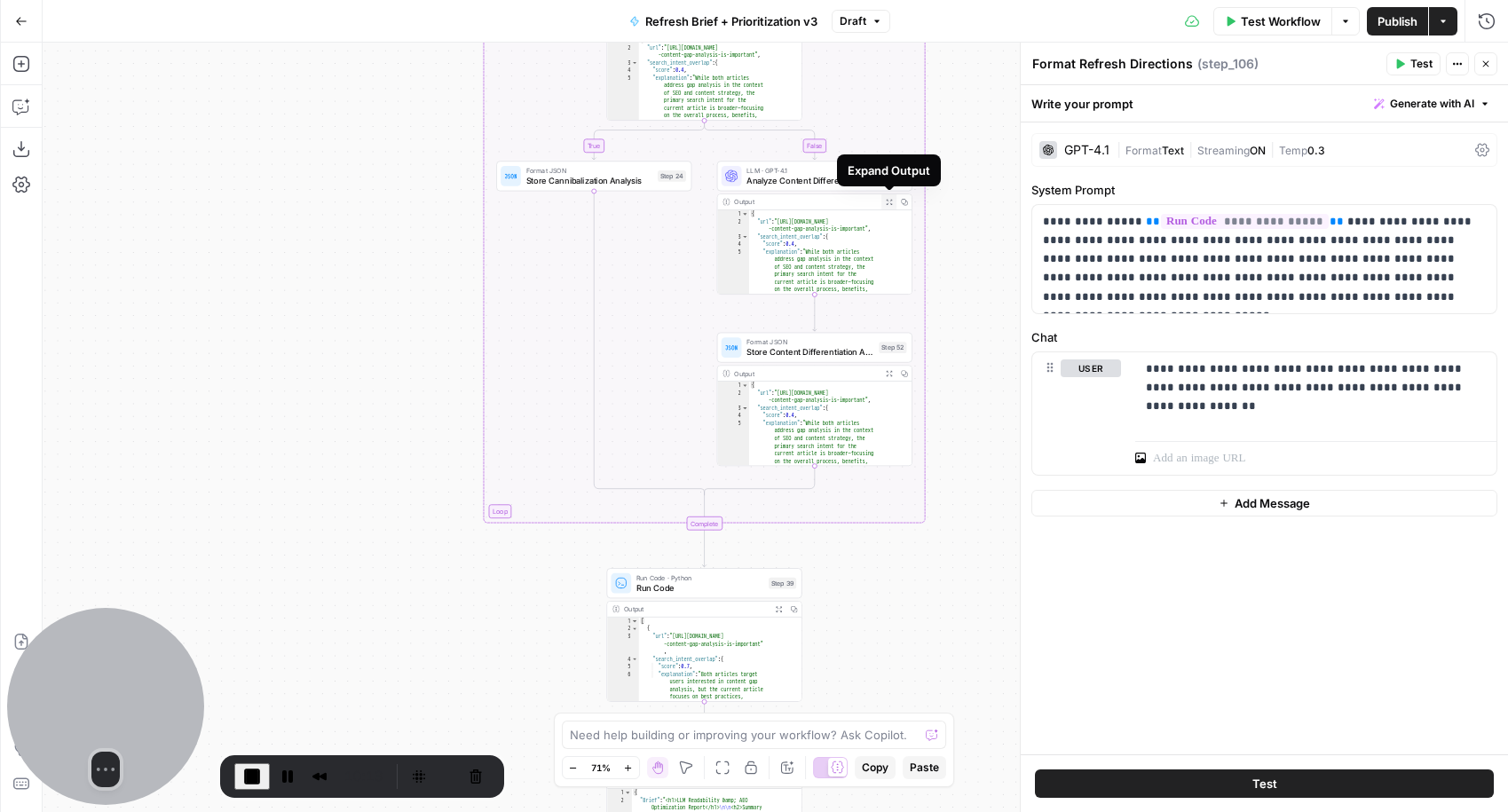 click 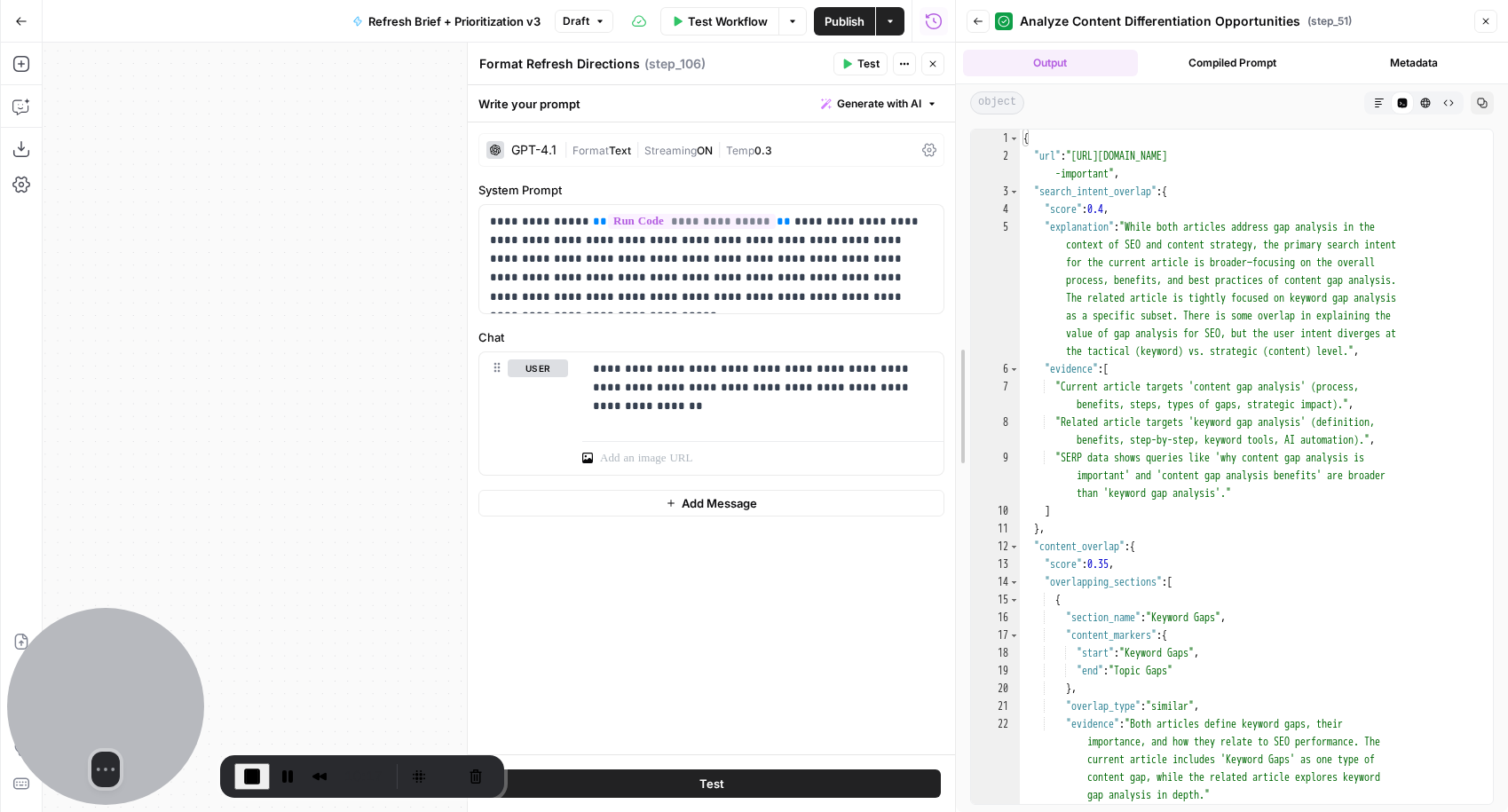drag, startPoint x: 936, startPoint y: 67, endPoint x: 961, endPoint y: 122, distance: 60.4152 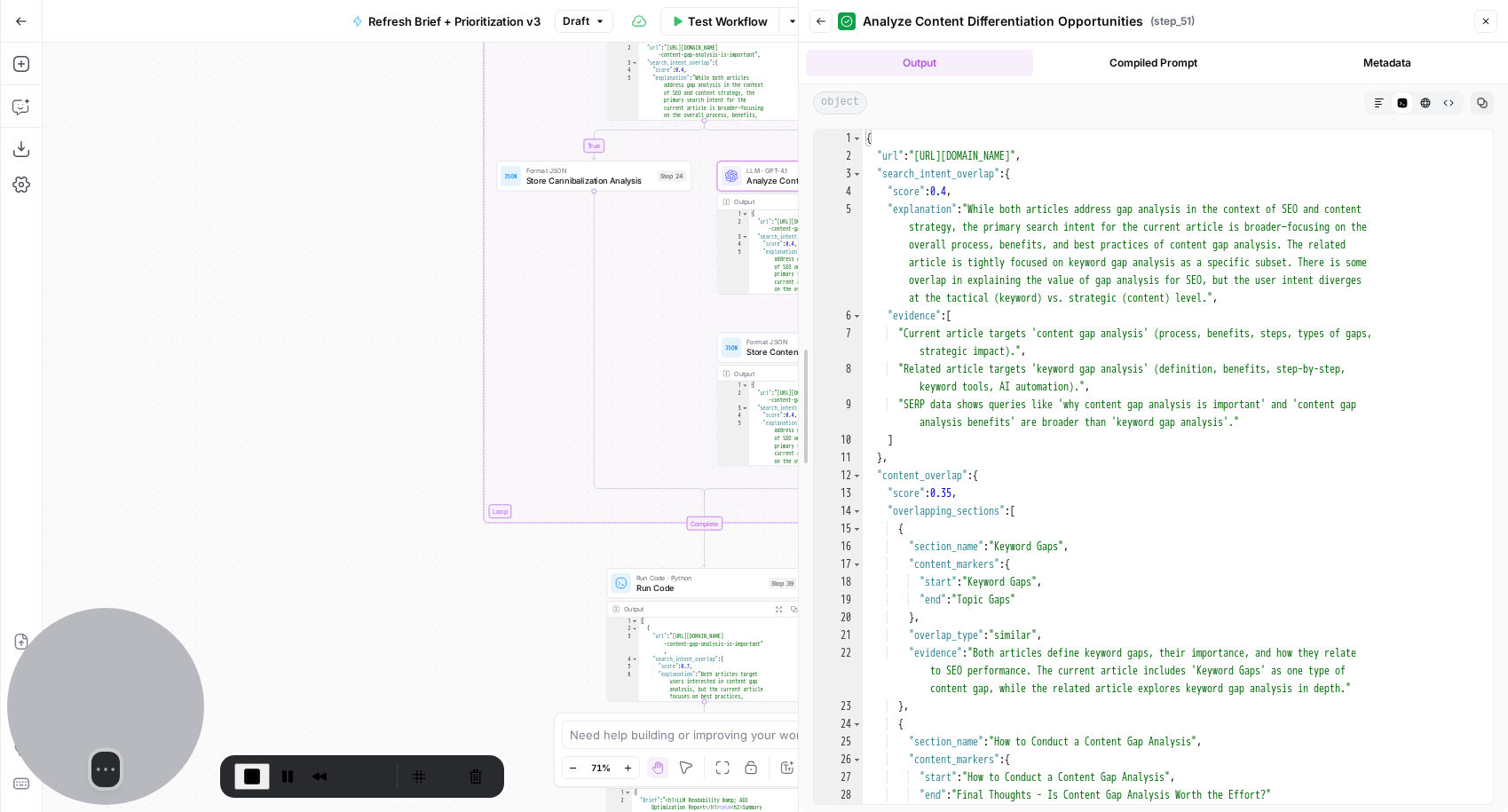 drag, startPoint x: 959, startPoint y: 150, endPoint x: 606, endPoint y: 160, distance: 353.14161 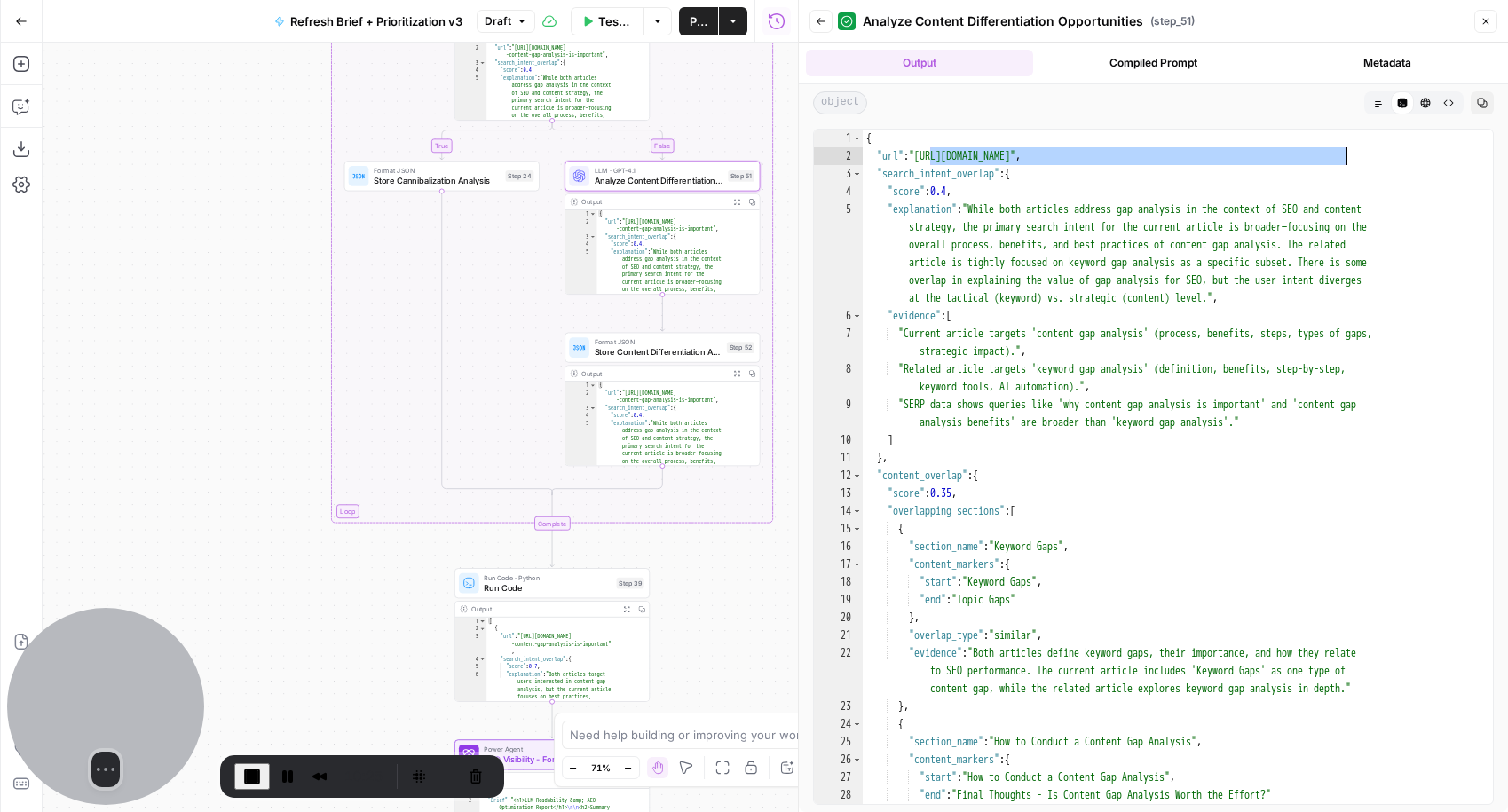 drag, startPoint x: 928, startPoint y: 155, endPoint x: 1346, endPoint y: 152, distance: 418.011 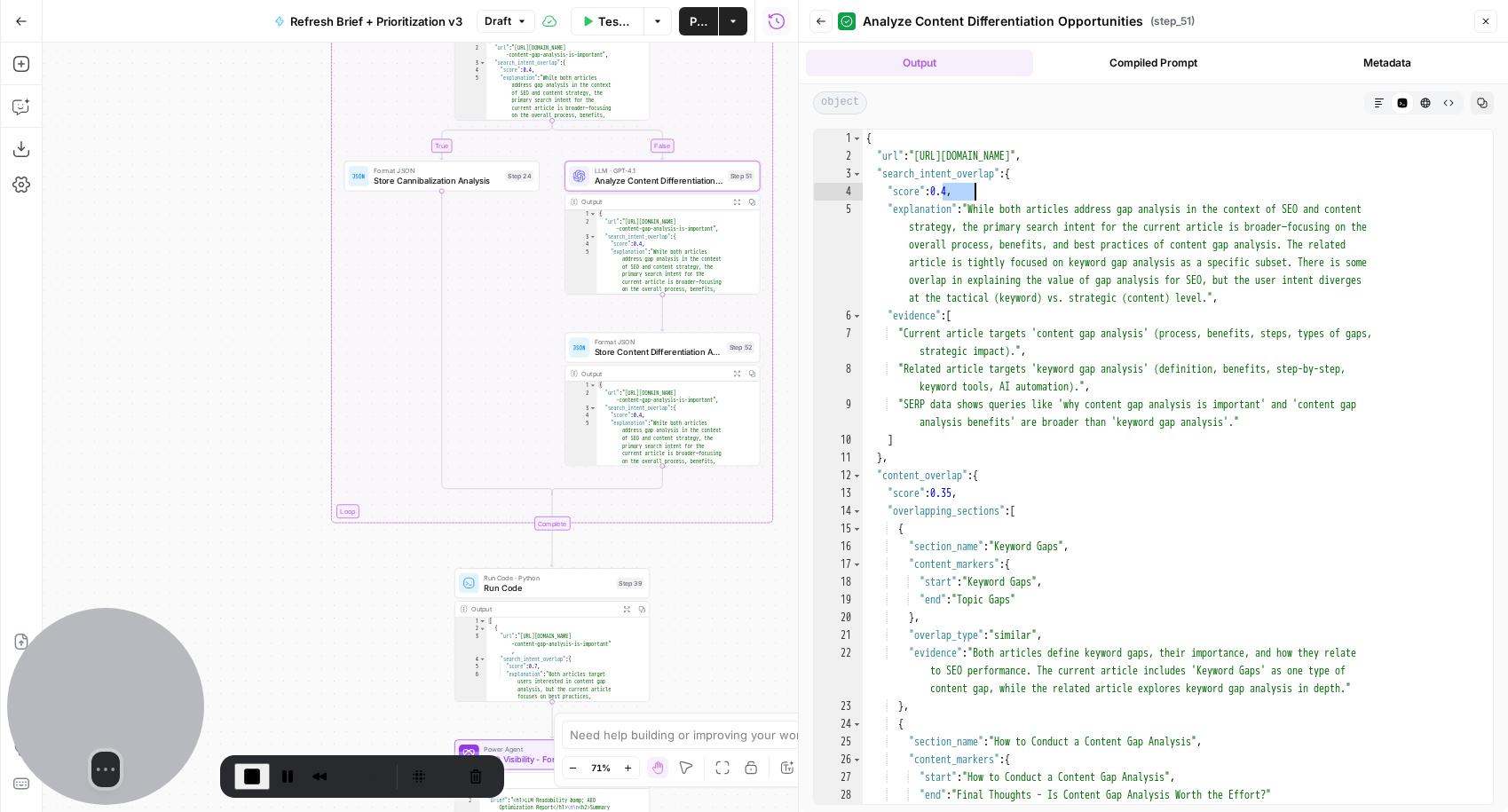drag, startPoint x: 945, startPoint y: 190, endPoint x: 972, endPoint y: 192, distance: 27.073973 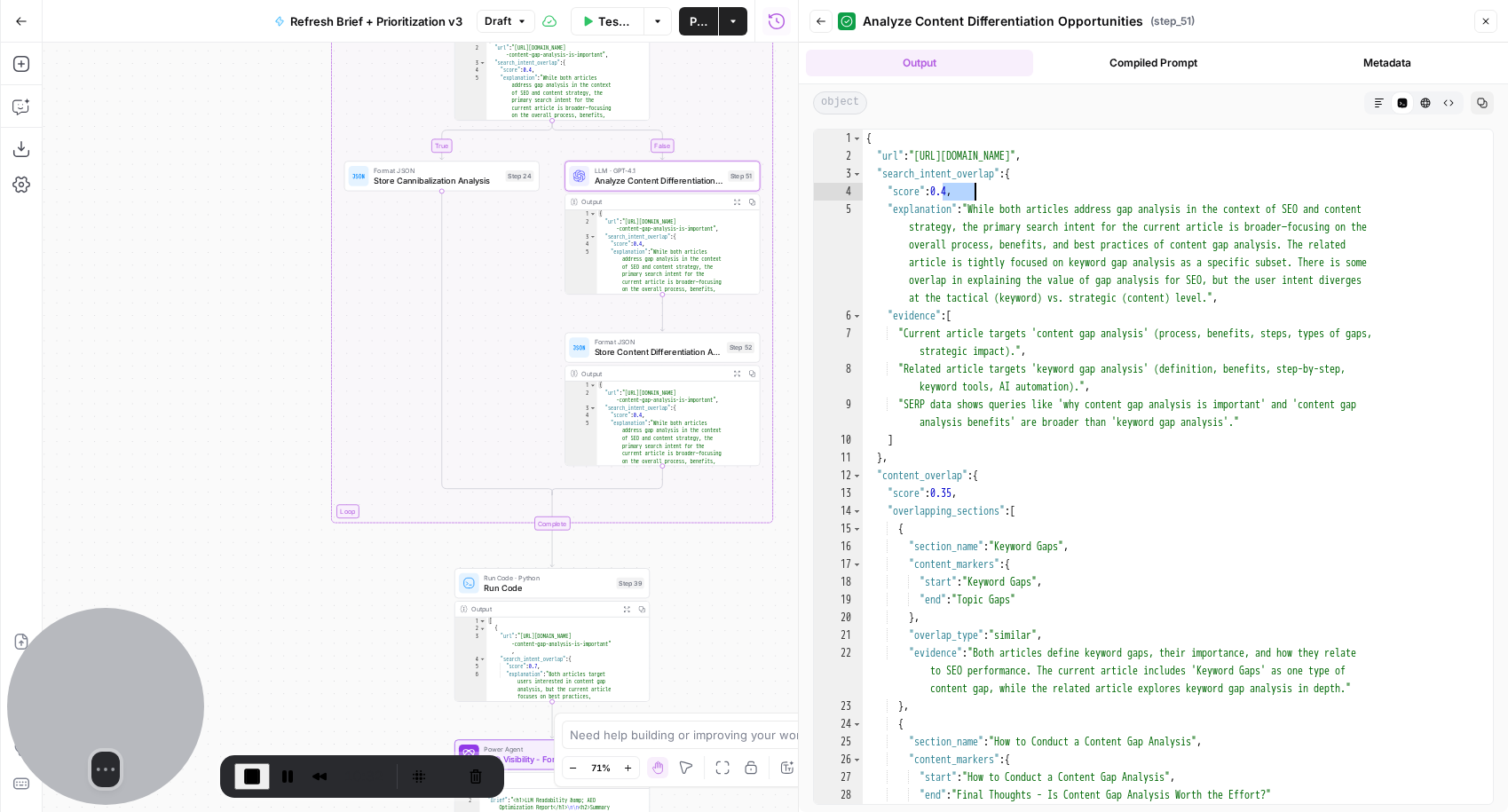 click on "{    "url" :  "[URL][DOMAIN_NAME]" ,    "search_intent_overlap" :  {      "score" :  0.4 ,      "explanation" :  "While both articles address gap analysis in the context of SEO and content           strategy, the primary search intent for the current article is broader—focusing on the           overall process, benefits, and best practices of content gap analysis. The related           article is tightly focused on keyword gap analysis as a specific subset. There is some           overlap in explaining the value of gap analysis for SEO, but the user intent diverges           at the tactical (keyword) vs. strategic (content) level." ,      "evidence" :  [         "Current article targets 'content gap analysis' (process, benefits, steps, types of gaps,             strategic impact)." ,         "Related article targets 'keyword gap analysis' (definition, benefits, step-by-step,             ," at bounding box center (1171, 485) 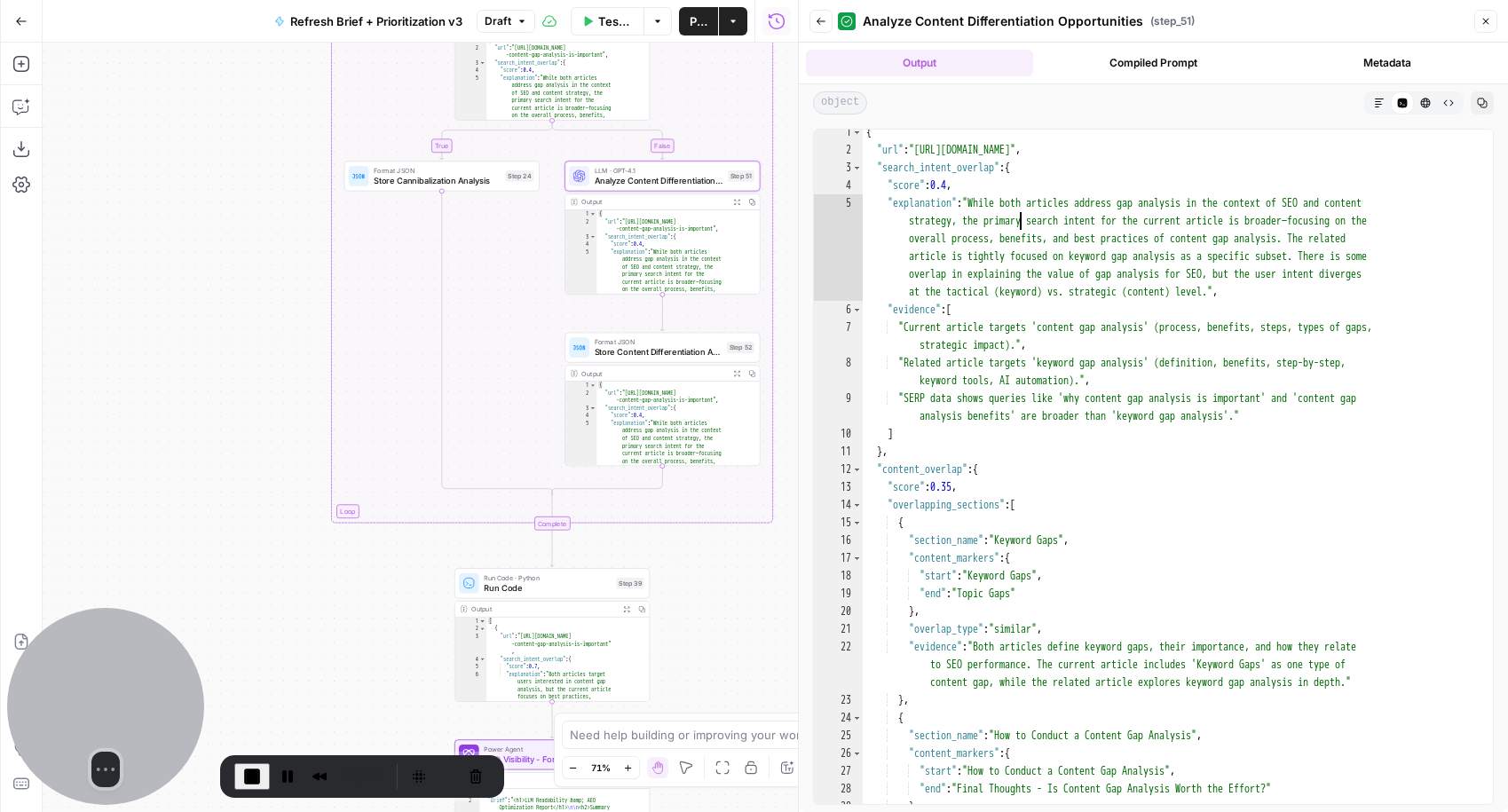 scroll, scrollTop: 6, scrollLeft: 0, axis: vertical 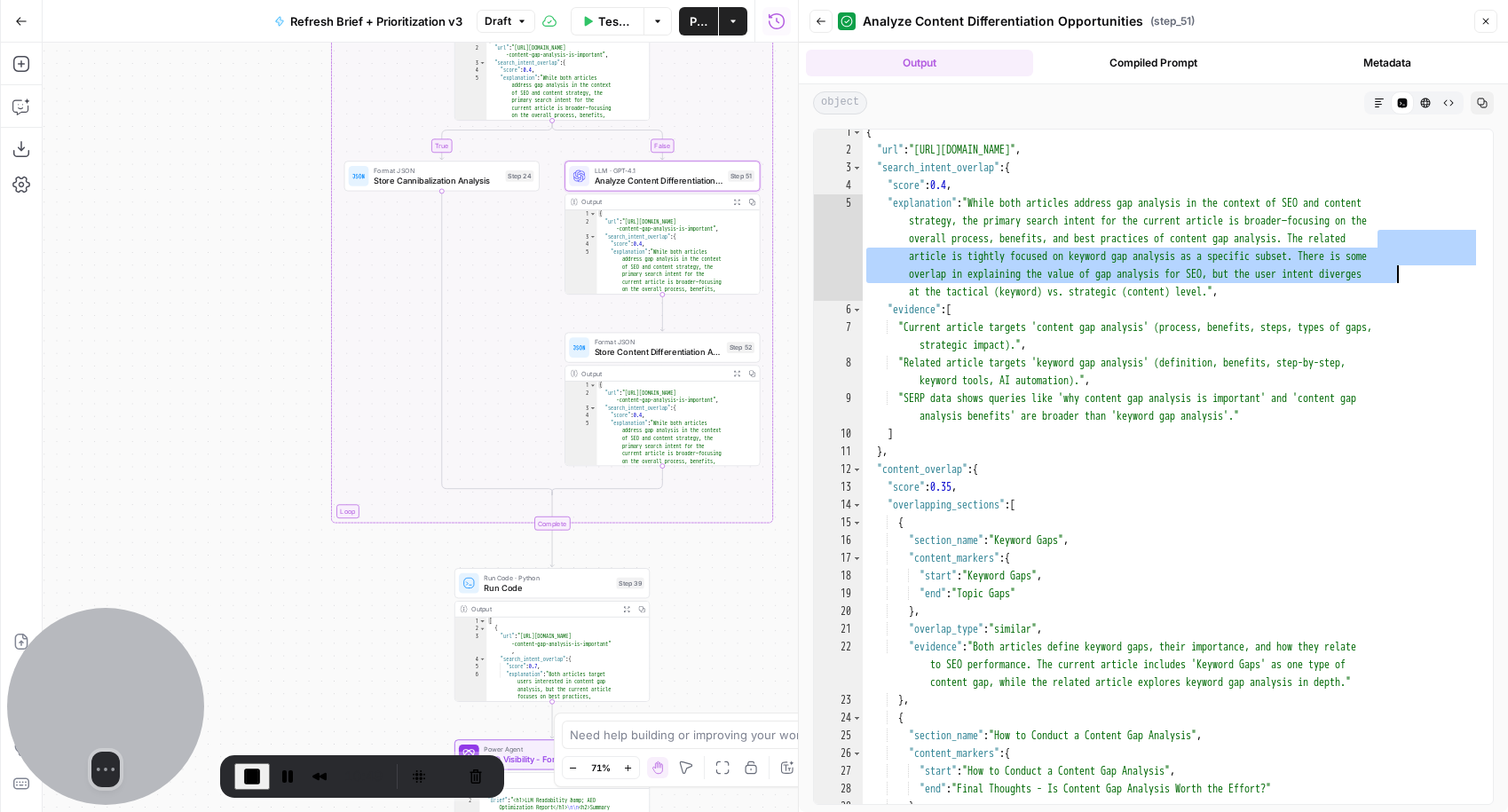 drag, startPoint x: 1376, startPoint y: 236, endPoint x: 1392, endPoint y: 263, distance: 31.38471 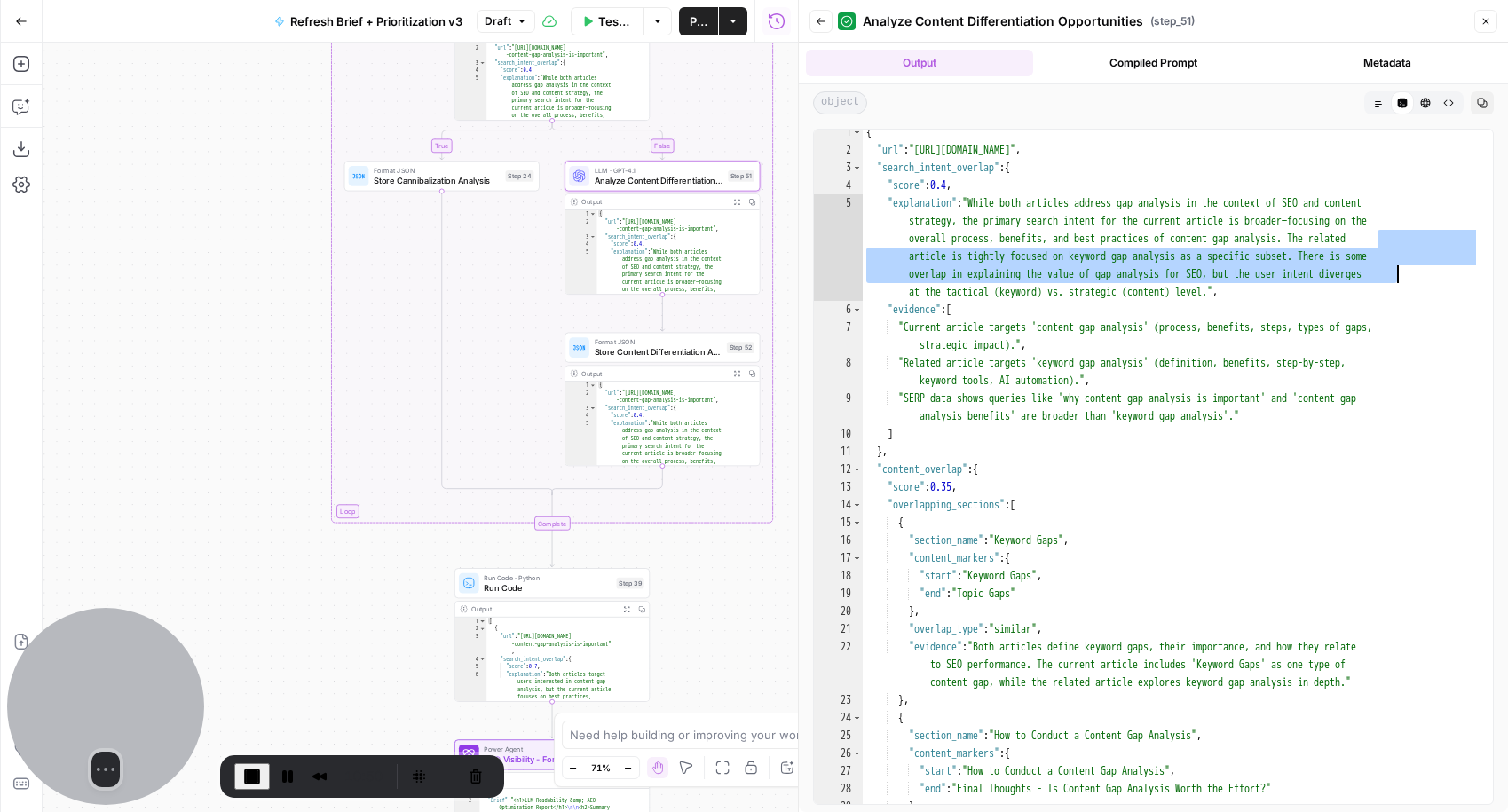 click on "{    "url" :  "[URL][DOMAIN_NAME]" ,    "search_intent_overlap" :  {      "score" :  0.4 ,      "explanation" :  "While both articles address gap analysis in the context of SEO and content           strategy, the primary search intent for the current article is broader—focusing on the           overall process, benefits, and best practices of content gap analysis. The related           article is tightly focused on keyword gap analysis as a specific subset. There is some           overlap in explaining the value of gap analysis for SEO, but the user intent diverges           at the tactical (keyword) vs. strategic (content) level." ,      "evidence" :  [         "Current article targets 'content gap analysis' (process, benefits, steps, types of gaps,             strategic impact)." ,         "Related article targets 'keyword gap analysis' (definition, benefits, step-by-step,             ," at bounding box center [1171, 478] 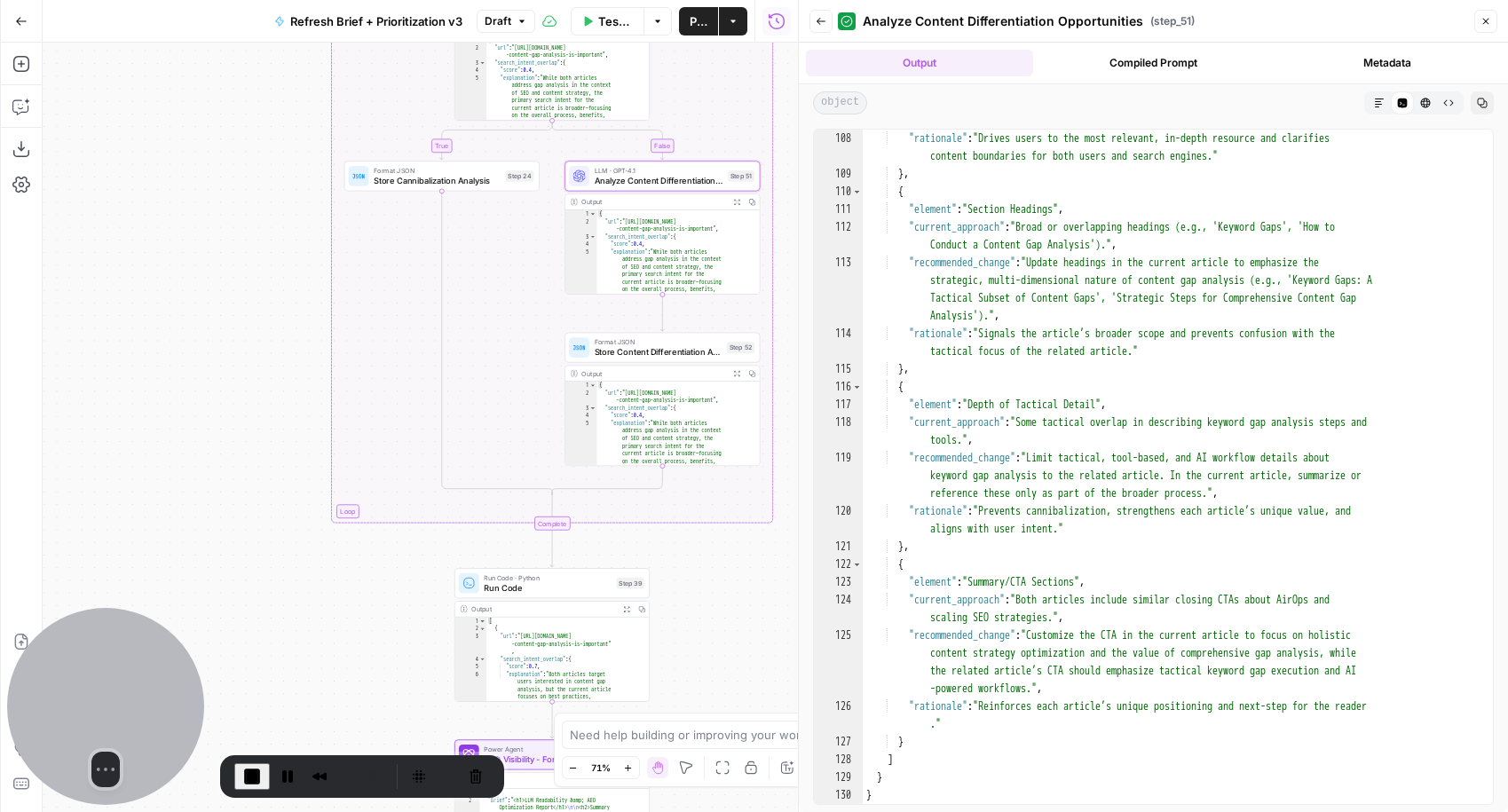 scroll, scrollTop: 2803, scrollLeft: 0, axis: vertical 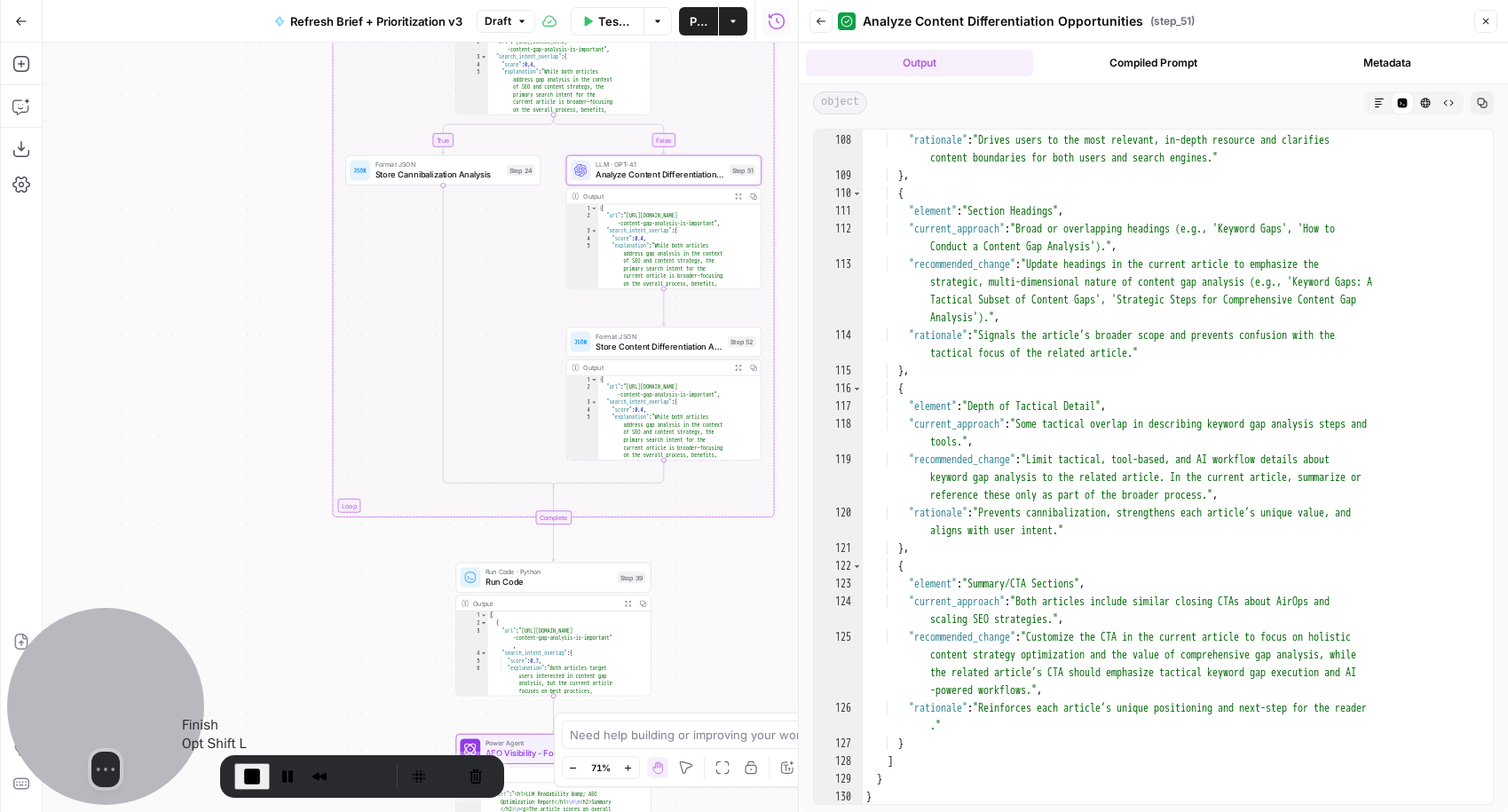 click at bounding box center [252, 777] 